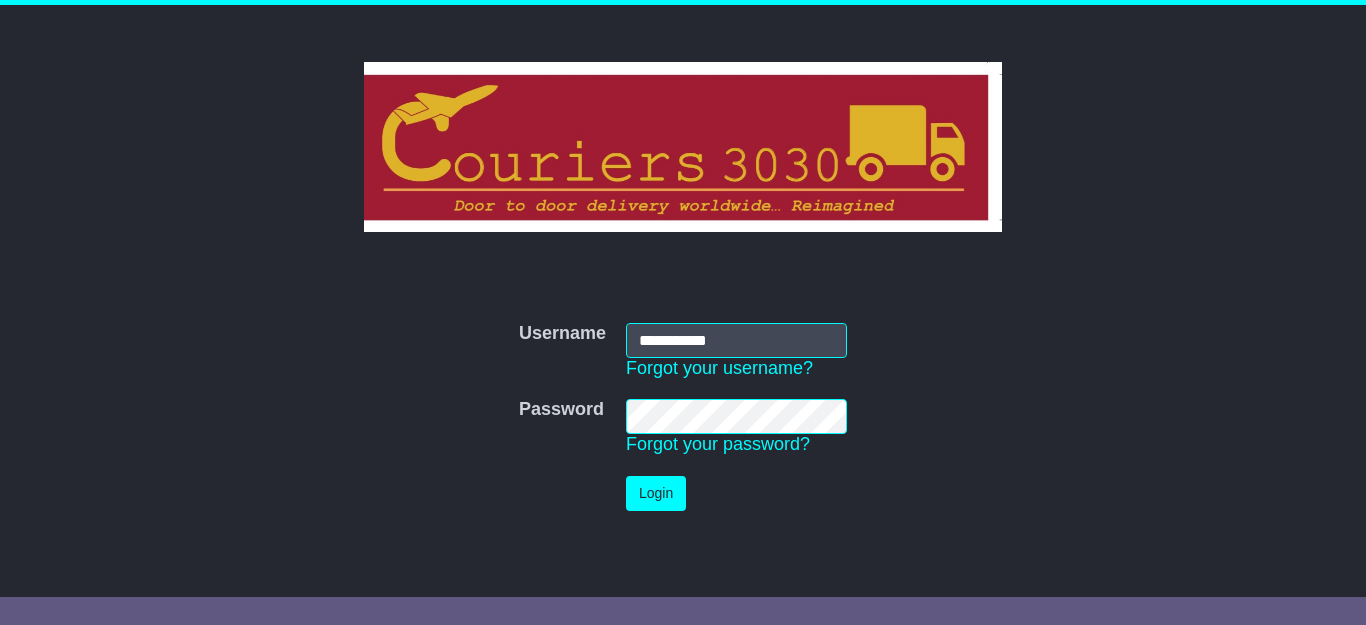 scroll, scrollTop: 0, scrollLeft: 0, axis: both 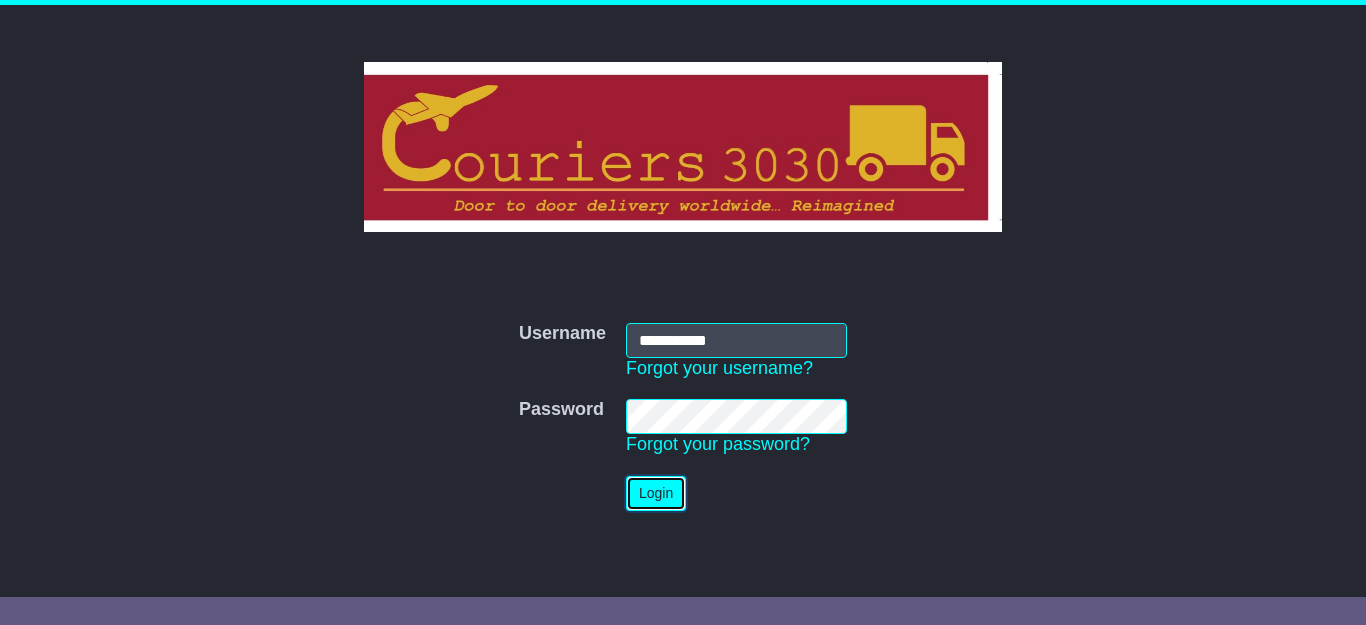 click on "Login" at bounding box center (656, 493) 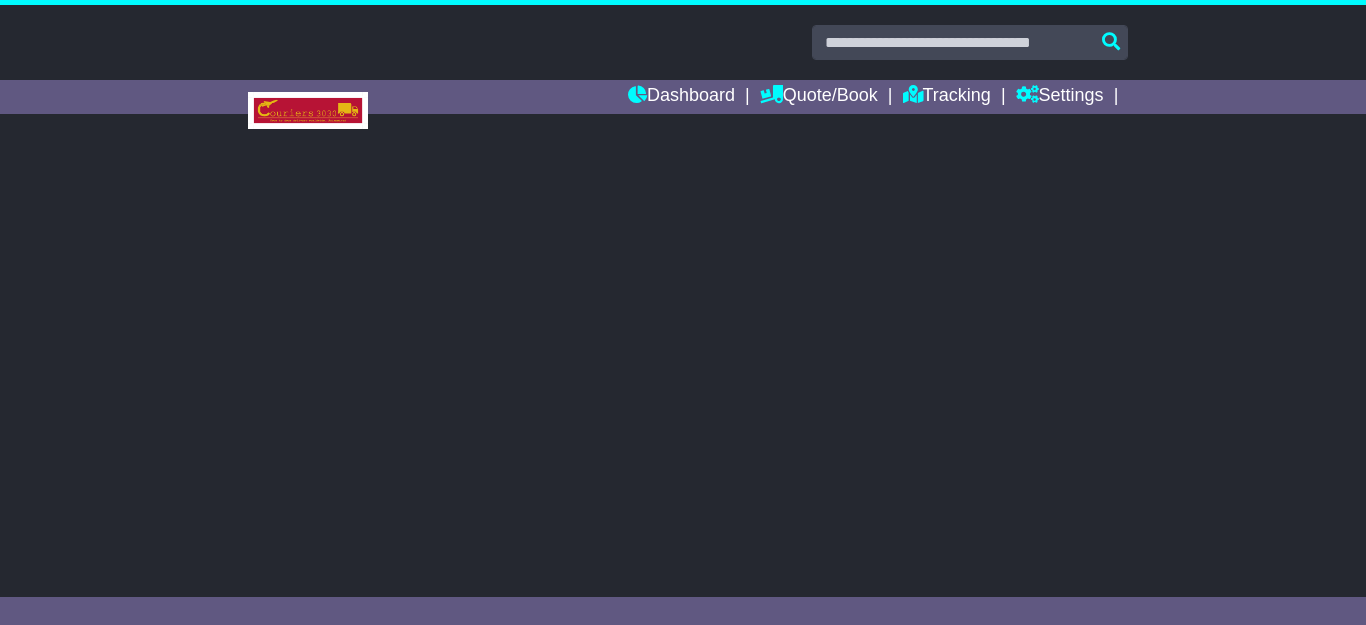 scroll, scrollTop: 0, scrollLeft: 0, axis: both 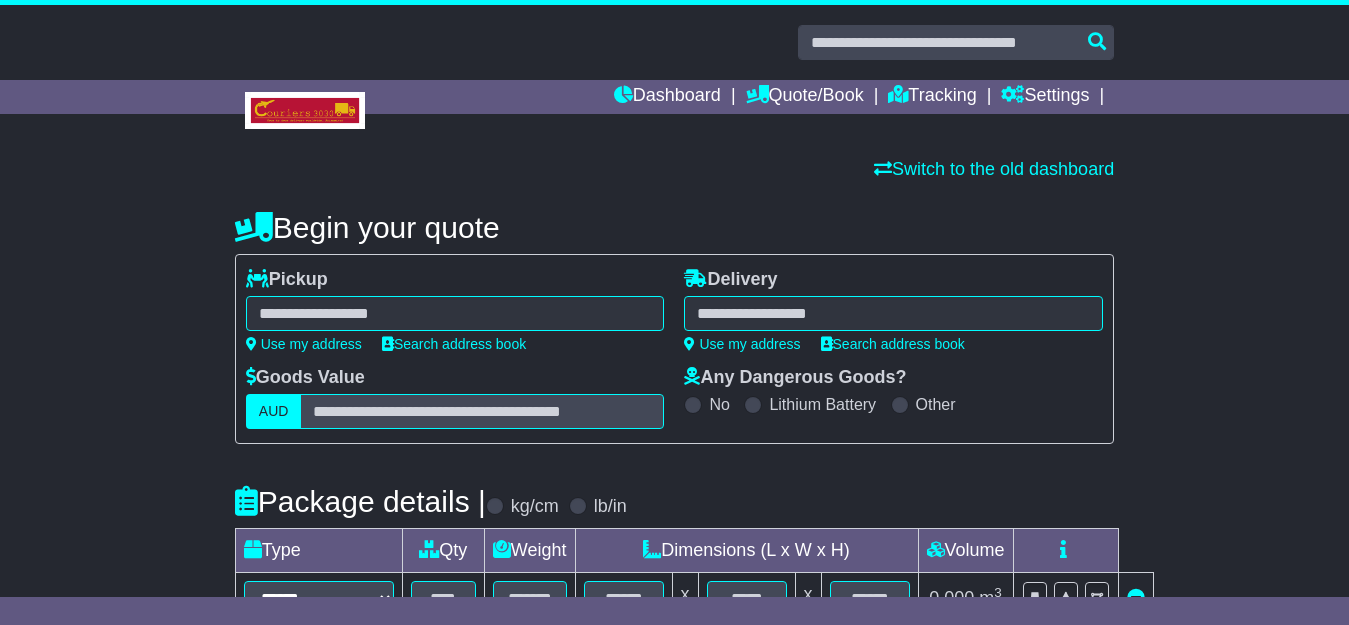 click at bounding box center [455, 313] 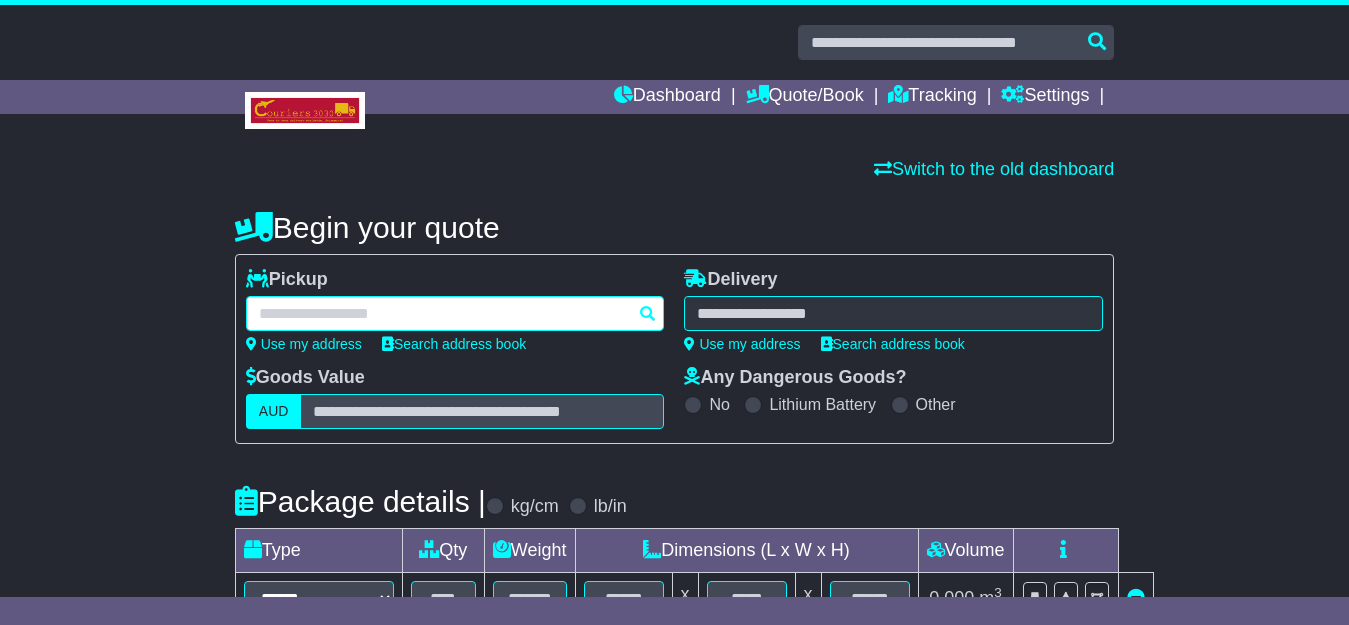 click at bounding box center [455, 313] 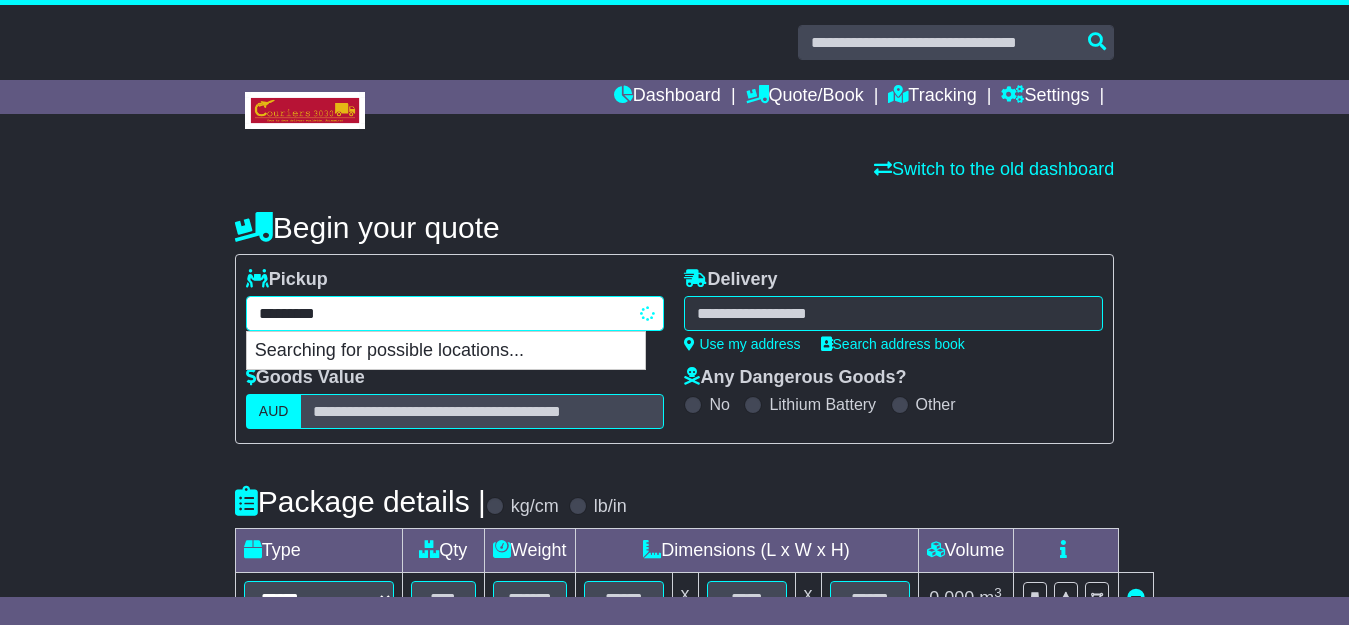 click on "*********" at bounding box center (455, 313) 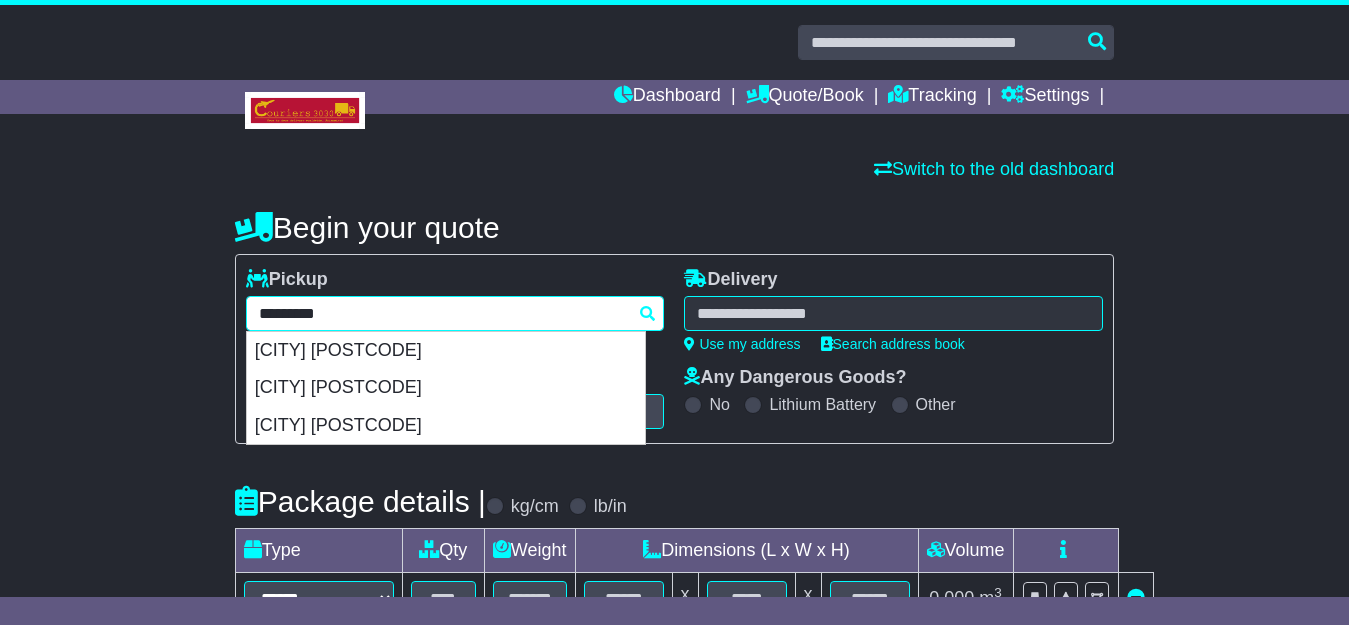 paste on "*********" 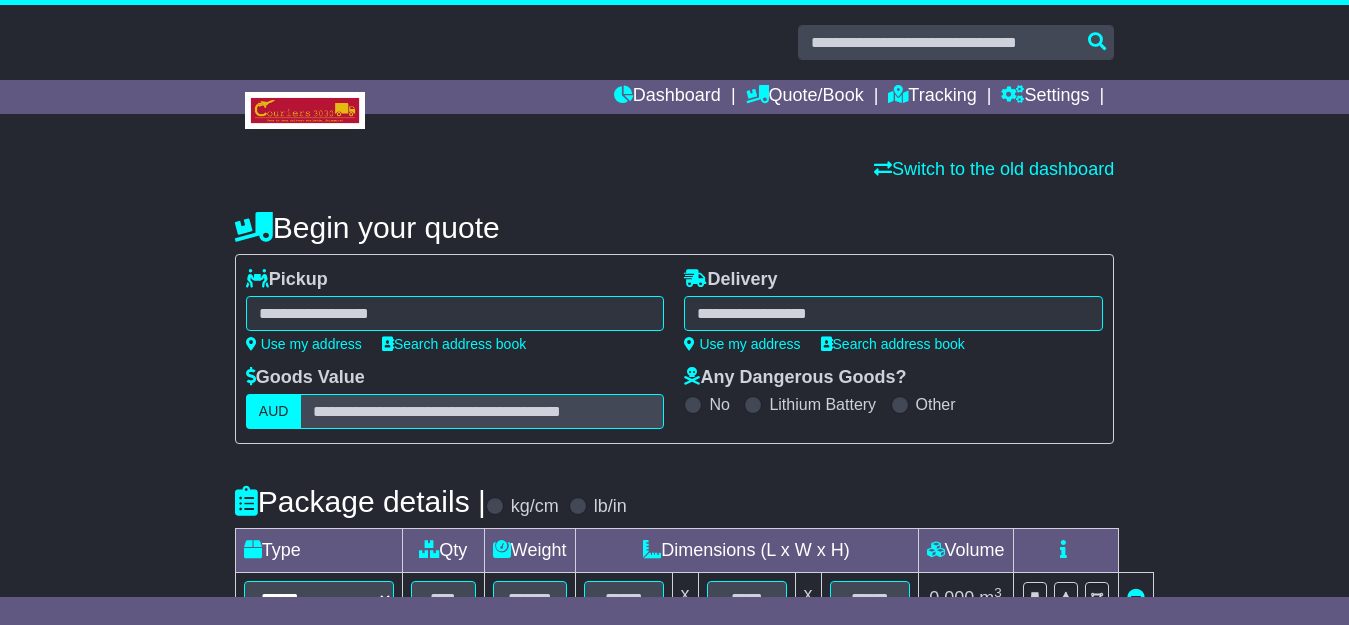click on "**********" at bounding box center [455, 313] 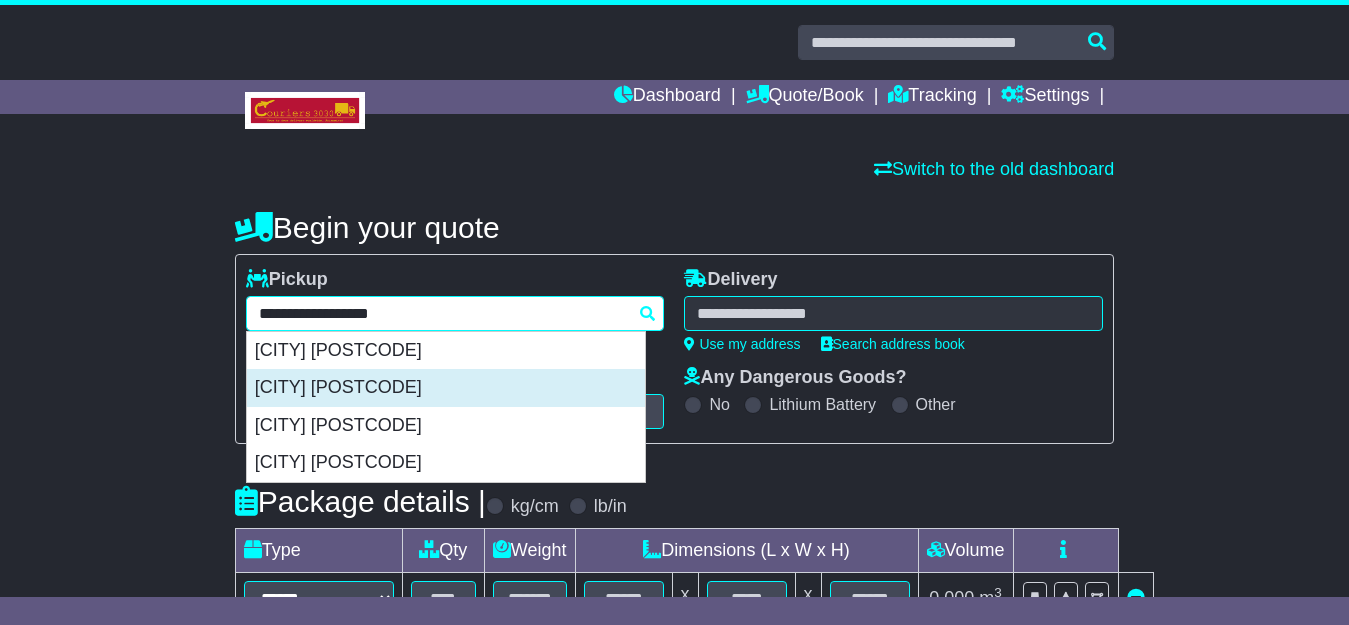 click on "GIRRAWEEN 2145" at bounding box center [446, 388] 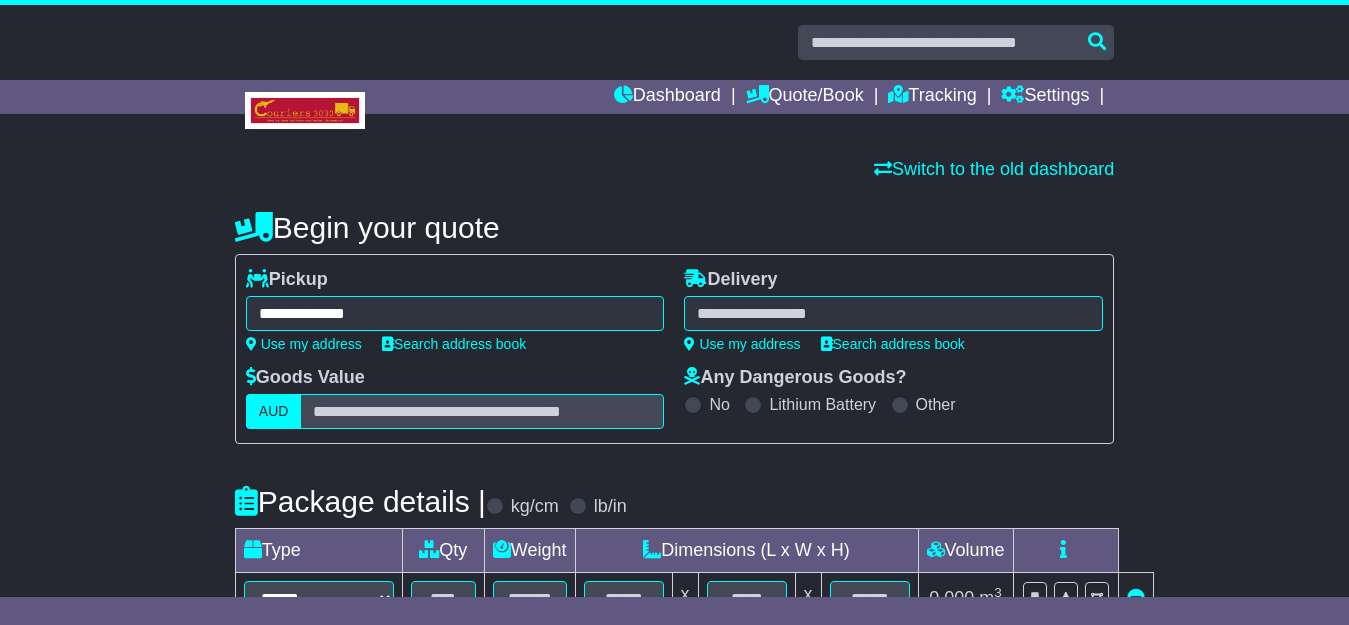 type on "**********" 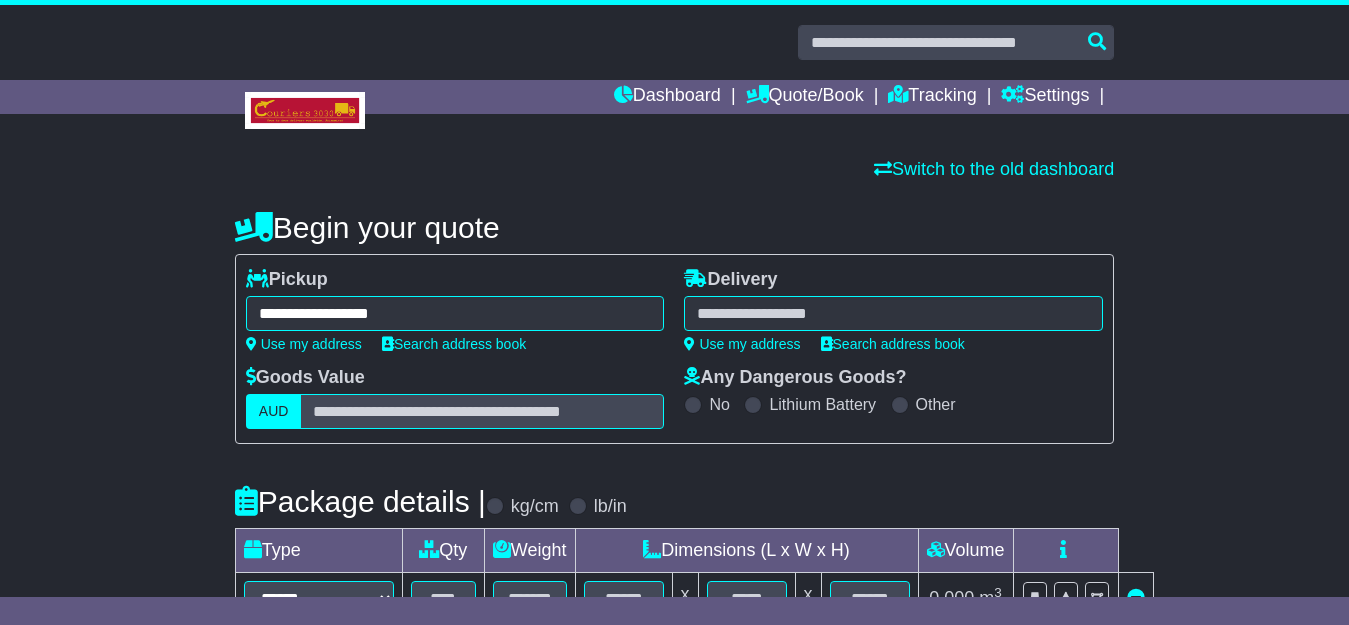 click at bounding box center [893, 313] 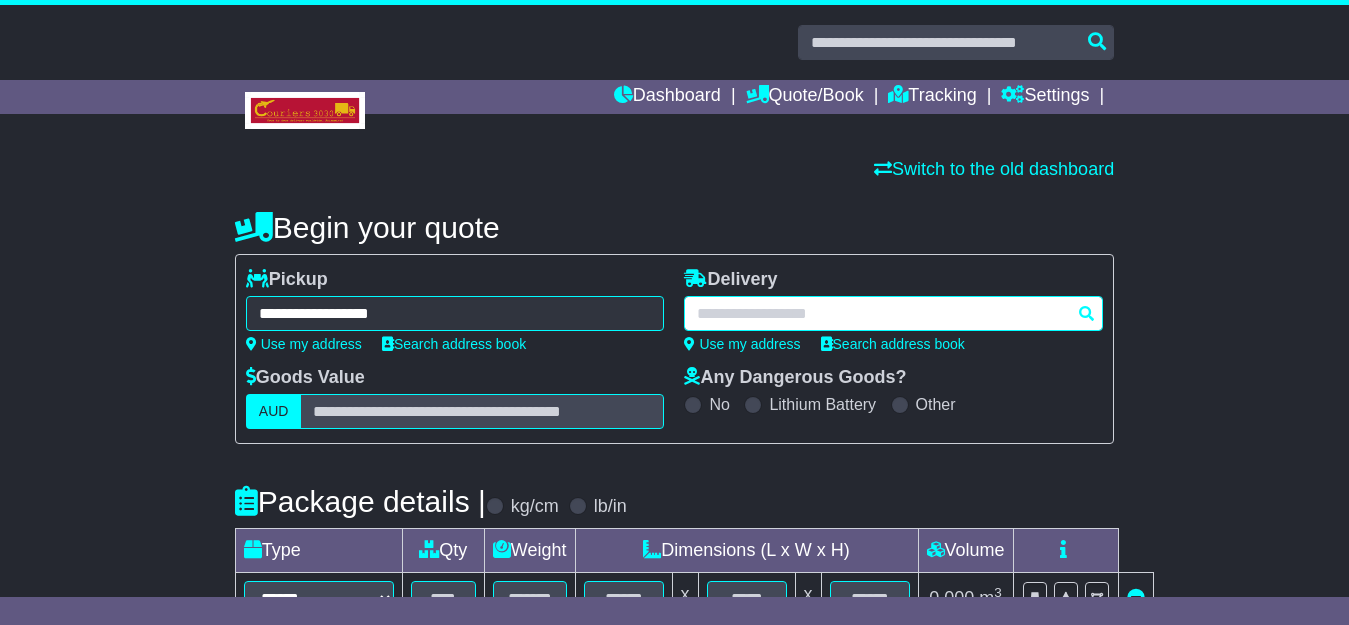 paste on "*****" 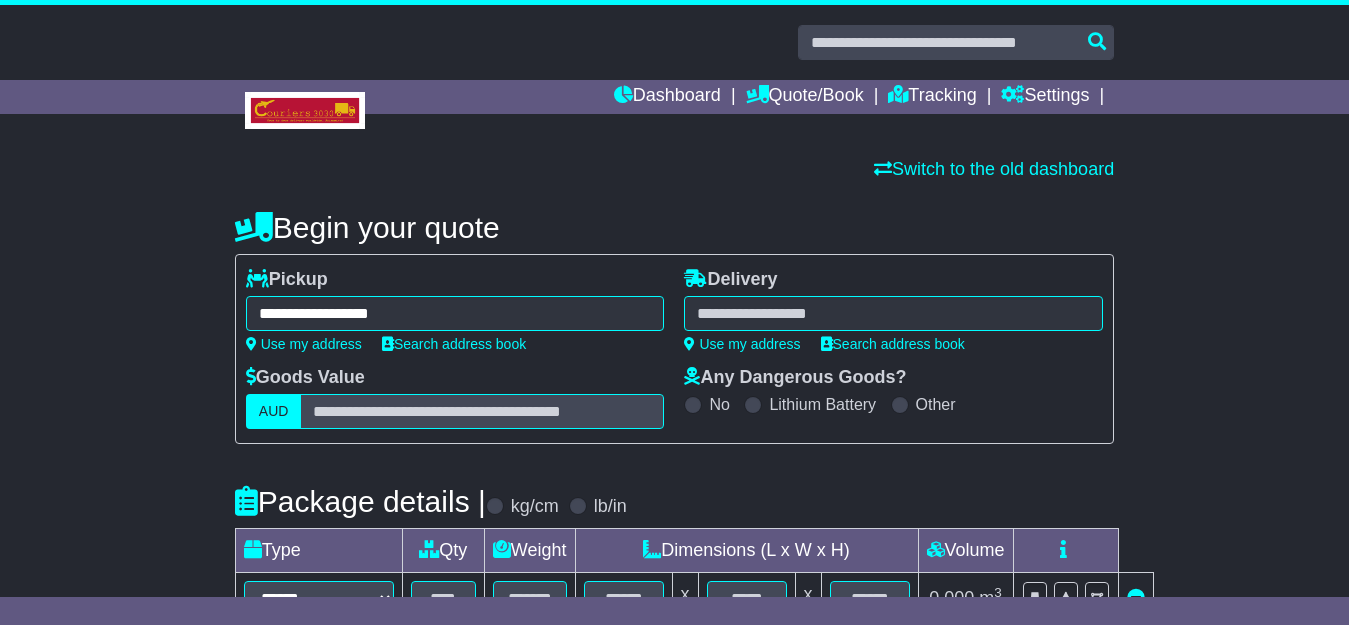 click on "***** CAVAN CAVAN 2582 CAVAN 5094" at bounding box center [893, 313] 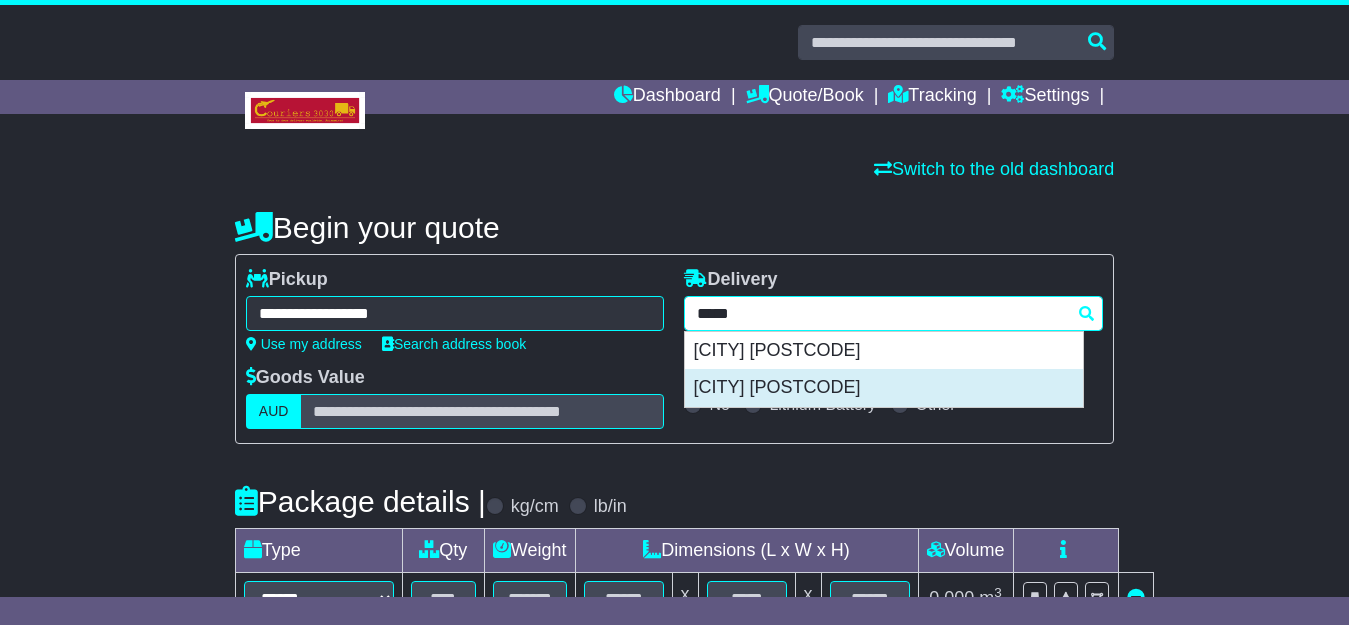 click on "CAVAN 5094" at bounding box center (884, 388) 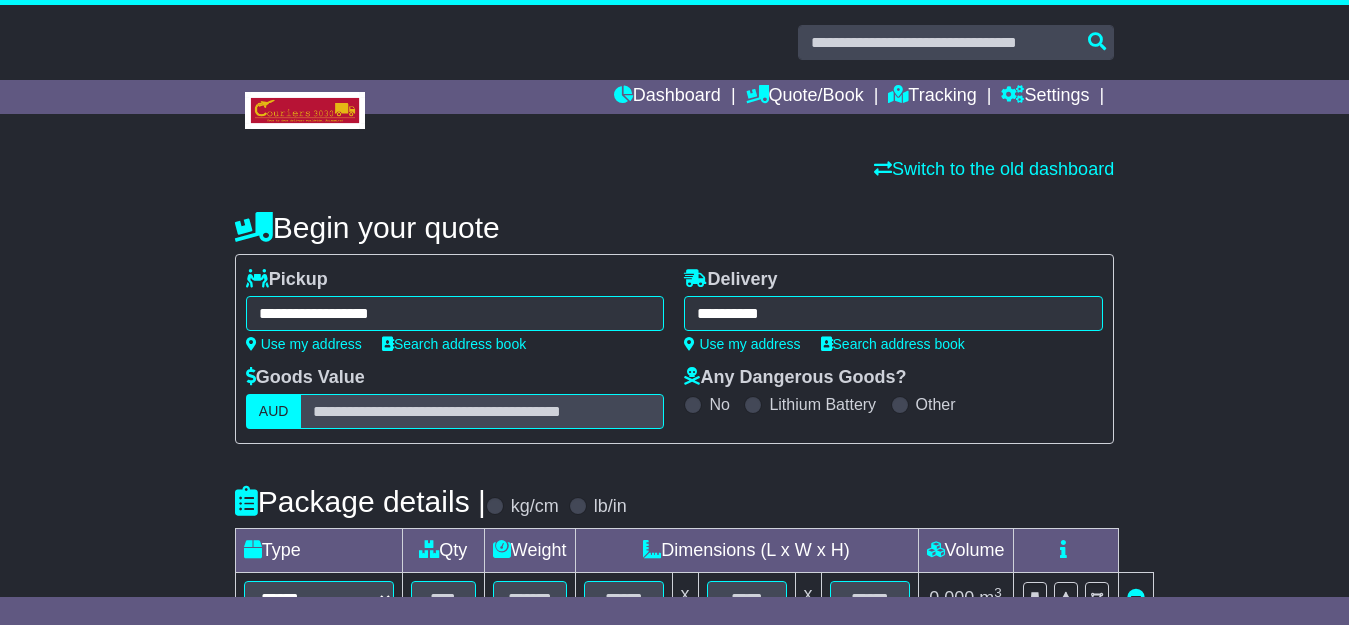 type on "**********" 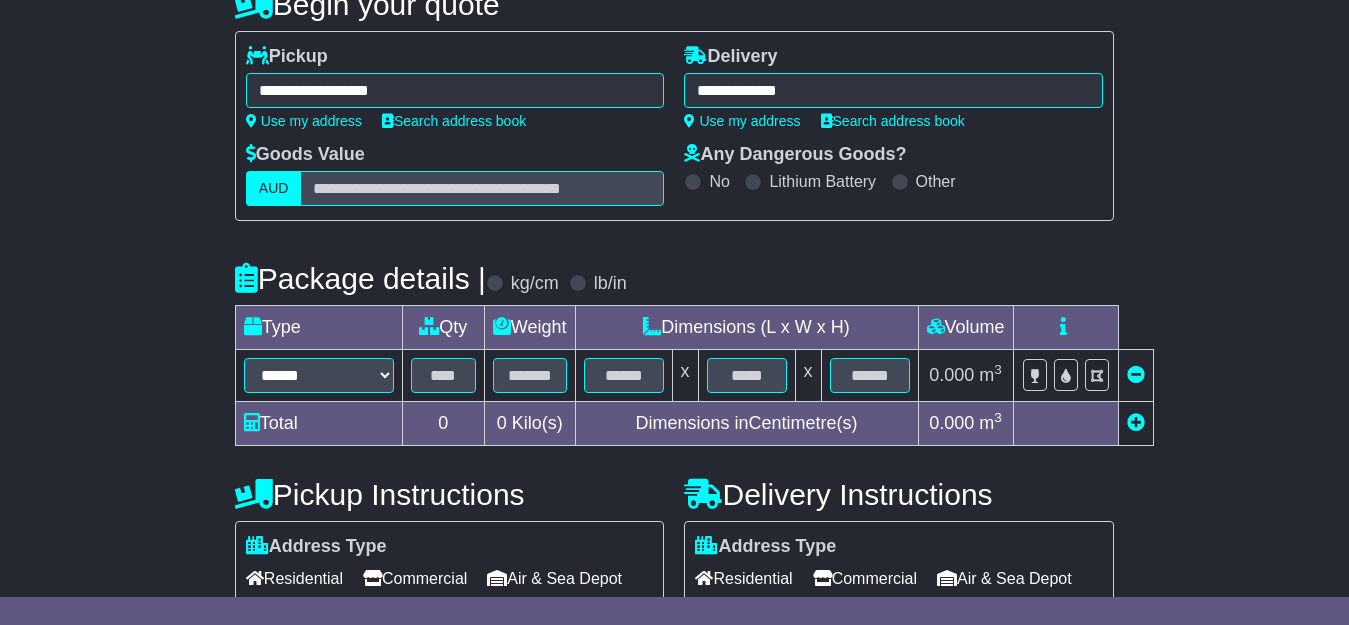 scroll, scrollTop: 225, scrollLeft: 0, axis: vertical 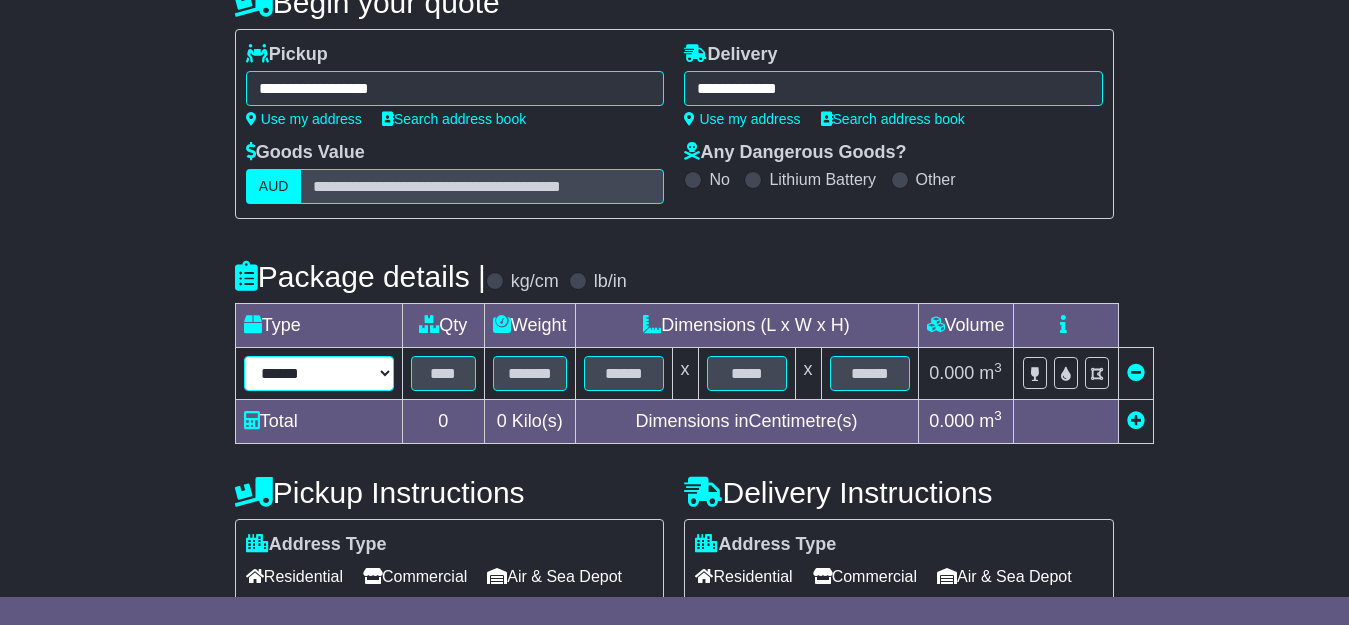 click on "****** ****** *** ******** ***** **** **** ****** *** *******" at bounding box center (319, 373) 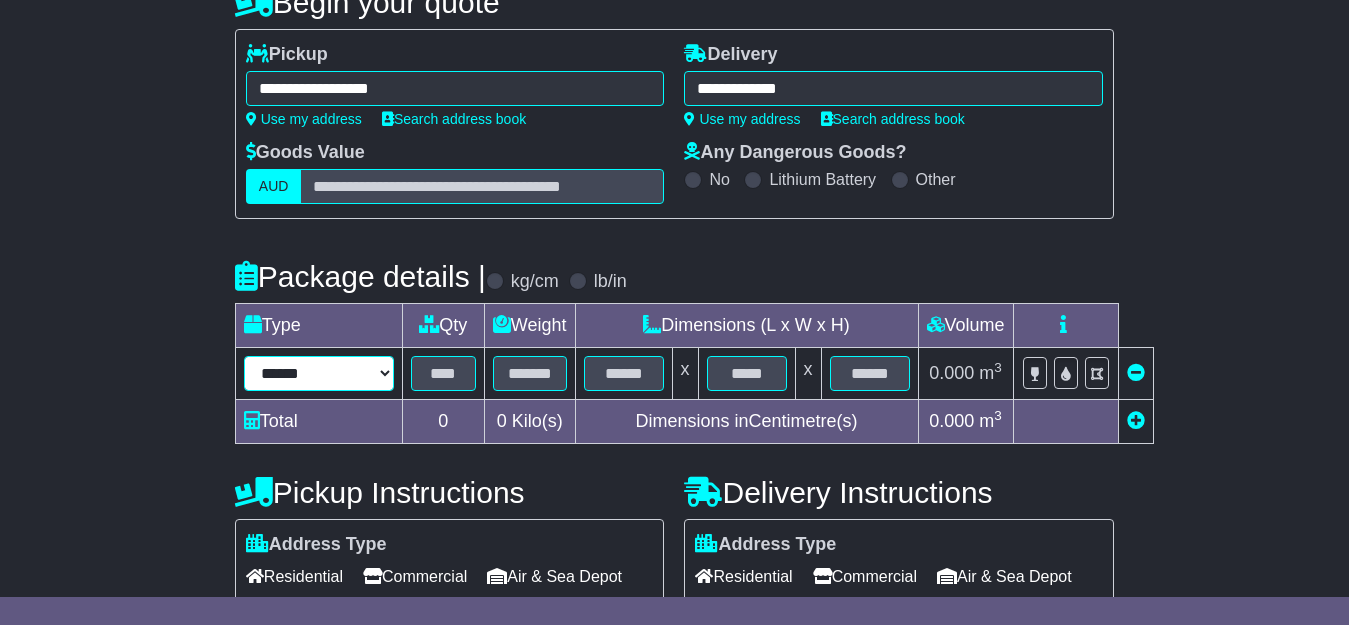 select on "*****" 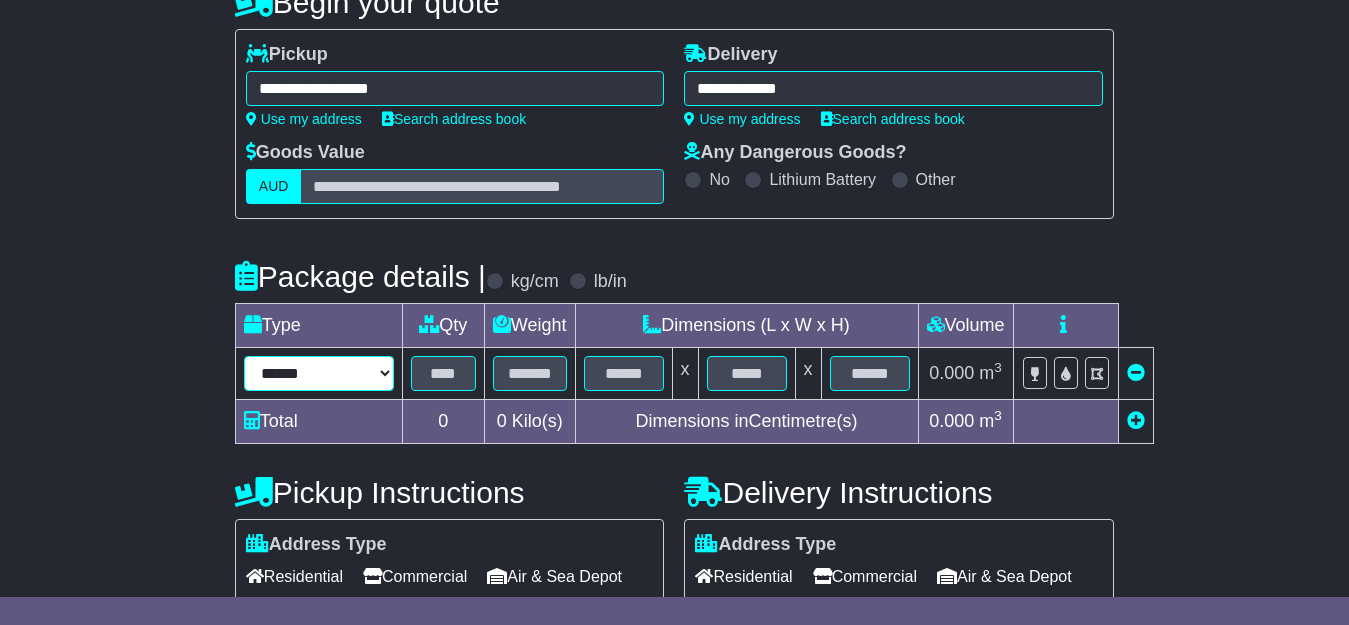 click on "****** ****** *** ******** ***** **** **** ****** *** *******" at bounding box center (319, 373) 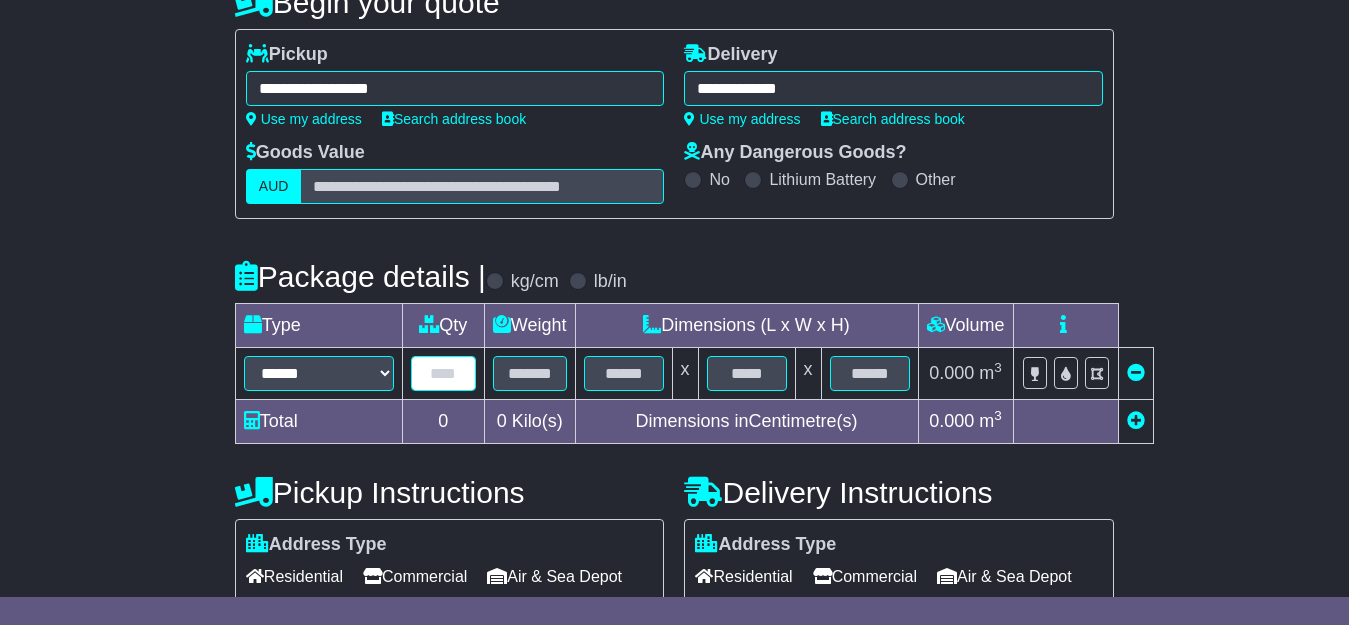 click at bounding box center (443, 373) 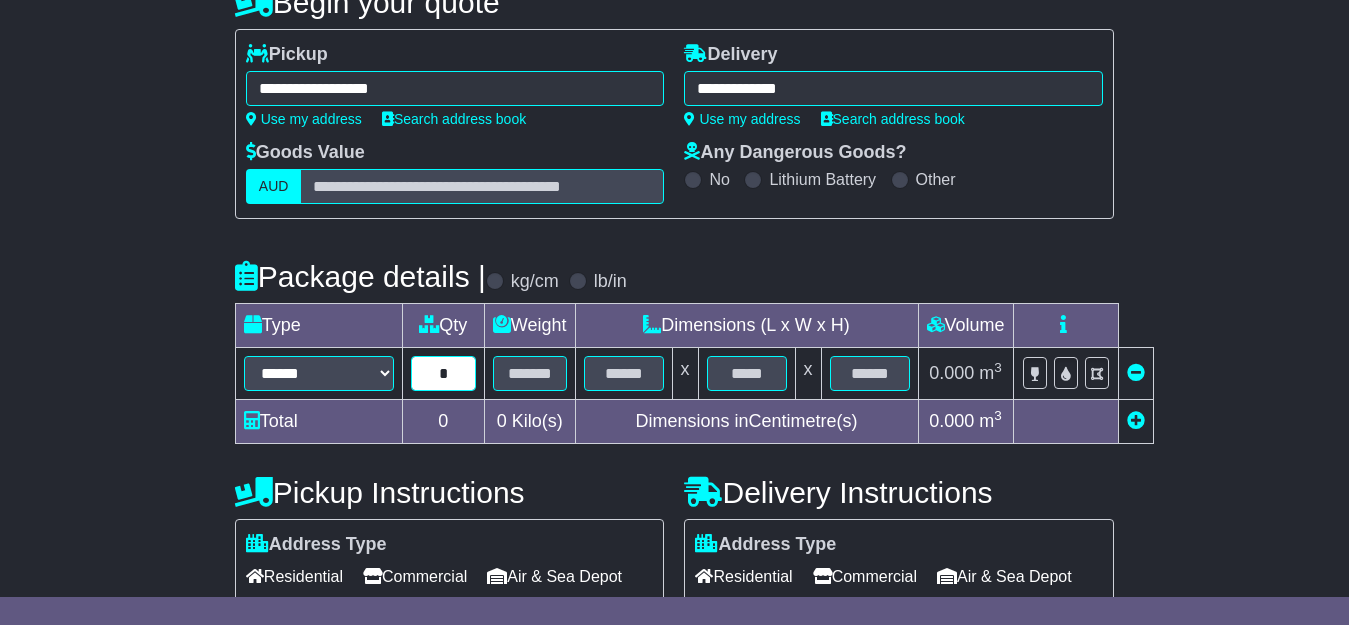 type on "*" 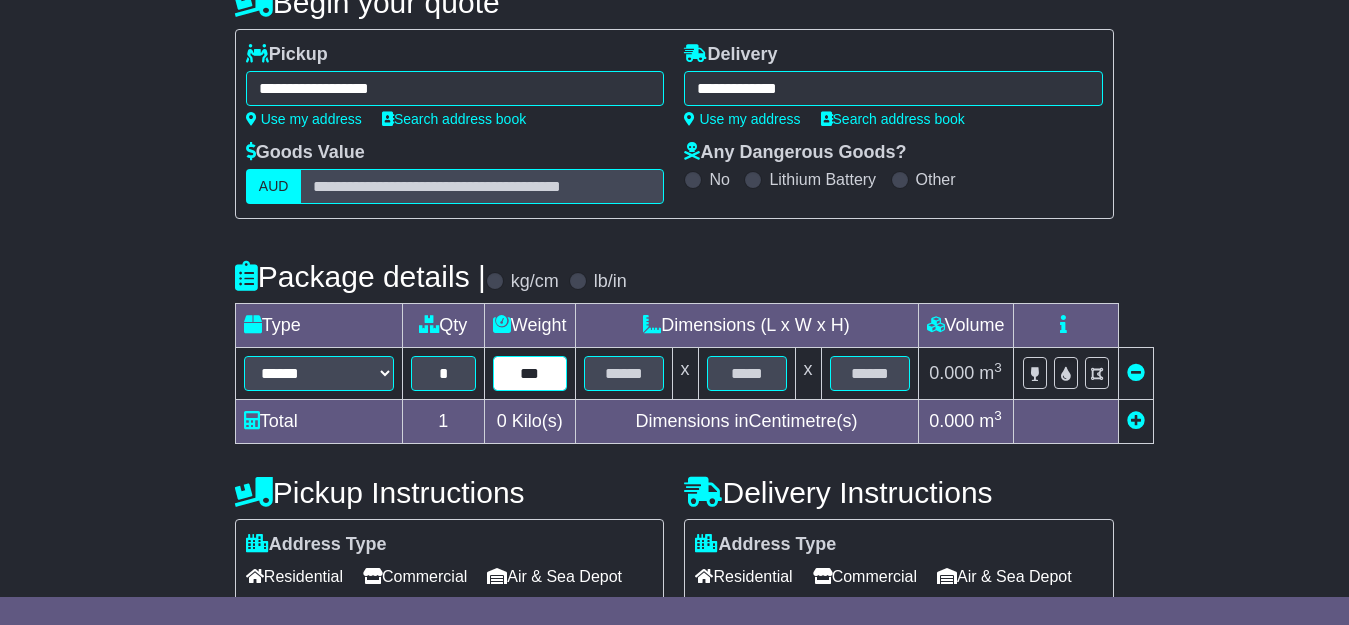 type on "***" 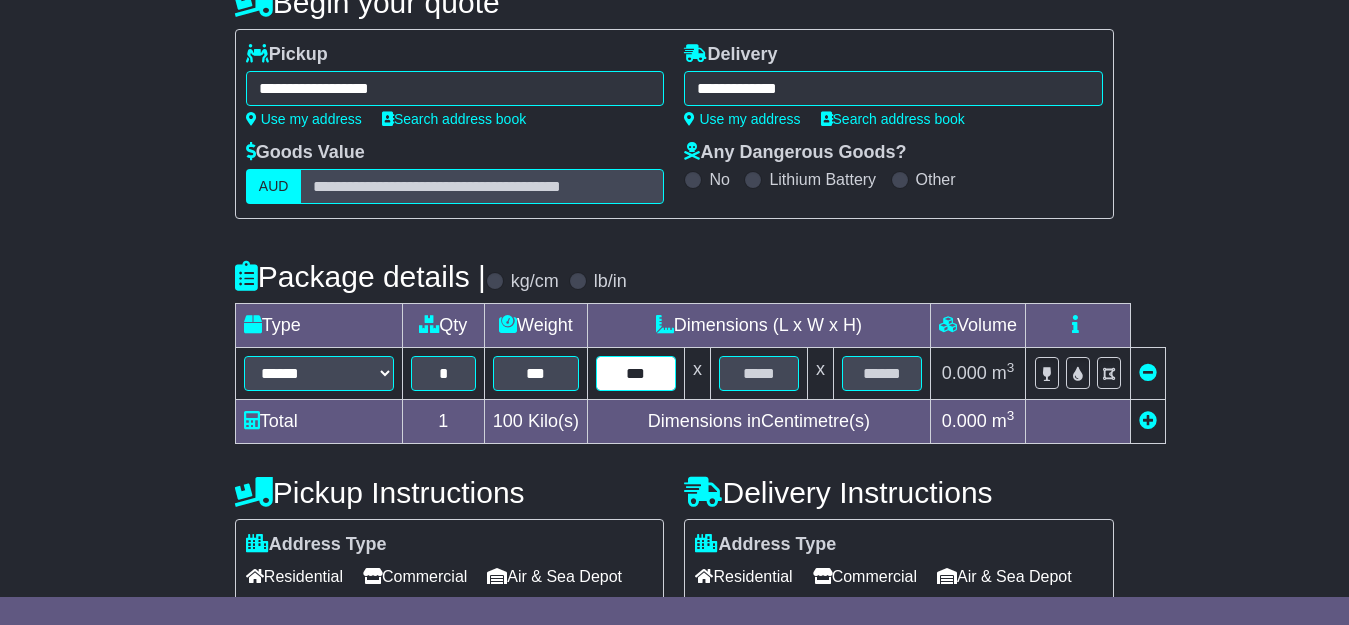 type on "***" 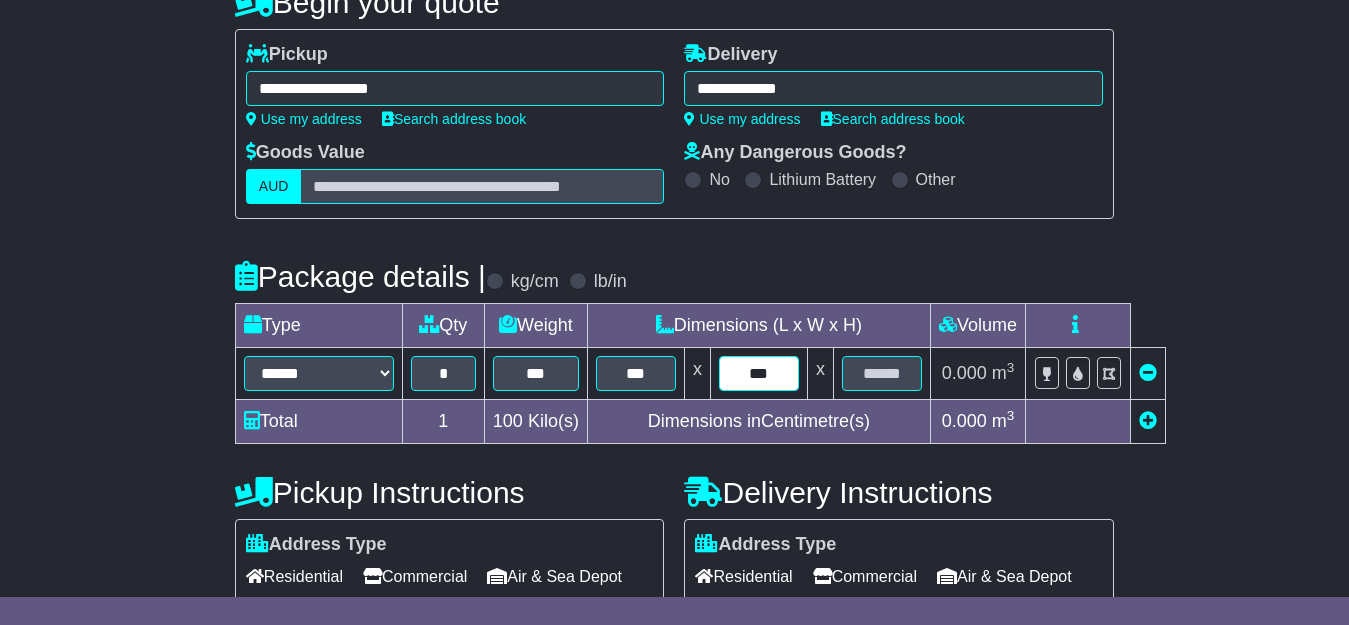 type on "***" 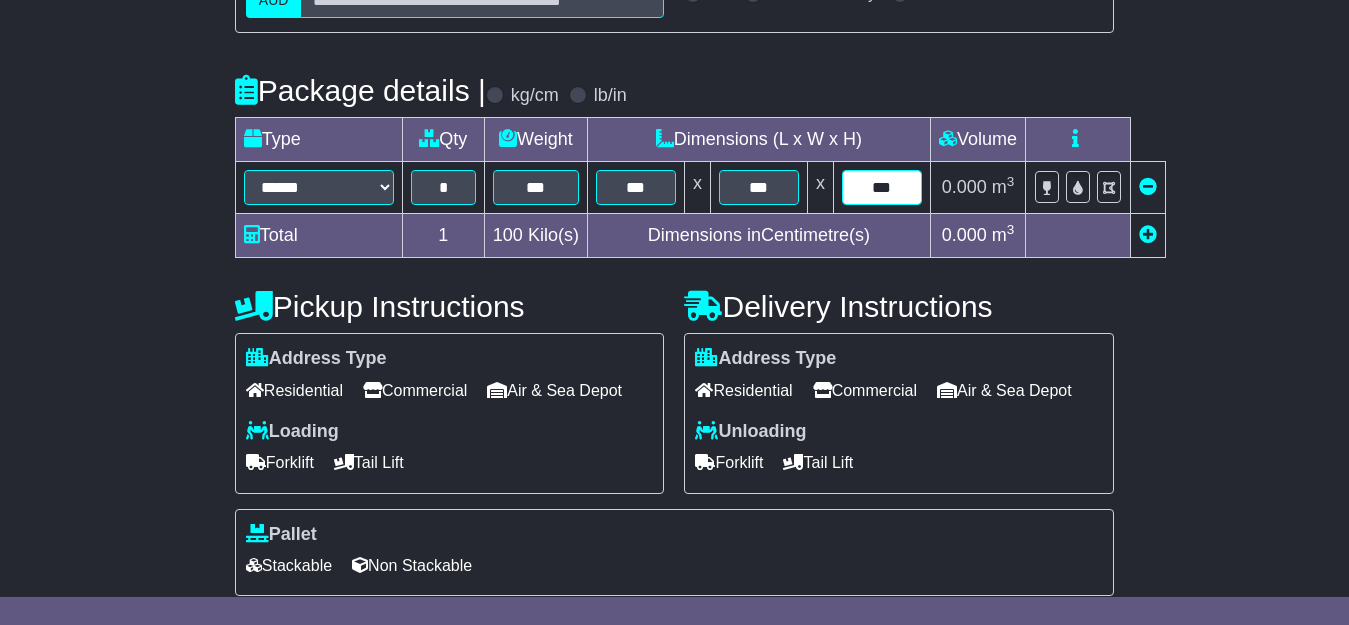 scroll, scrollTop: 426, scrollLeft: 0, axis: vertical 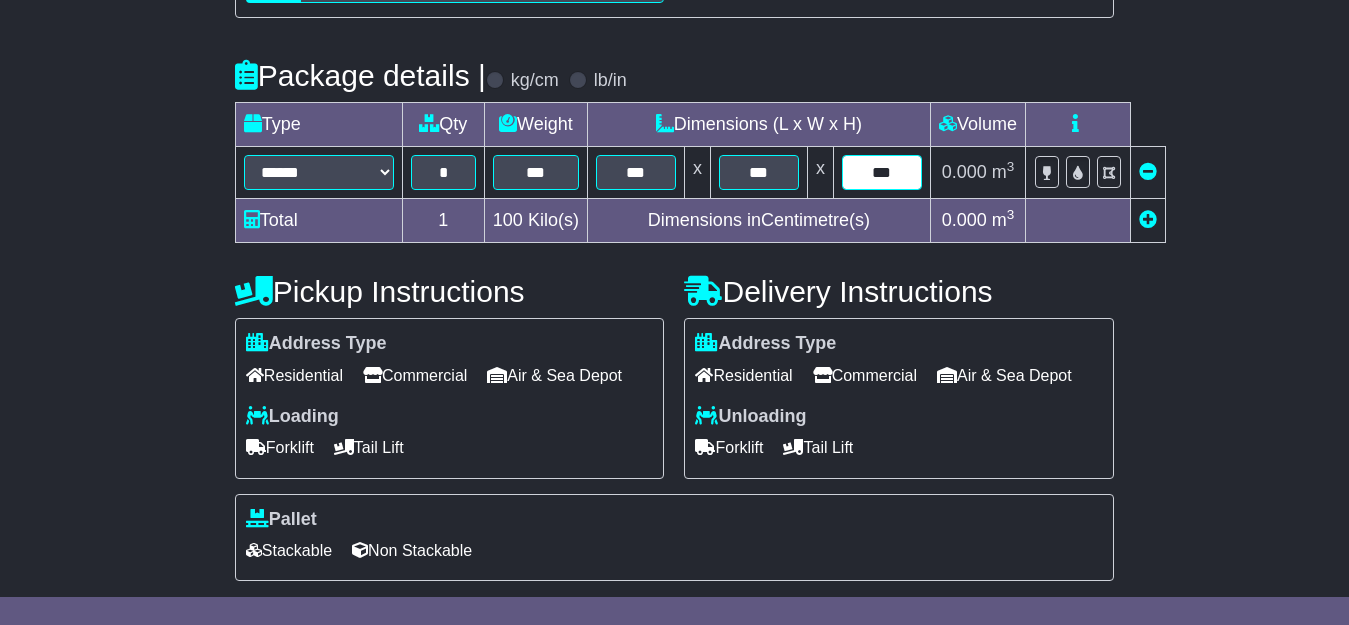 type on "***" 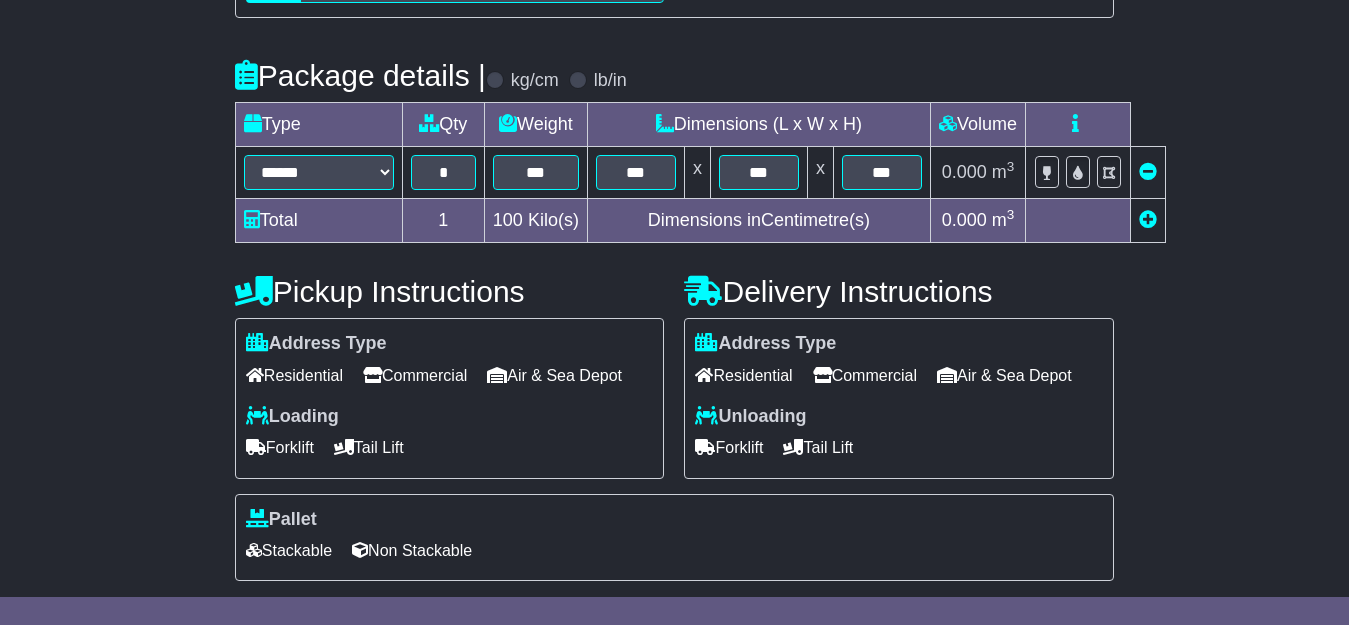 click on "Commercial" at bounding box center [415, 375] 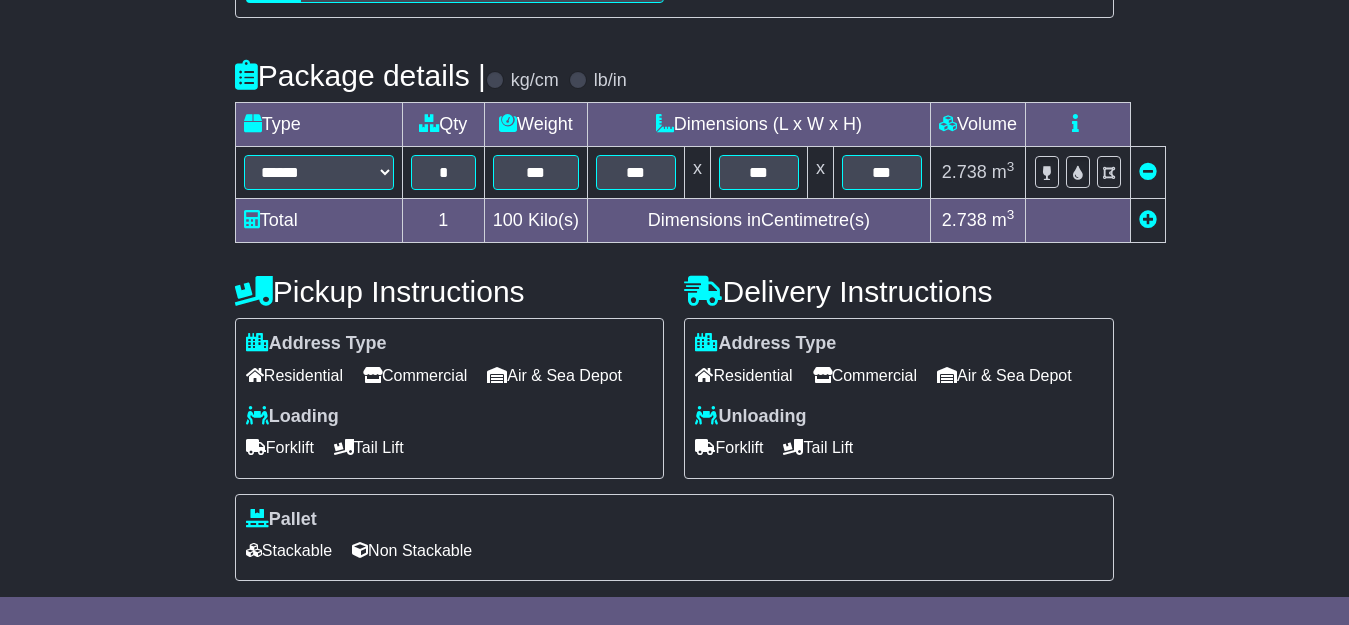 drag, startPoint x: 300, startPoint y: 481, endPoint x: 610, endPoint y: 432, distance: 313.8487 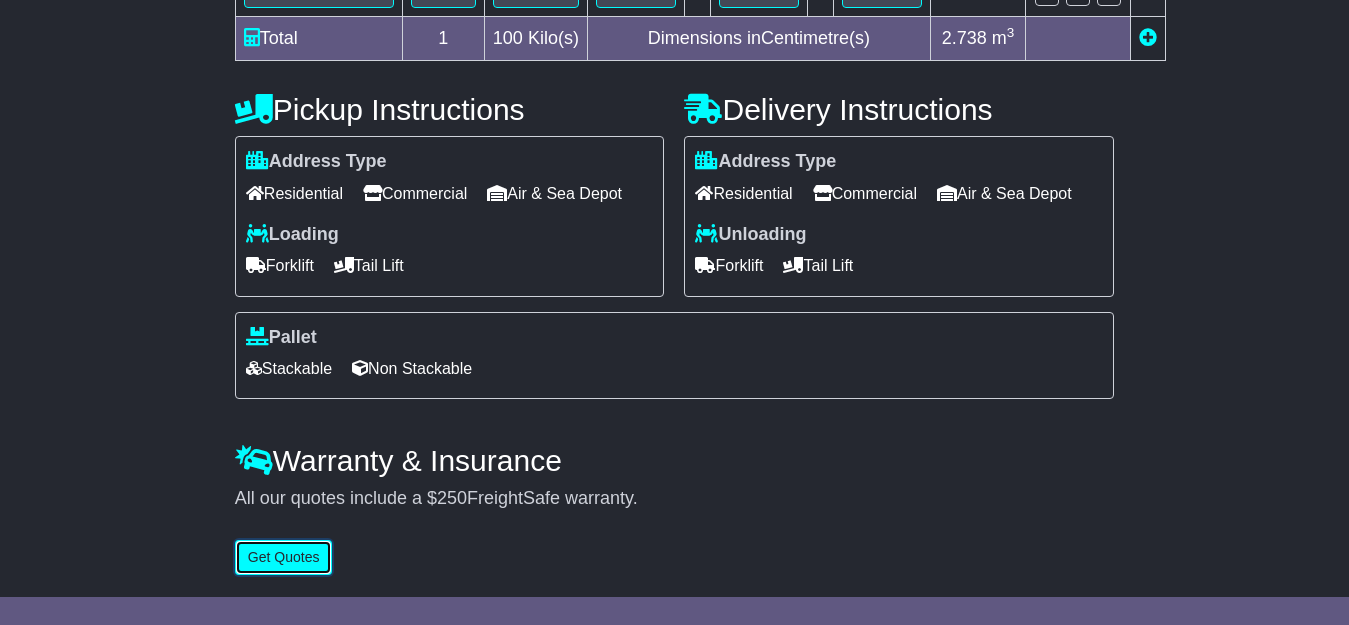 type 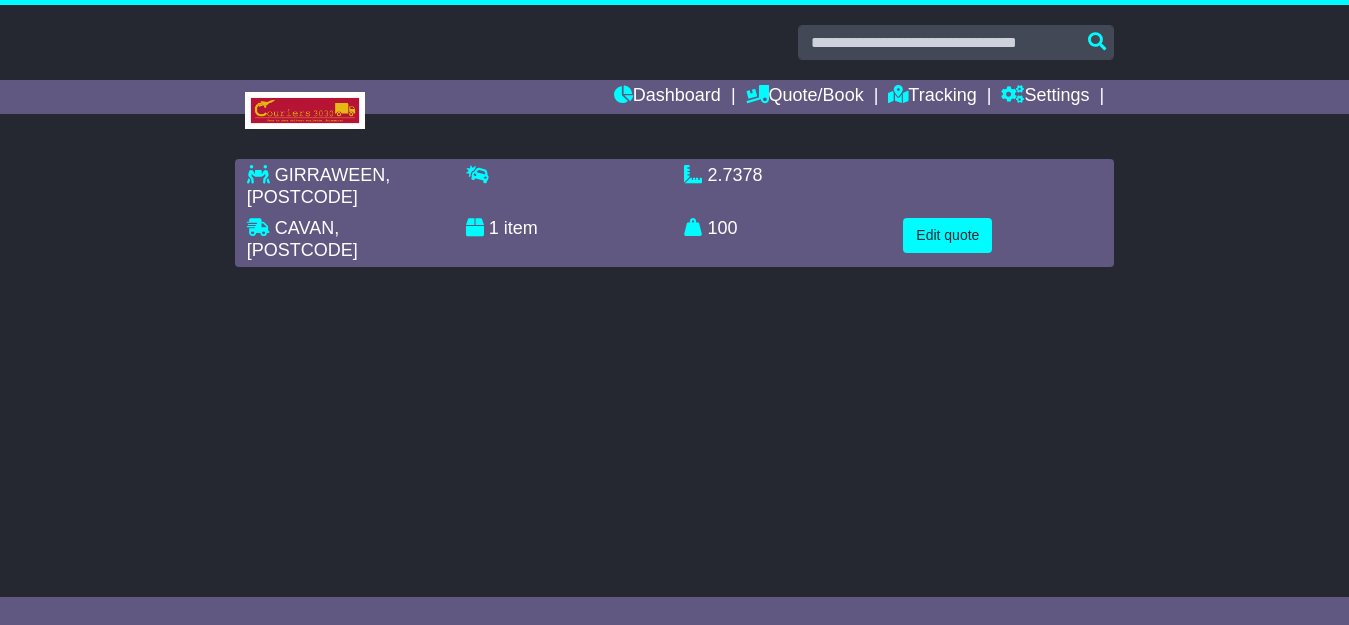 scroll, scrollTop: 0, scrollLeft: 0, axis: both 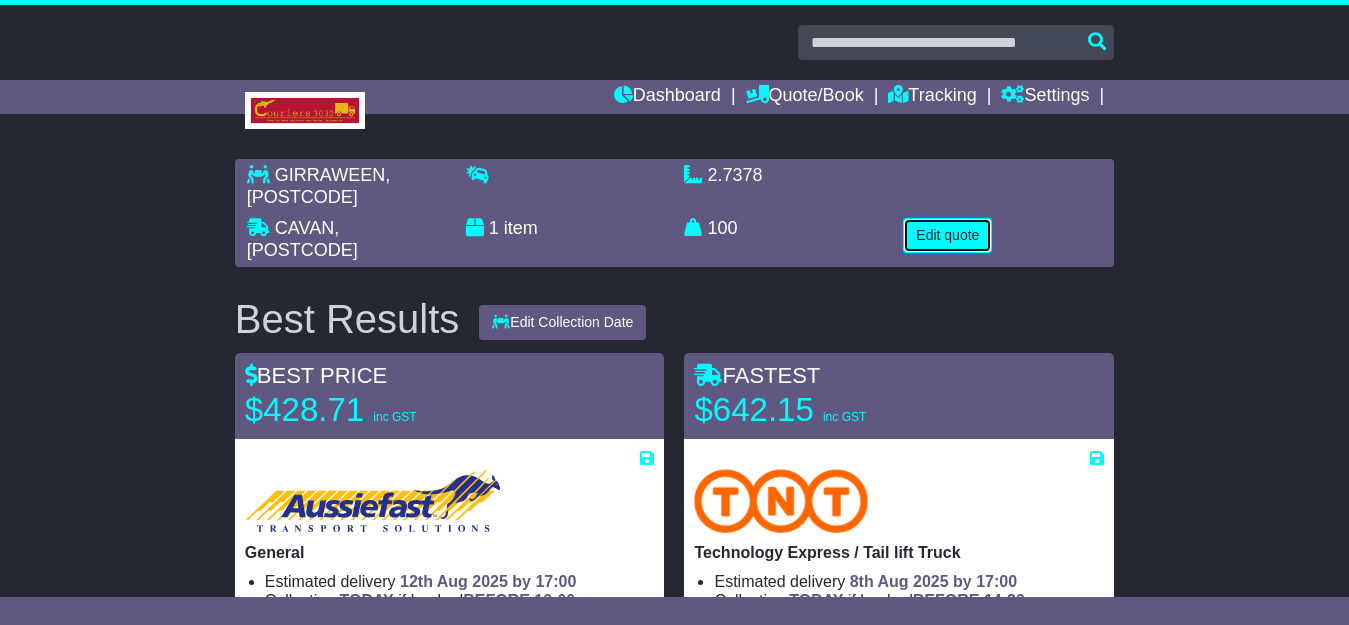 type 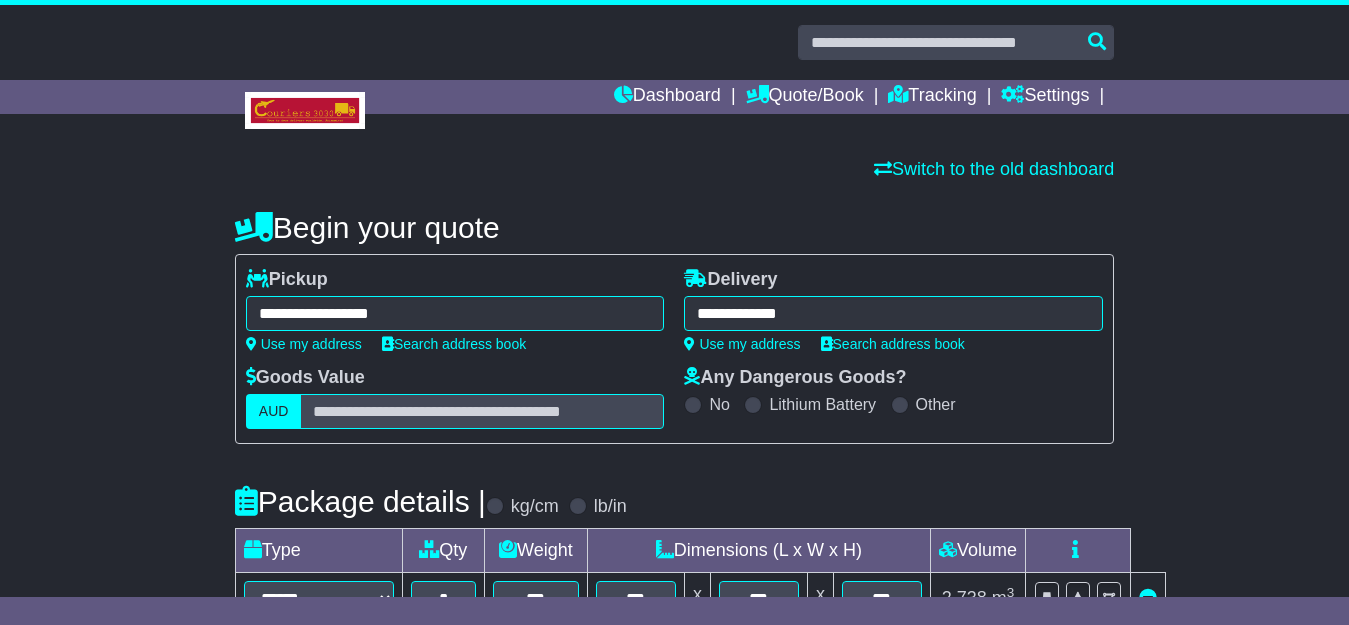 click on "**********" at bounding box center (455, 313) 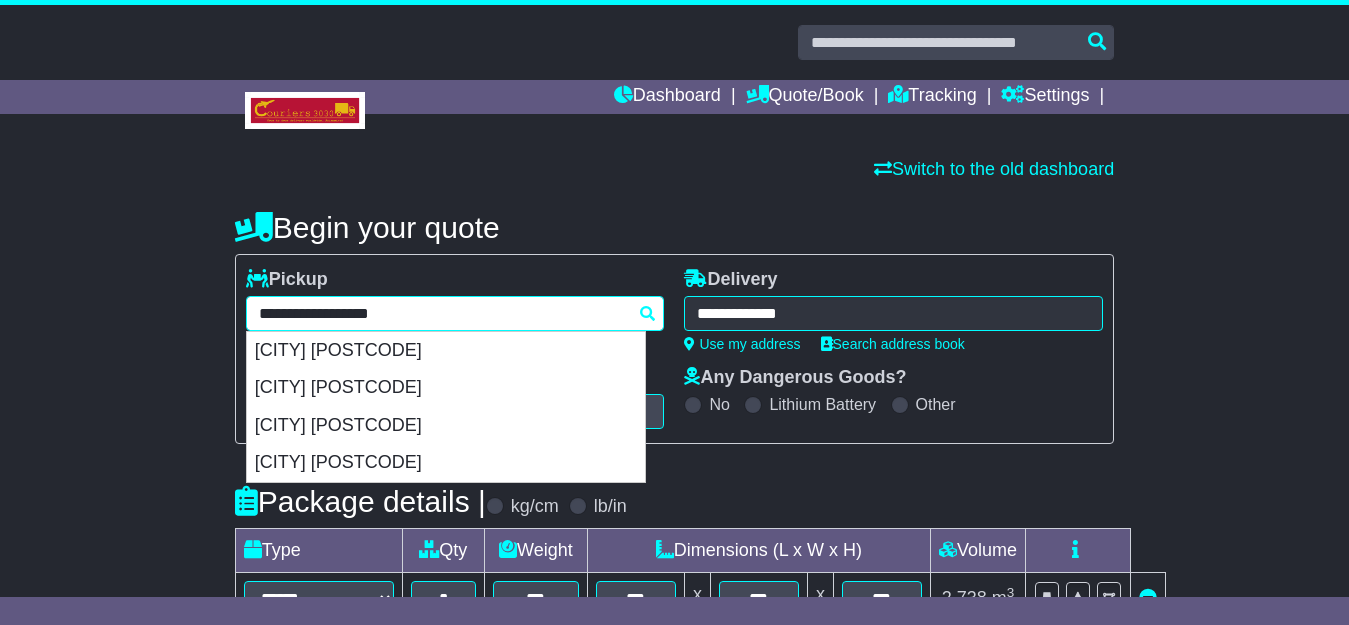 click on "**********" at bounding box center [455, 313] 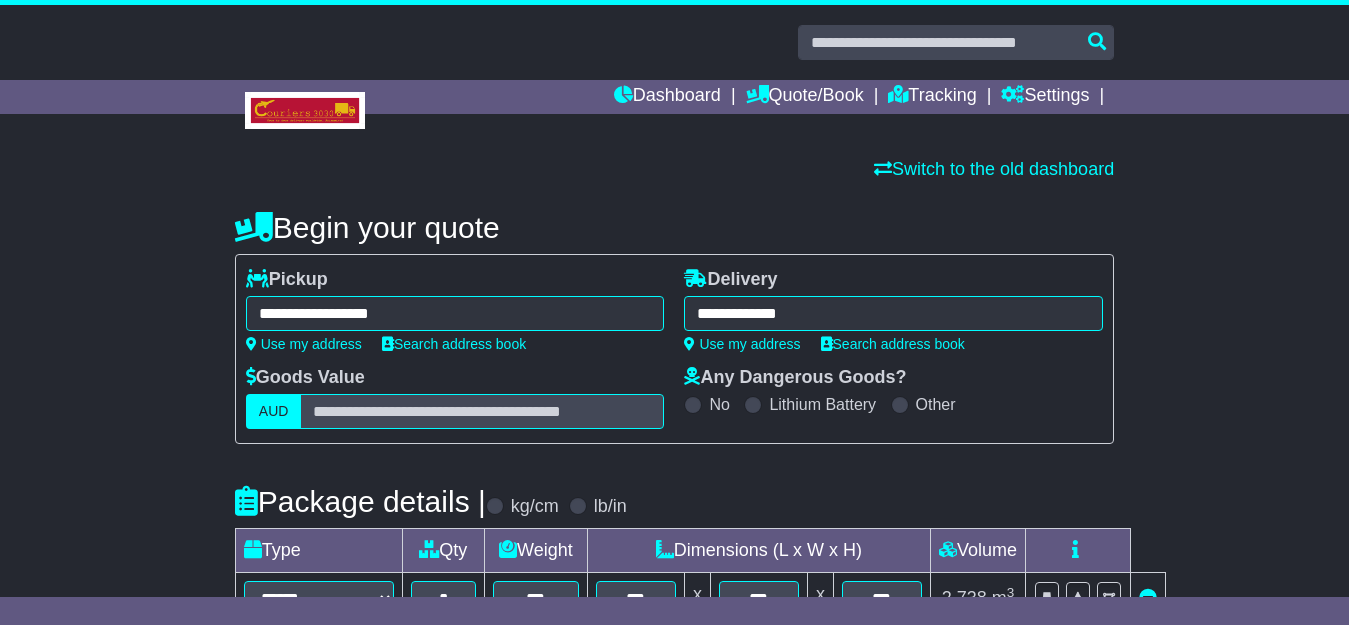 click on "**********" at bounding box center [455, 313] 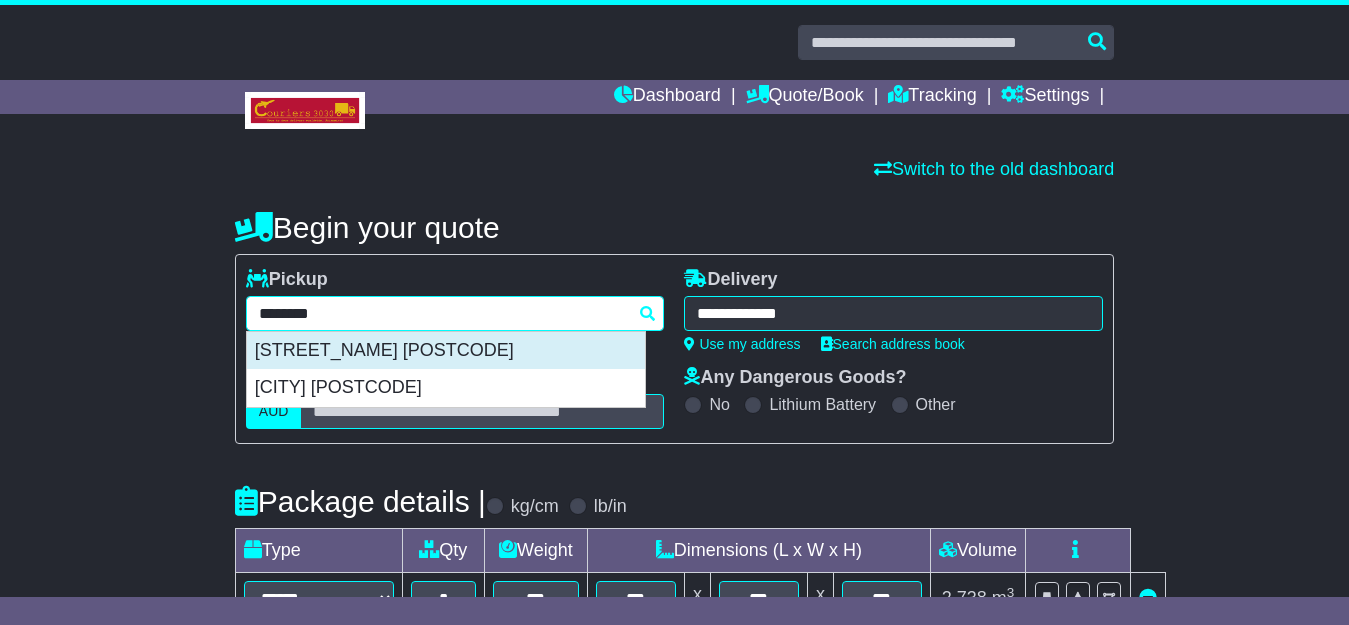 click on "ROSSMORE 2557" at bounding box center (446, 351) 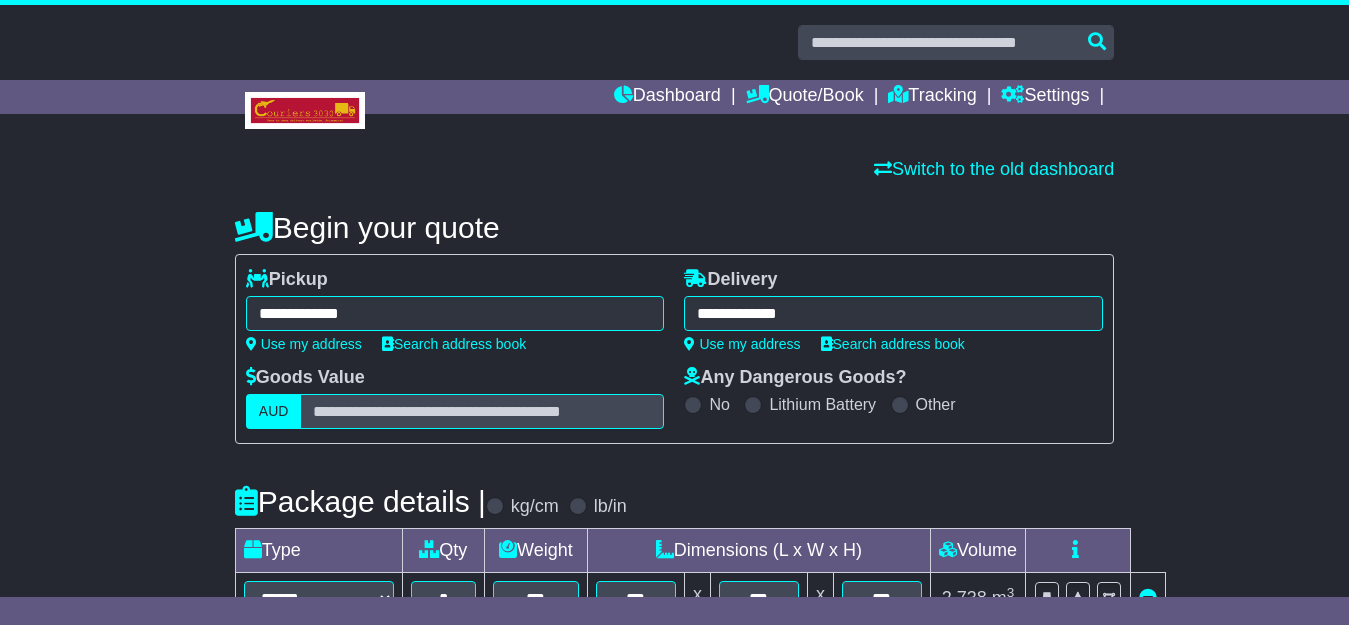 type on "**********" 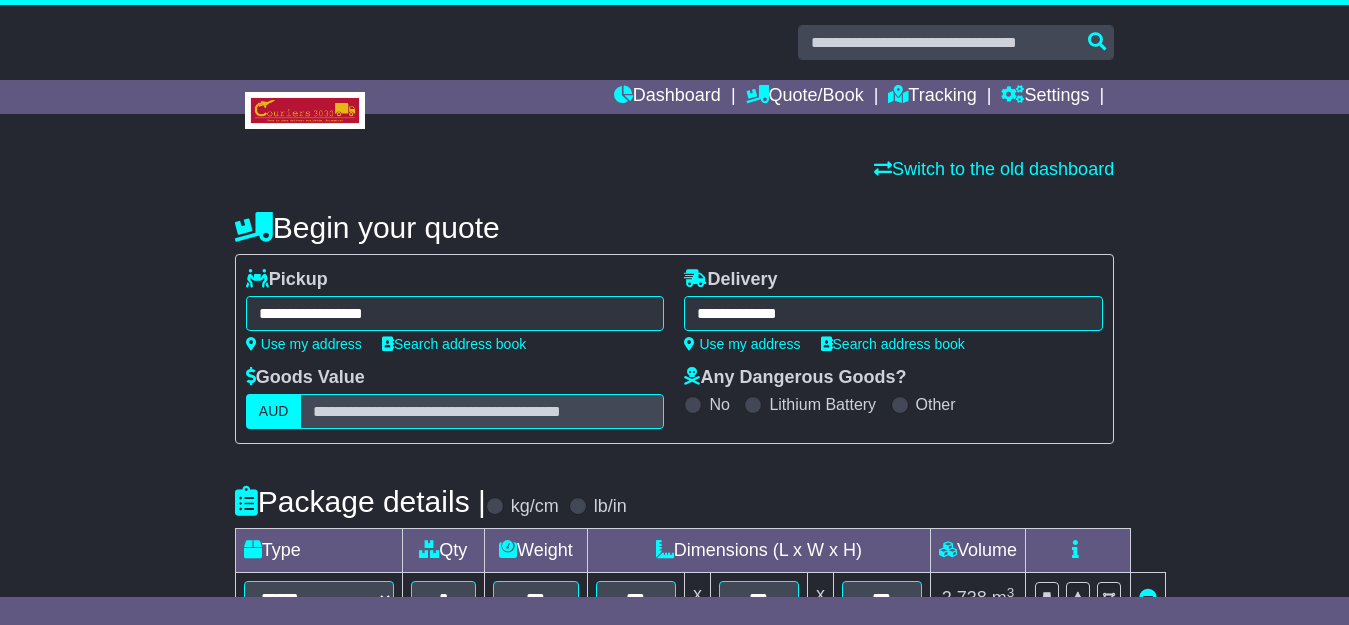 click on "**********" at bounding box center [893, 313] 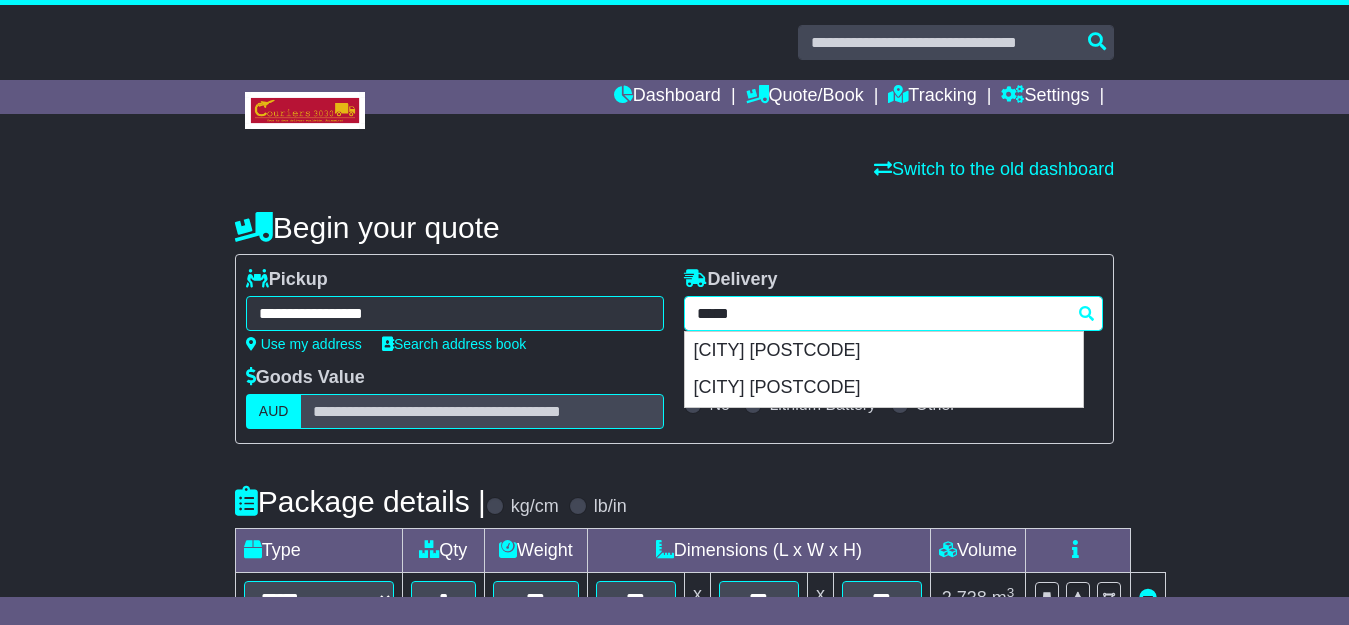 click on "*****" at bounding box center [893, 313] 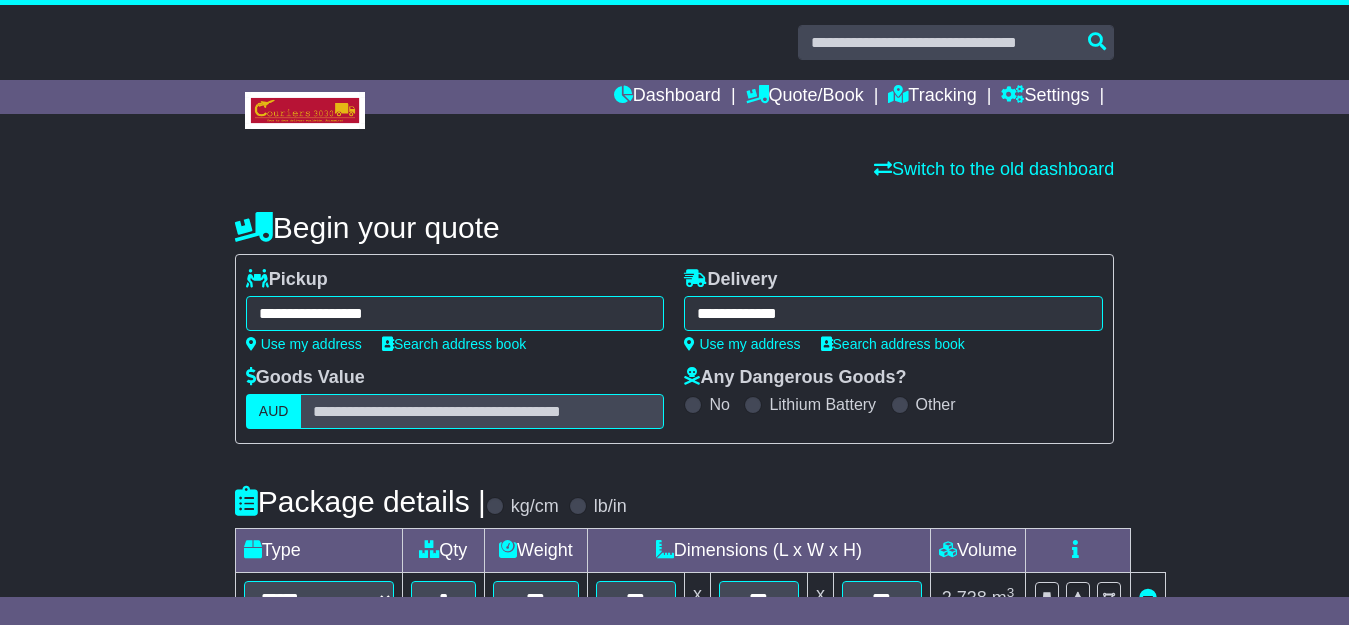 click on "**********" at bounding box center [893, 313] 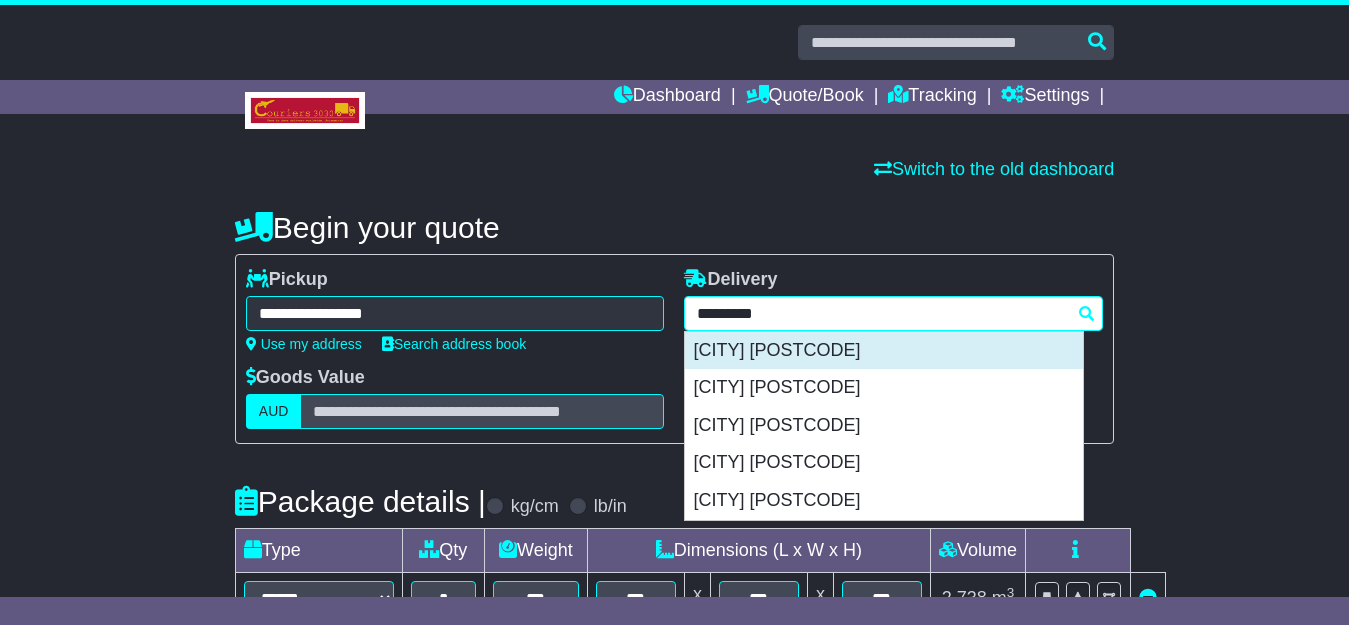 click on "NEWCASTLE 2300" at bounding box center (884, 351) 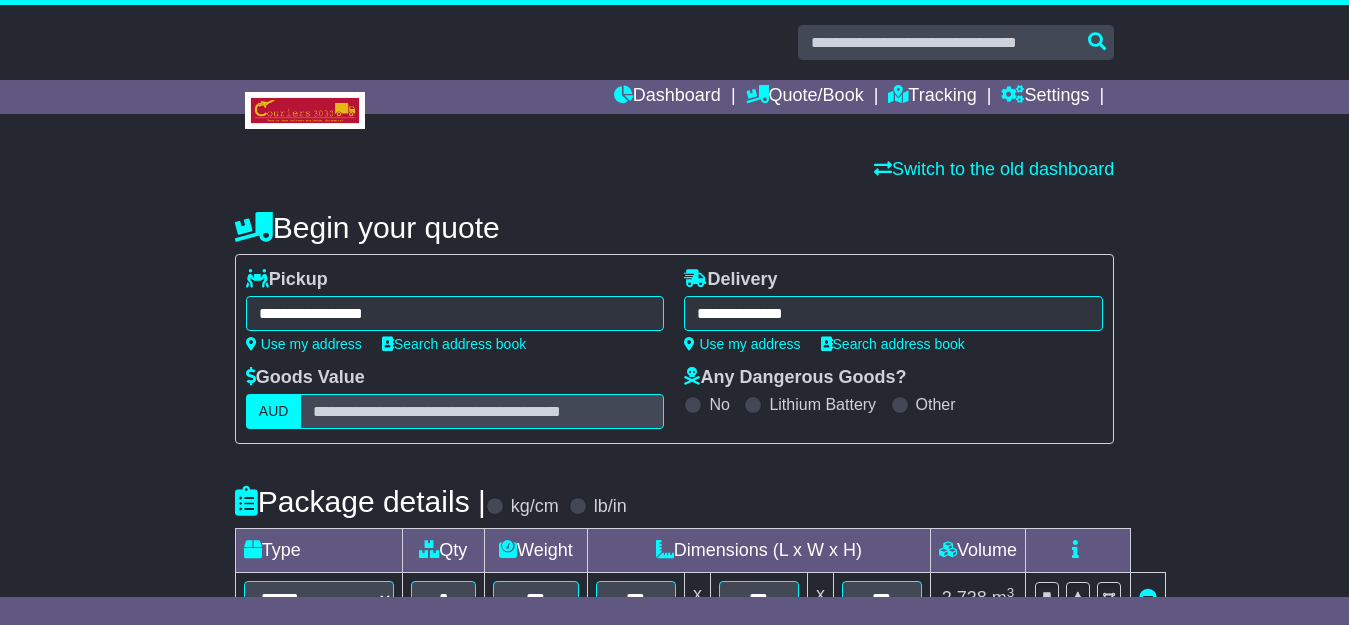 type on "**********" 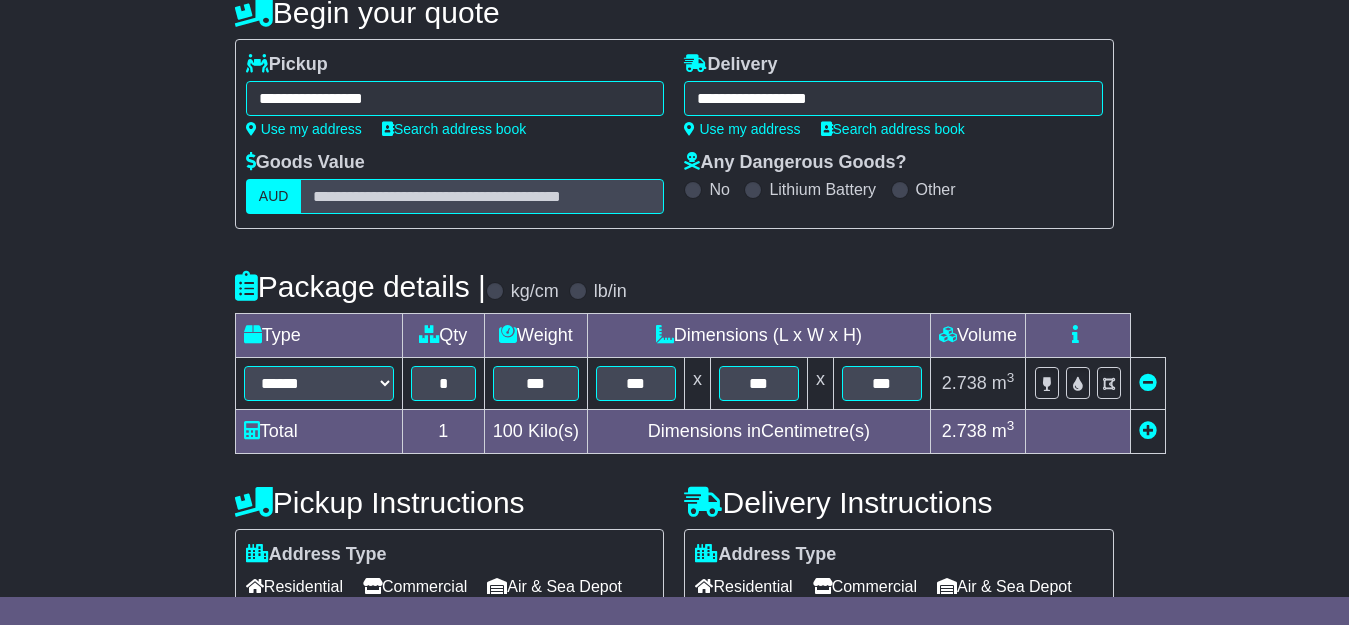 scroll, scrollTop: 286, scrollLeft: 0, axis: vertical 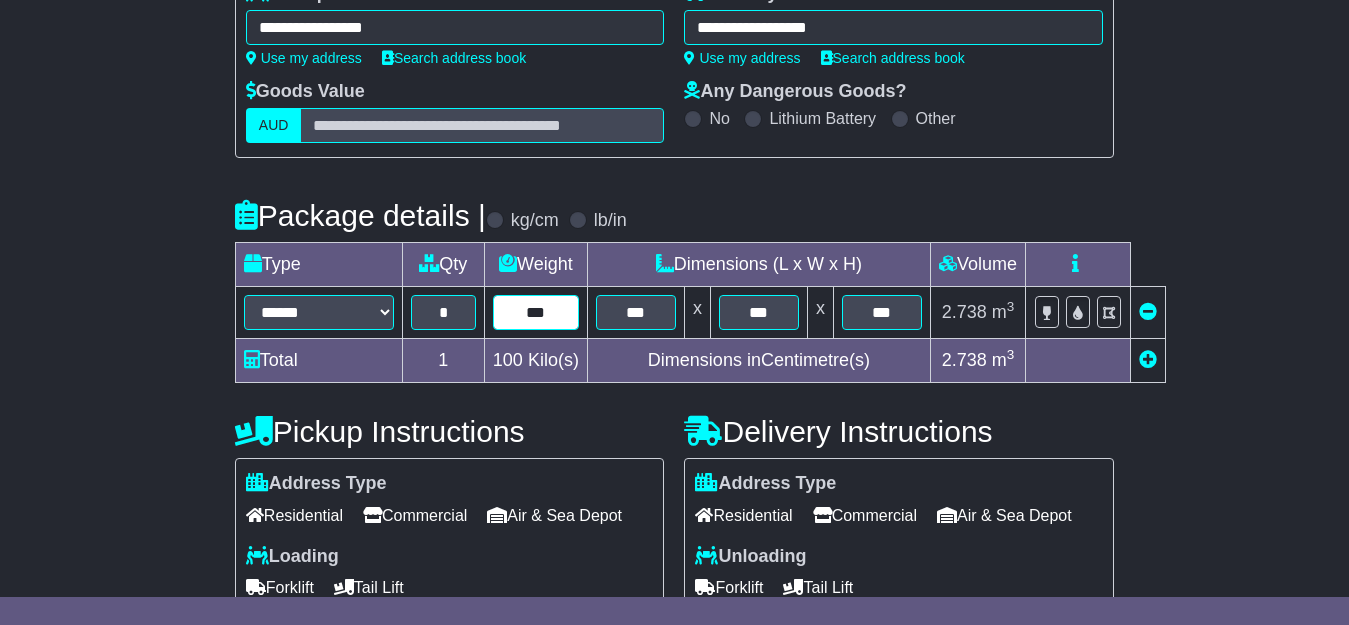 click on "***" at bounding box center [536, 312] 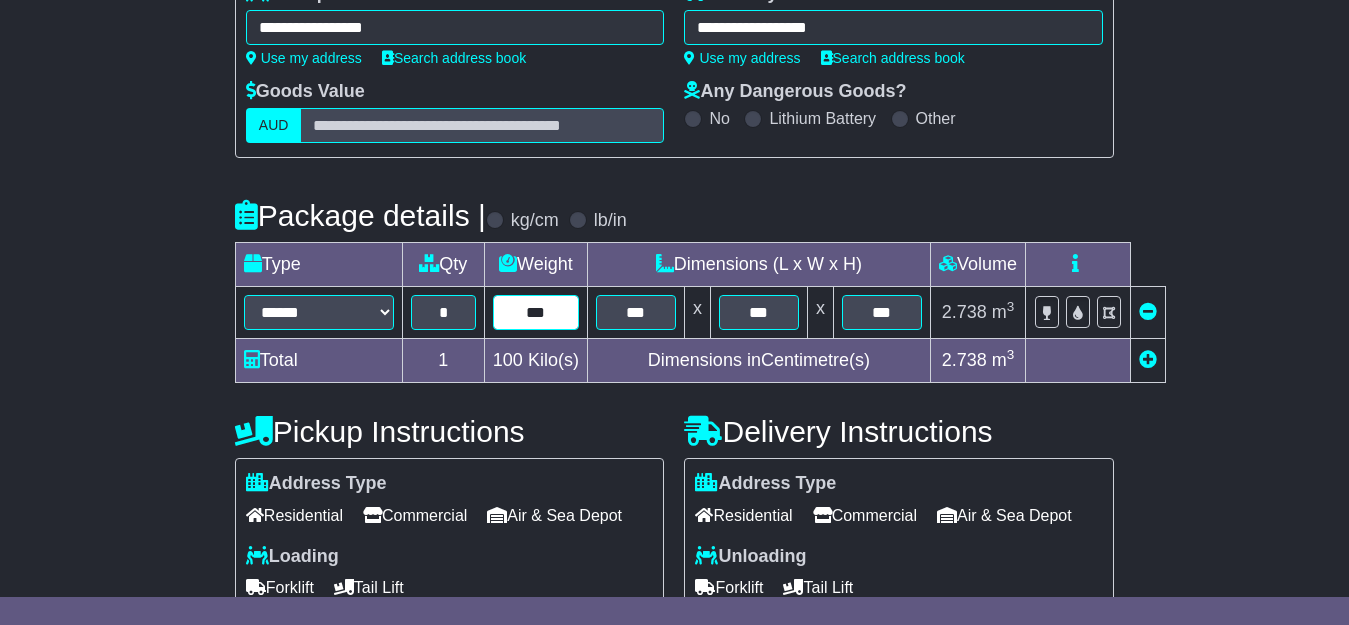 type on "***" 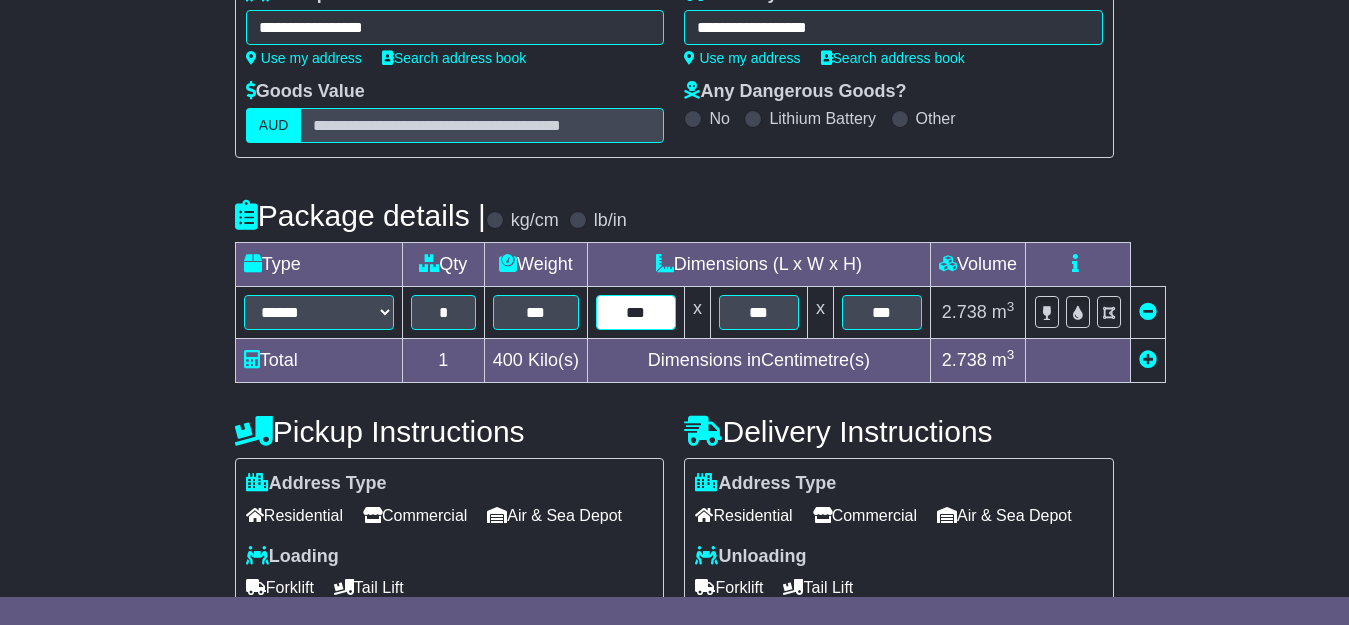 type on "***" 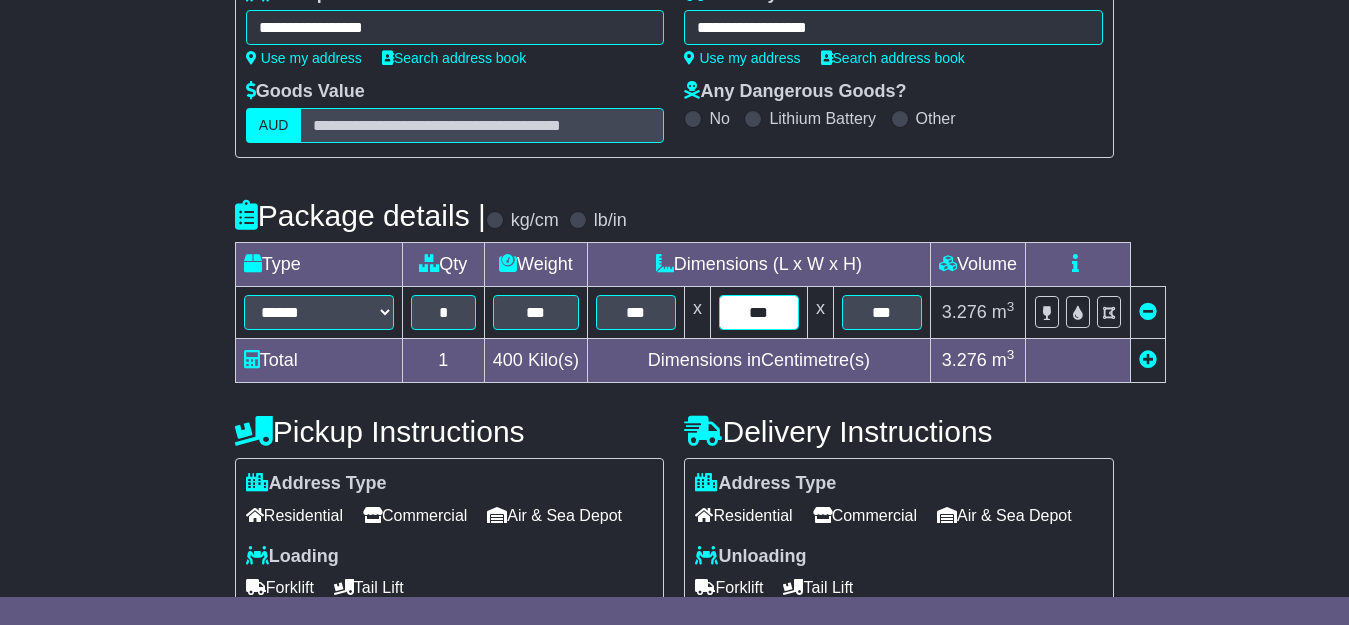 type on "***" 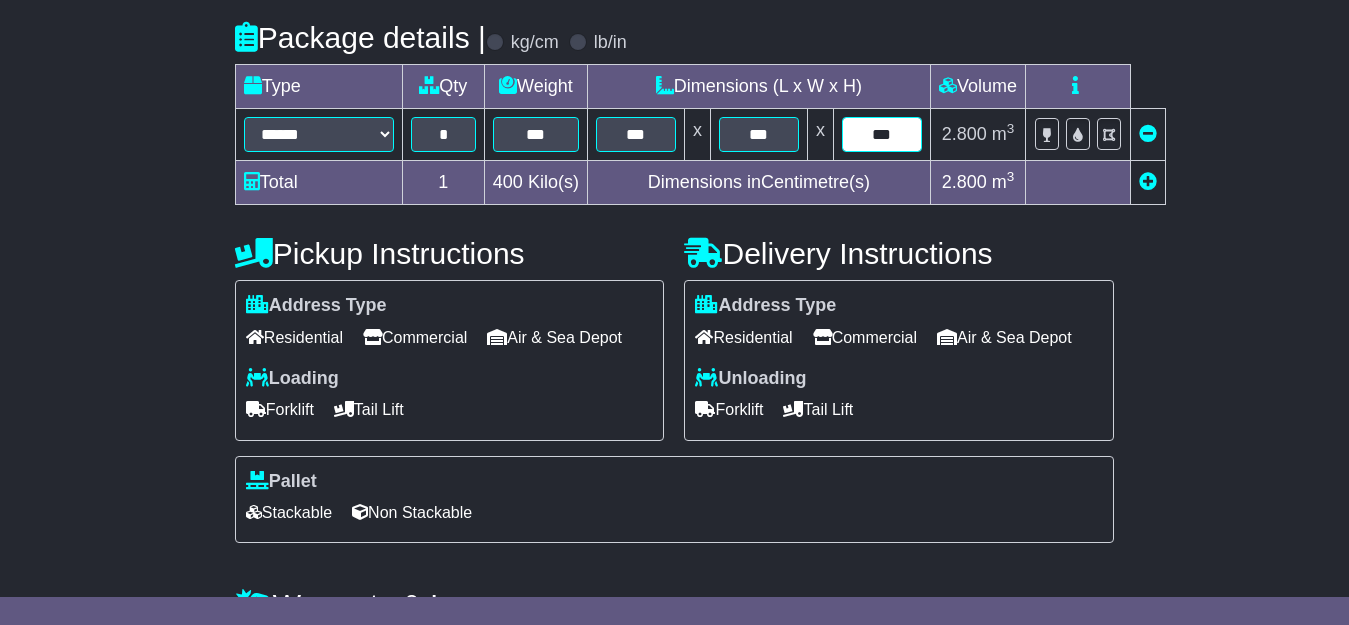 scroll, scrollTop: 469, scrollLeft: 0, axis: vertical 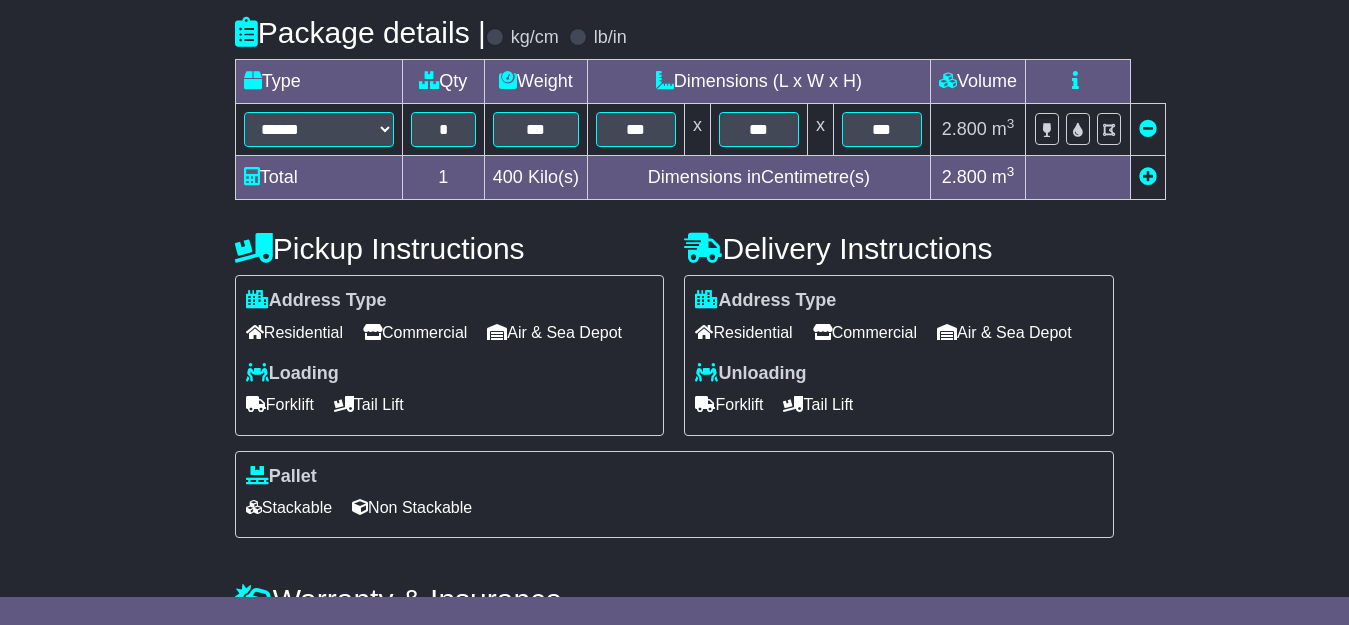 click on "Residential" at bounding box center (743, 332) 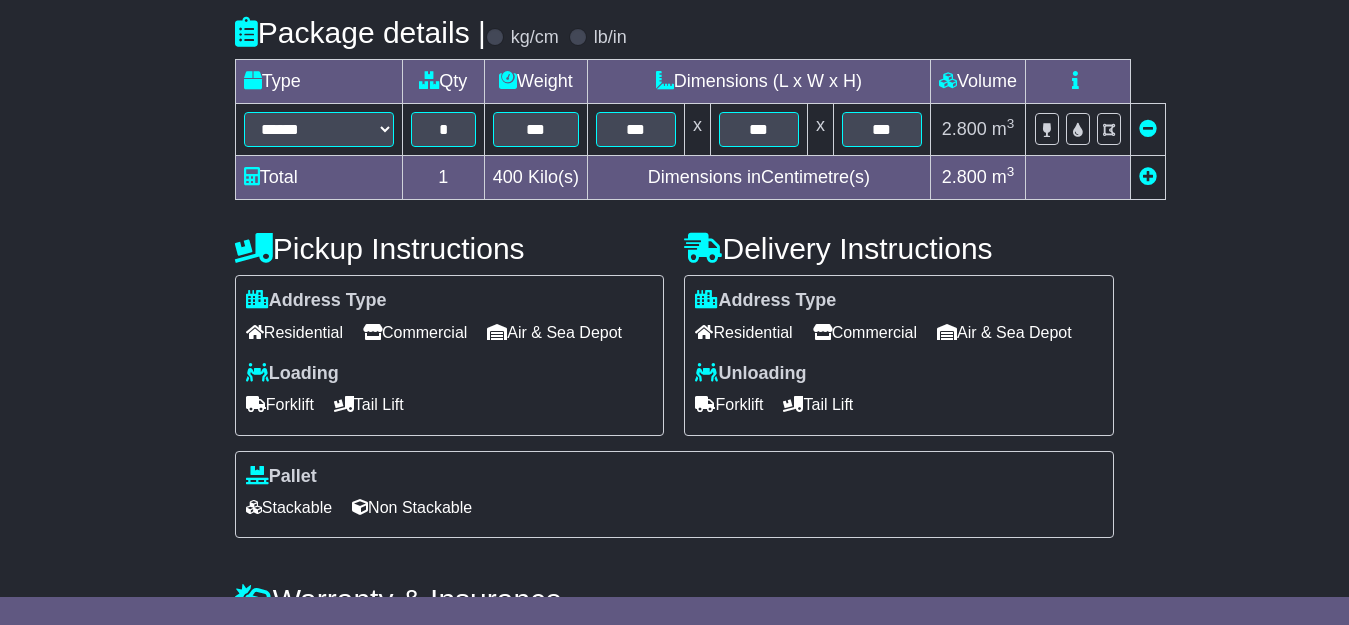 click on "Forklift" at bounding box center (729, 404) 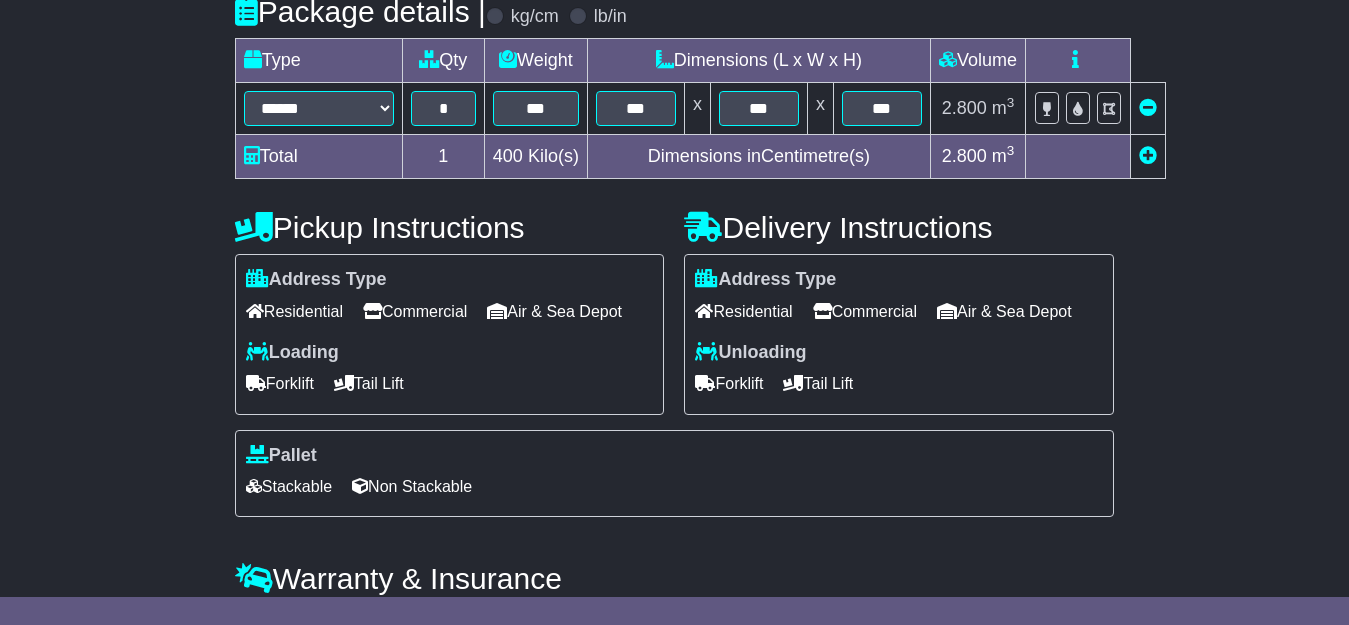scroll, scrollTop: 645, scrollLeft: 0, axis: vertical 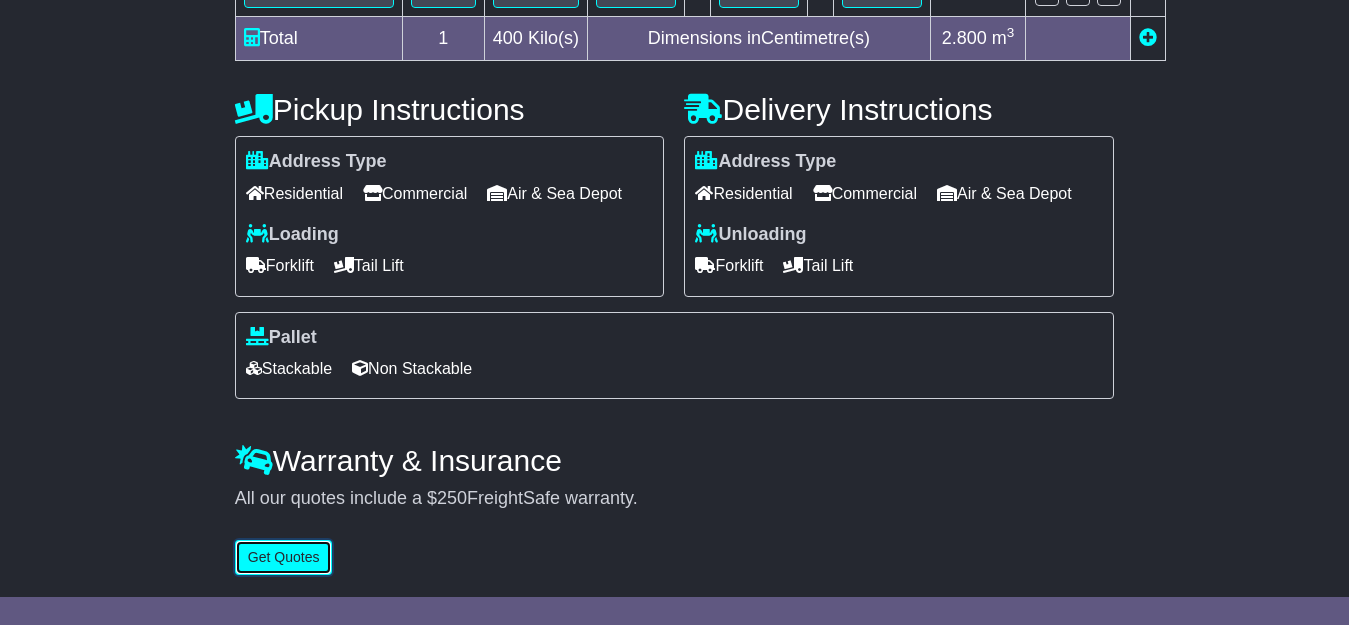 click on "Get Quotes" at bounding box center [284, 557] 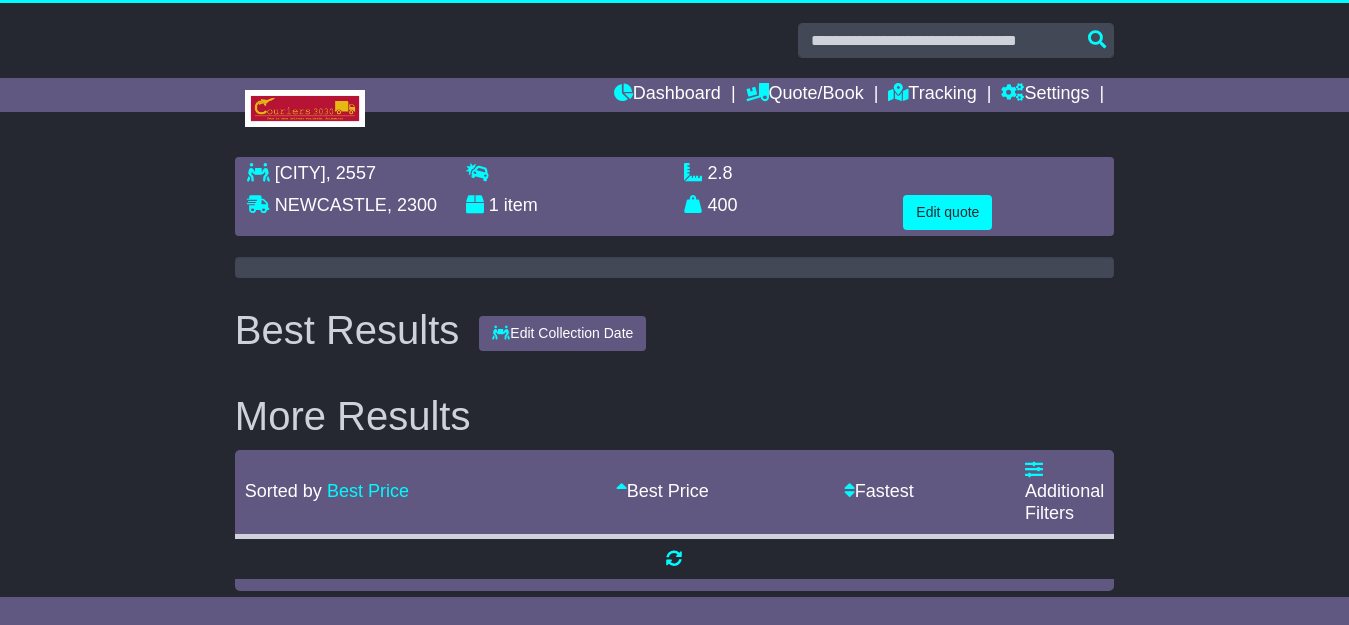 scroll, scrollTop: 0, scrollLeft: 0, axis: both 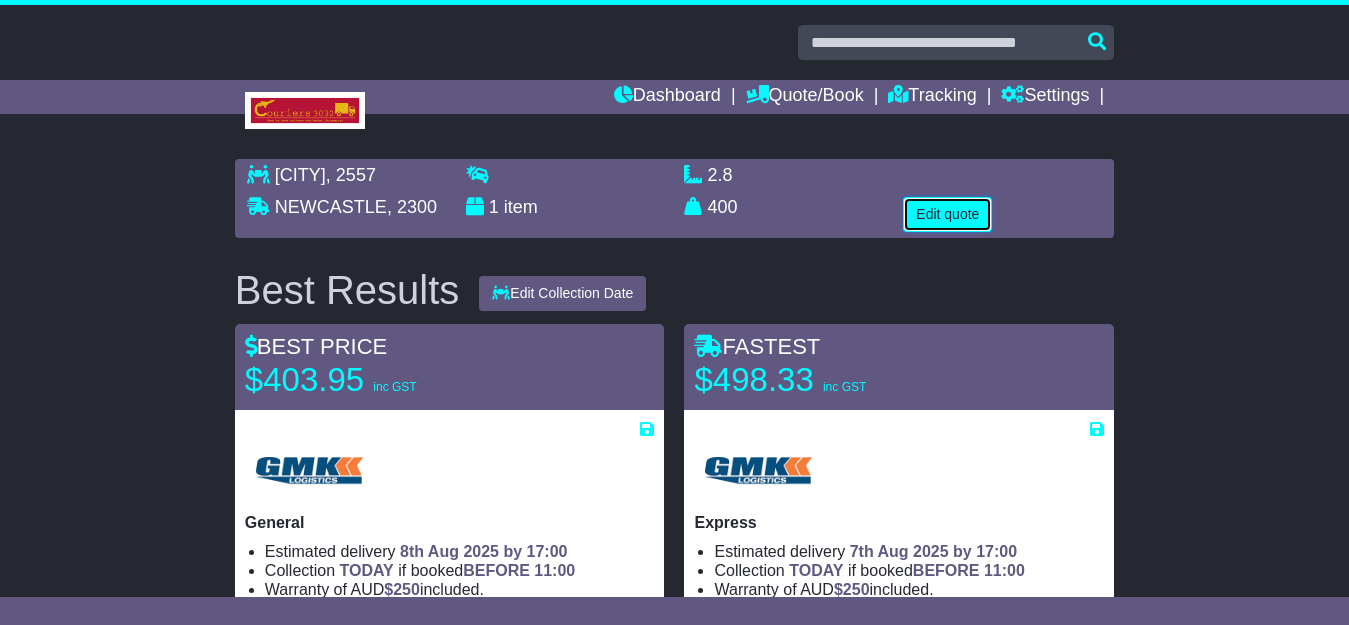 click on "Edit quote" at bounding box center [947, 214] 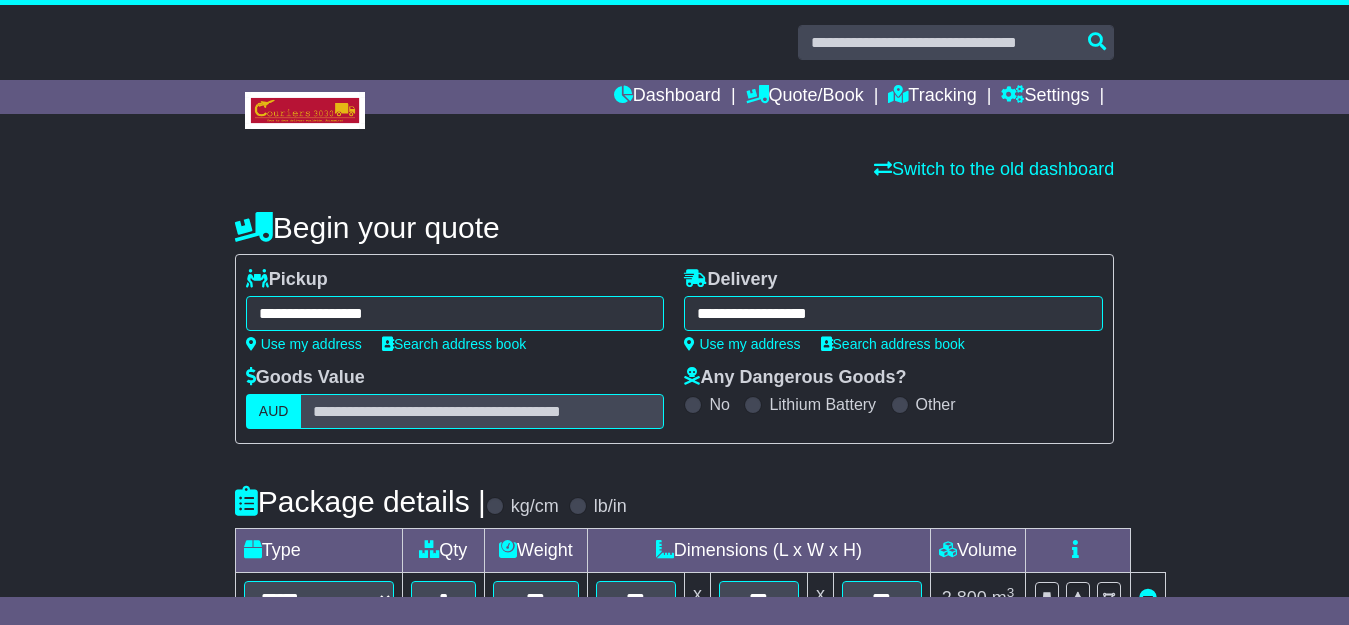 click on "**********" at bounding box center (893, 313) 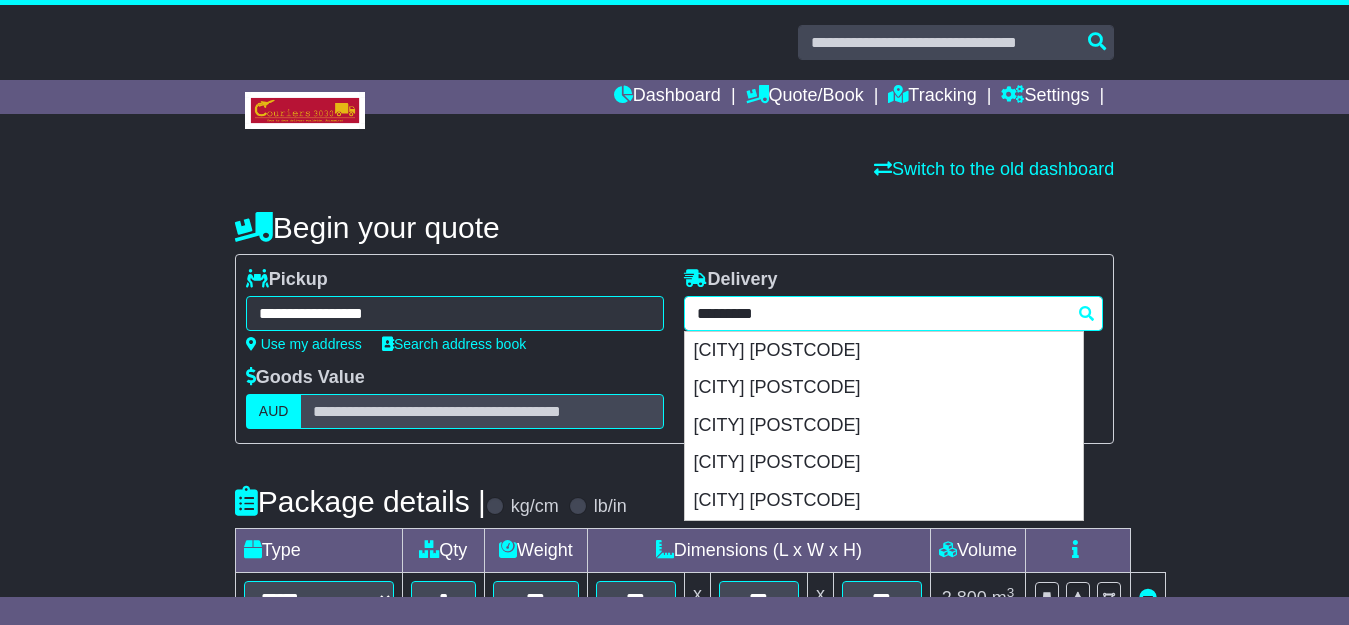 click on "*********" at bounding box center [893, 313] 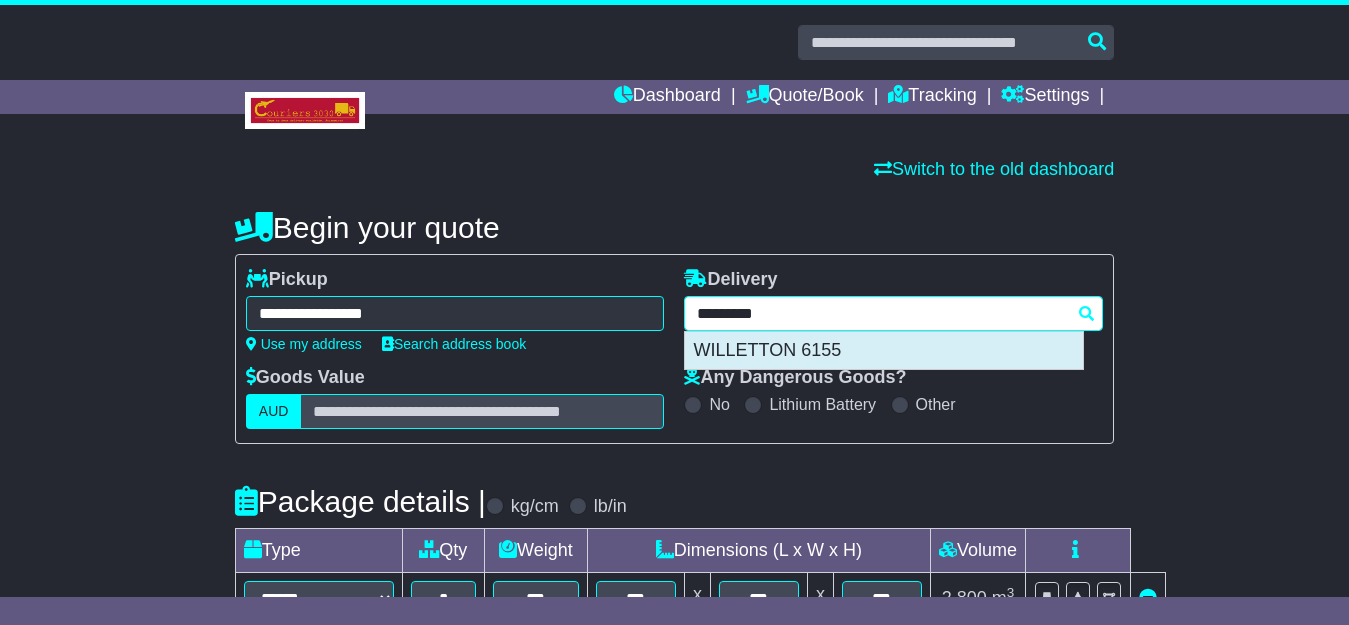 click on "WILLETTON 6155" at bounding box center (884, 351) 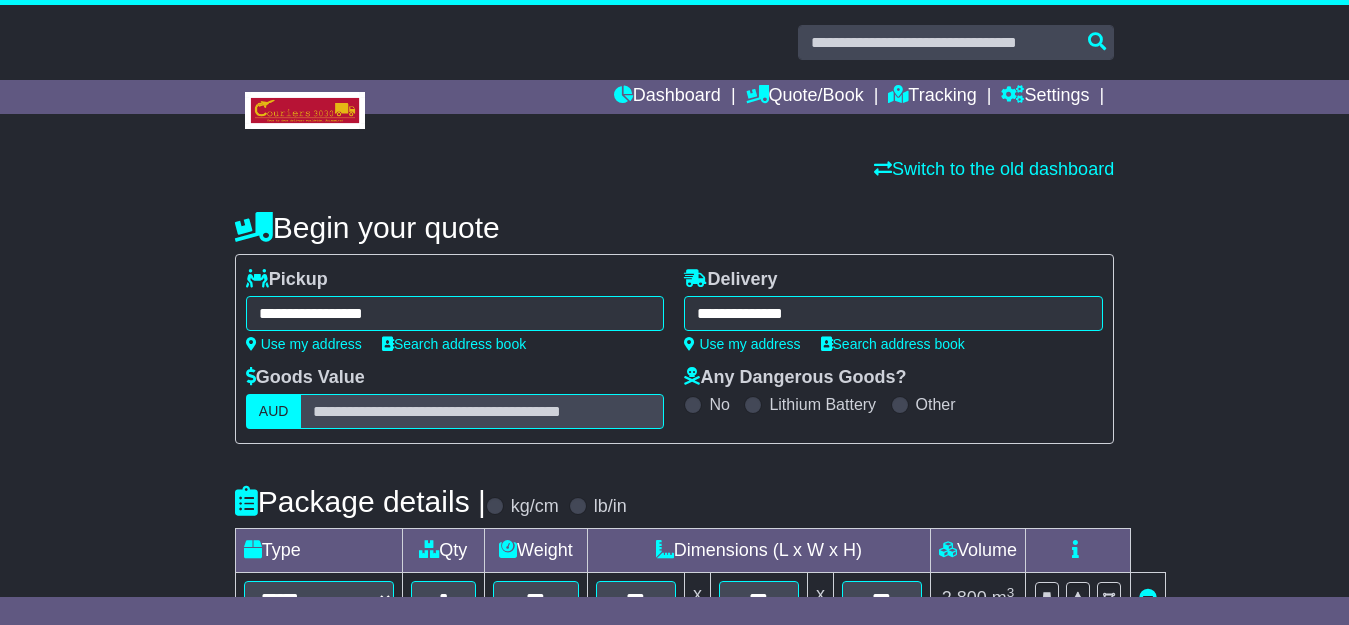 type on "**********" 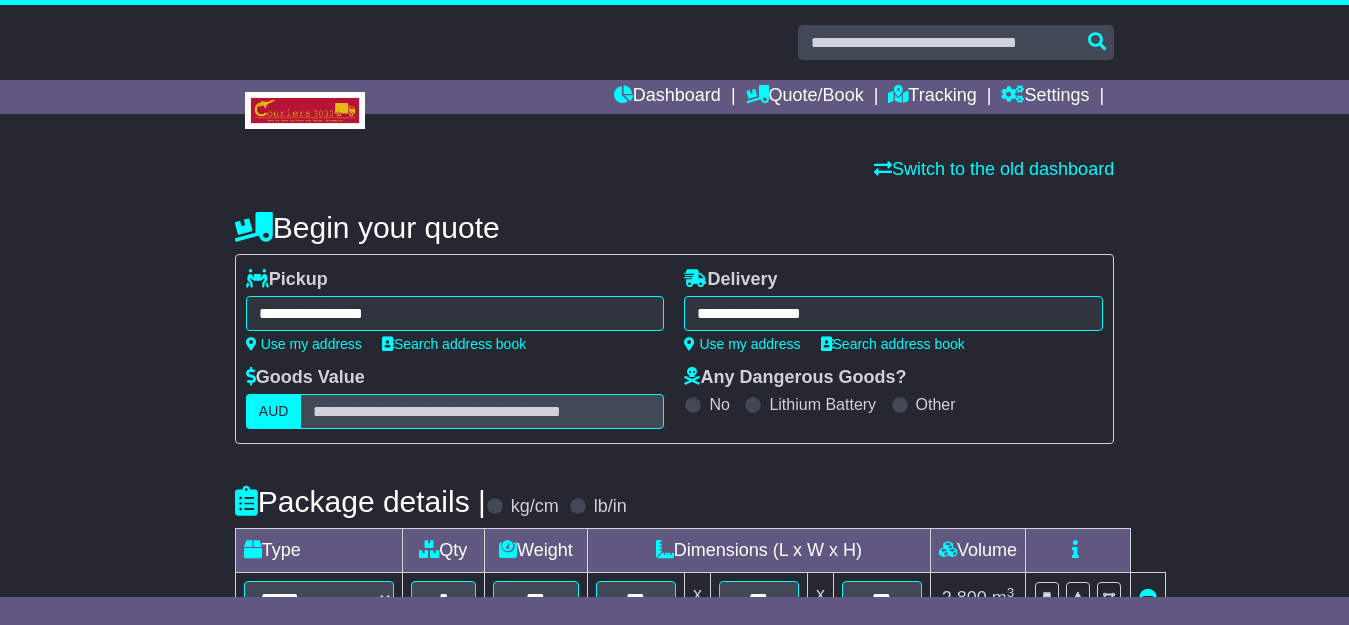 click on "**********" at bounding box center (455, 313) 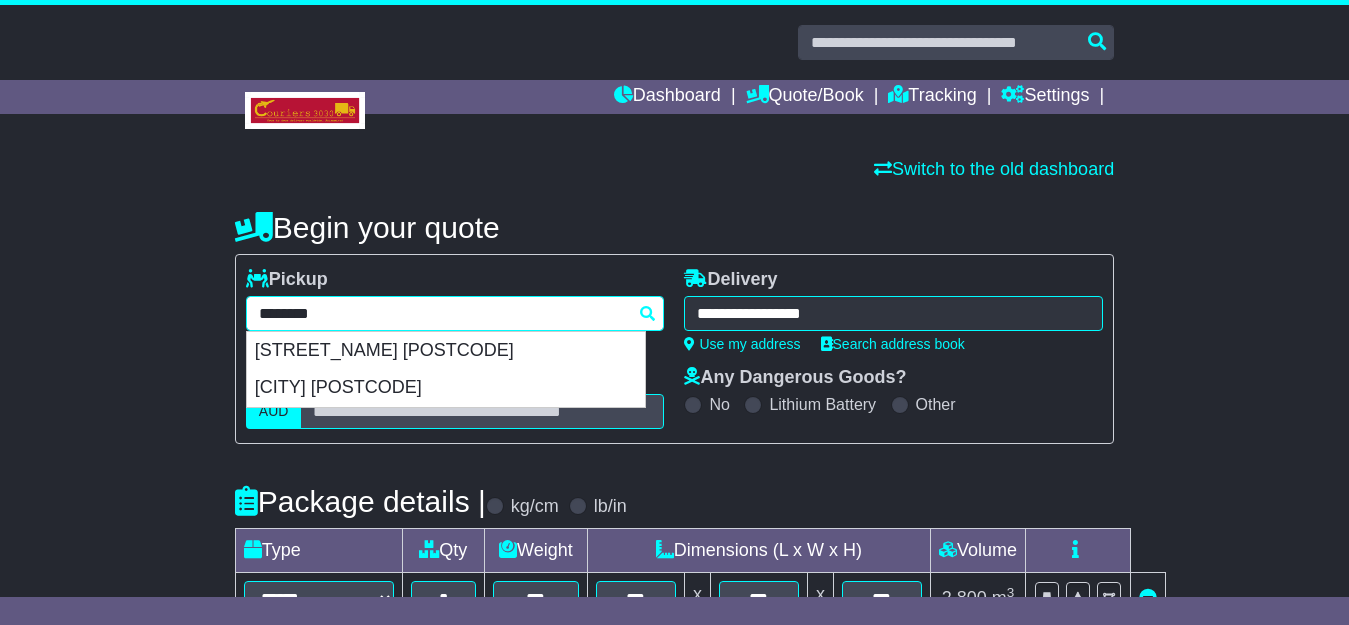 click on "********" at bounding box center [455, 313] 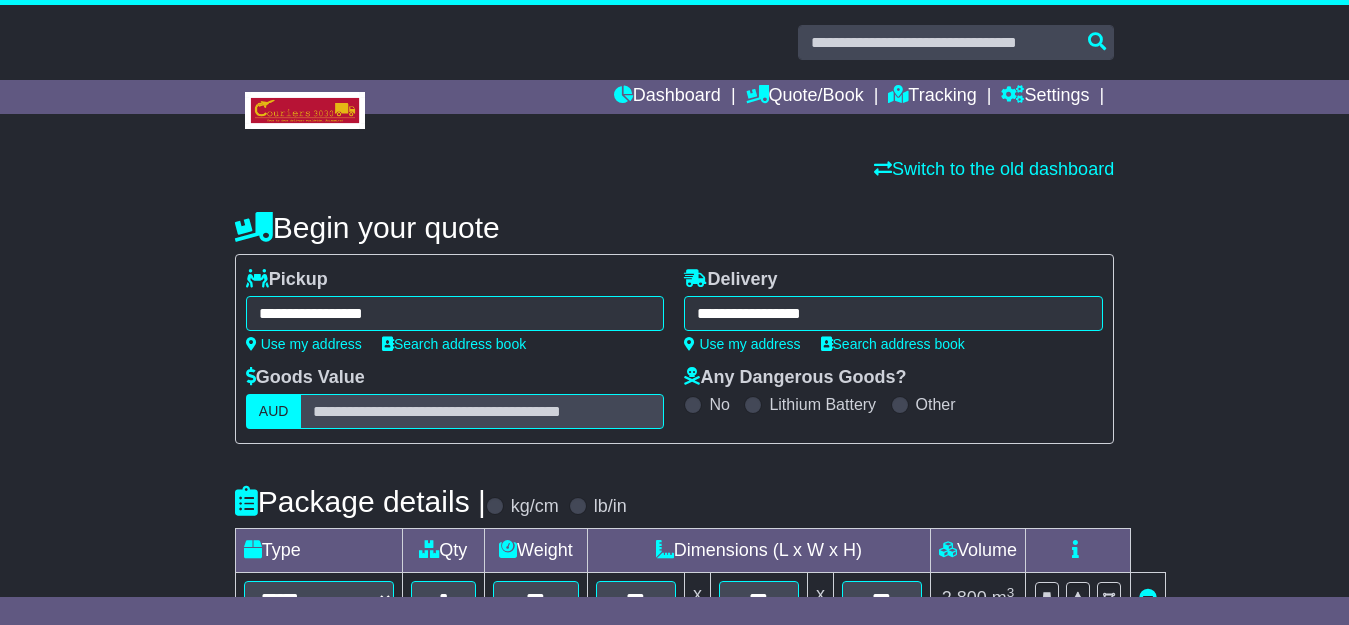 type on "**********" 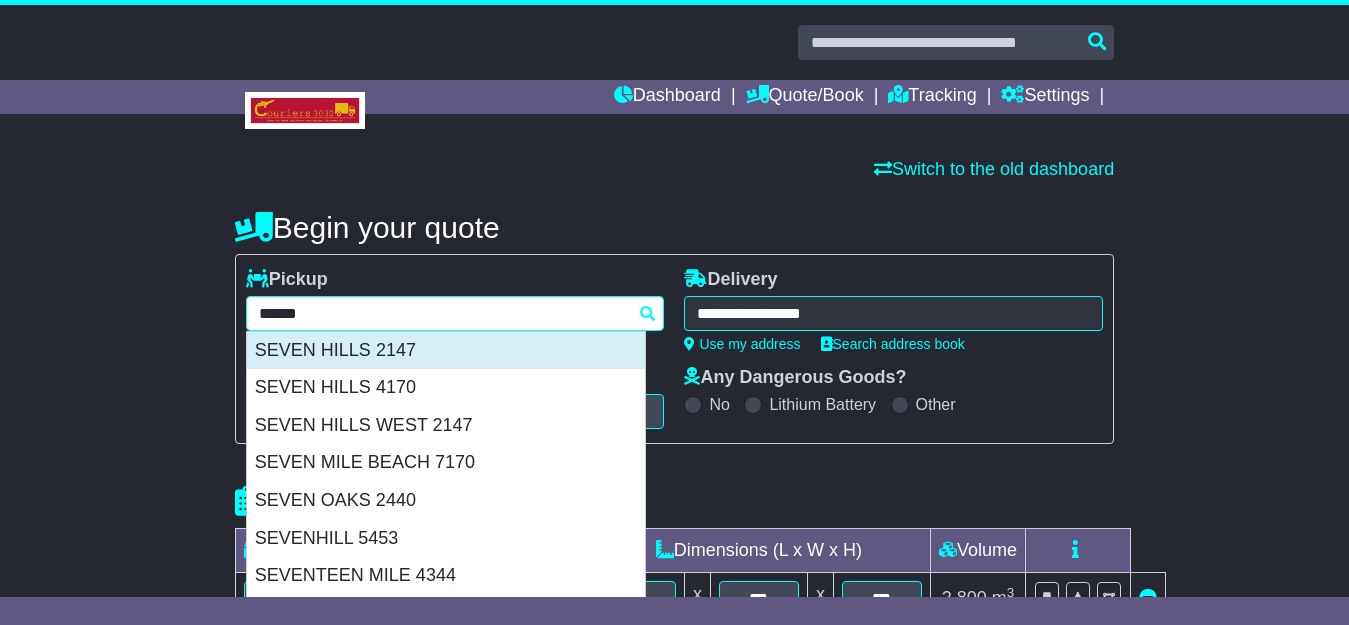 click on "SEVEN HILLS 2147" at bounding box center [446, 351] 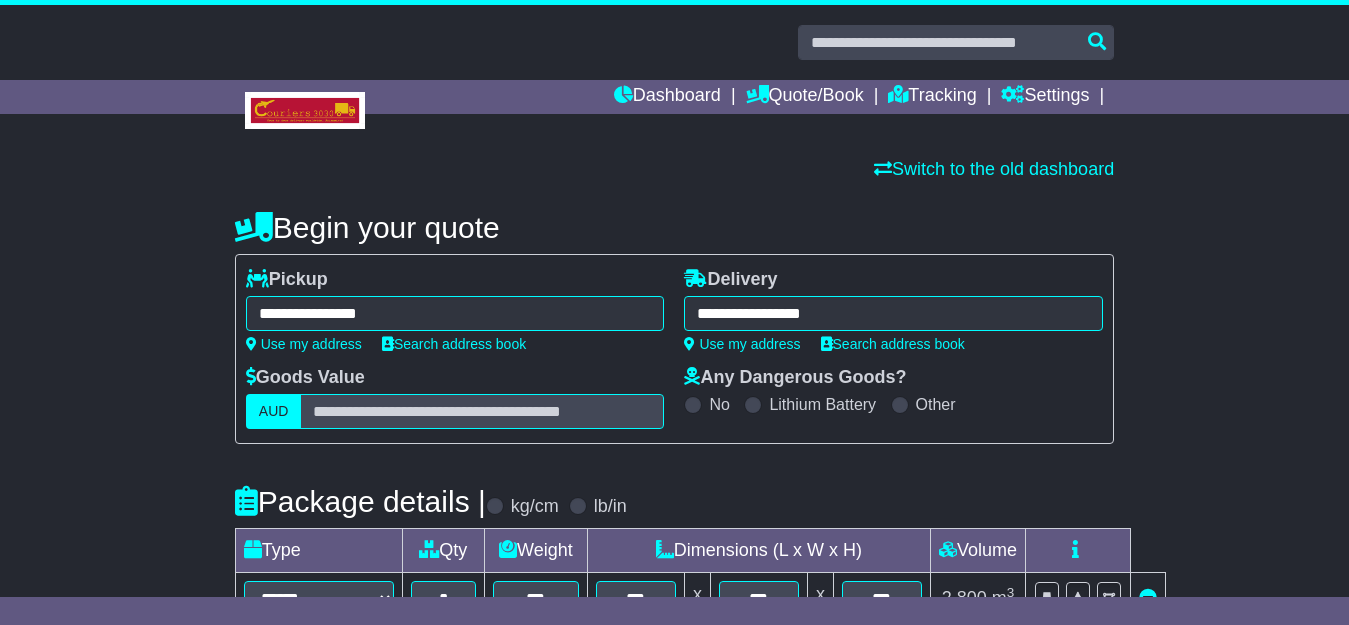 type on "**********" 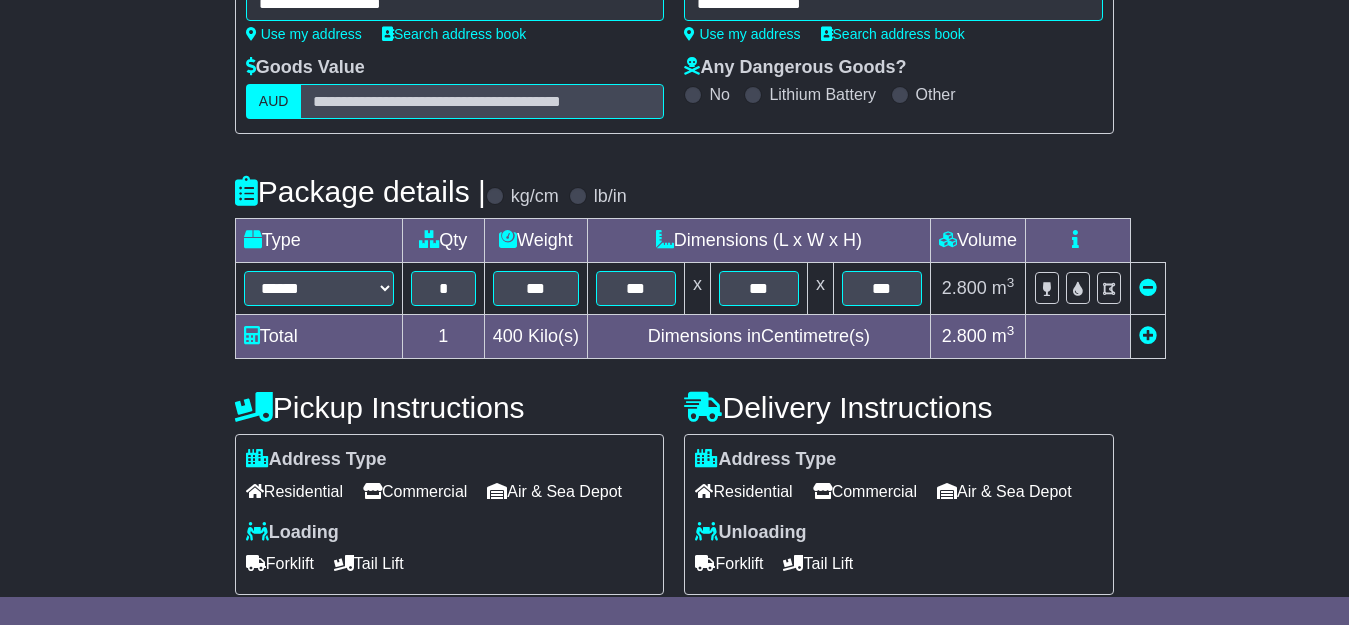 scroll, scrollTop: 312, scrollLeft: 0, axis: vertical 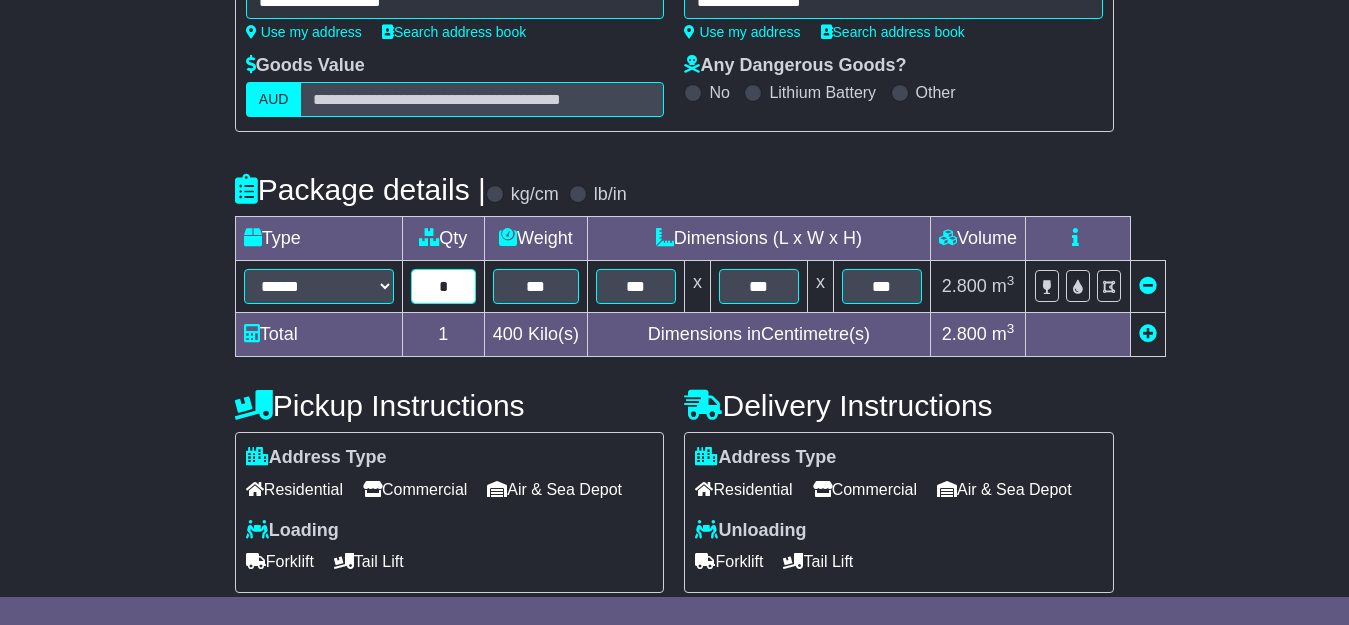 click on "*" at bounding box center [443, 286] 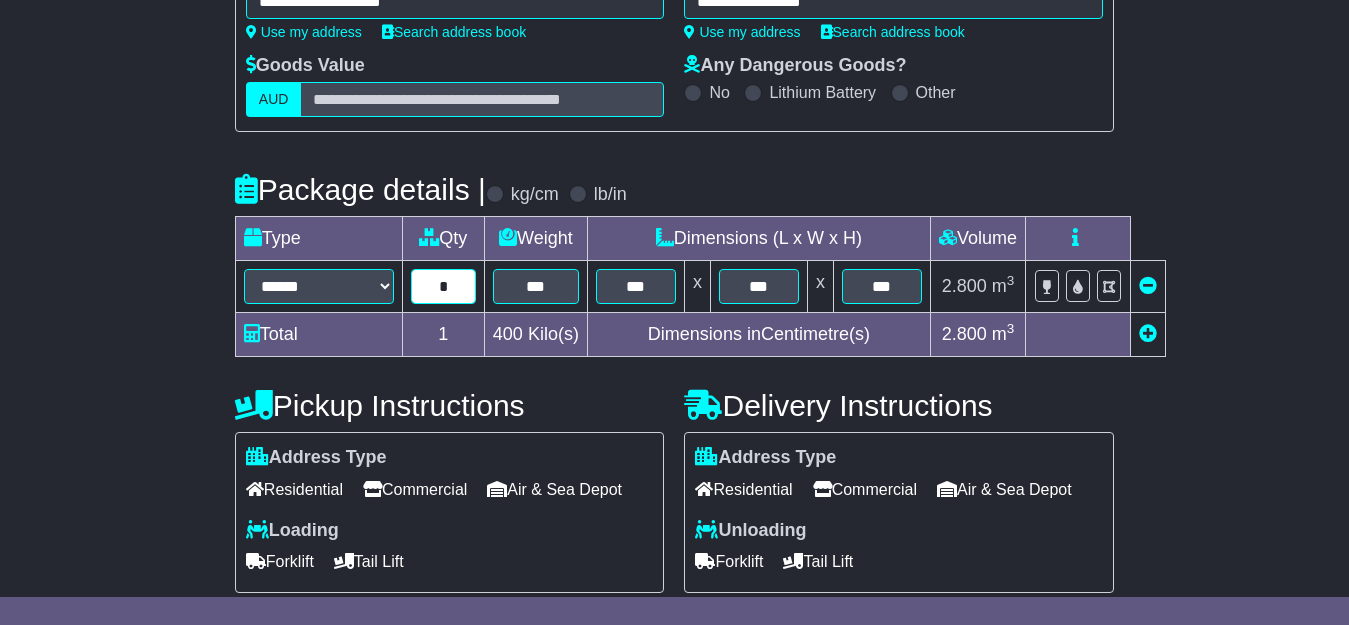 type on "*" 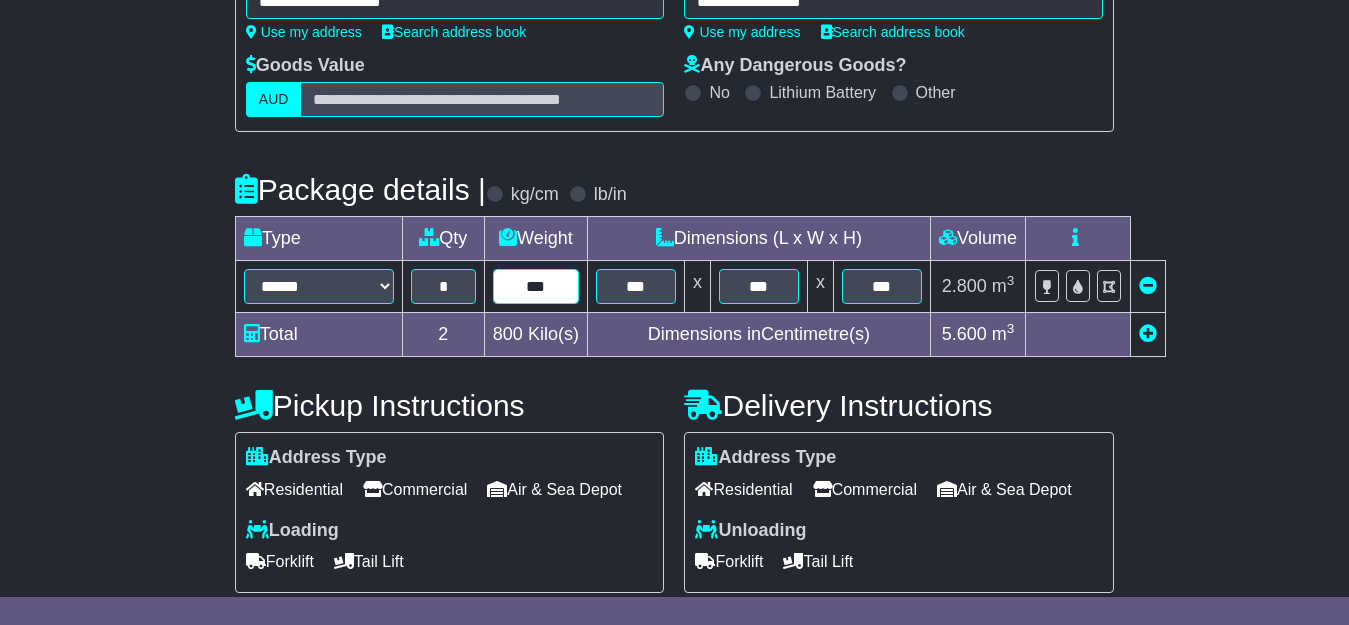 type on "***" 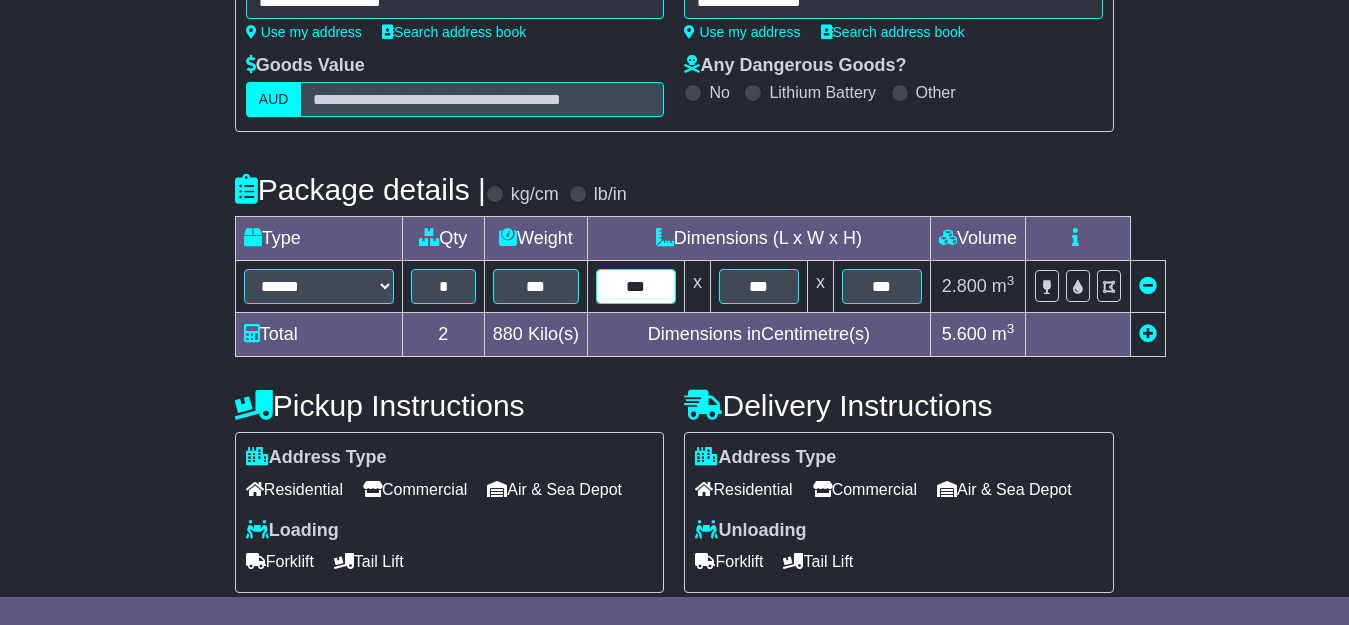 type on "***" 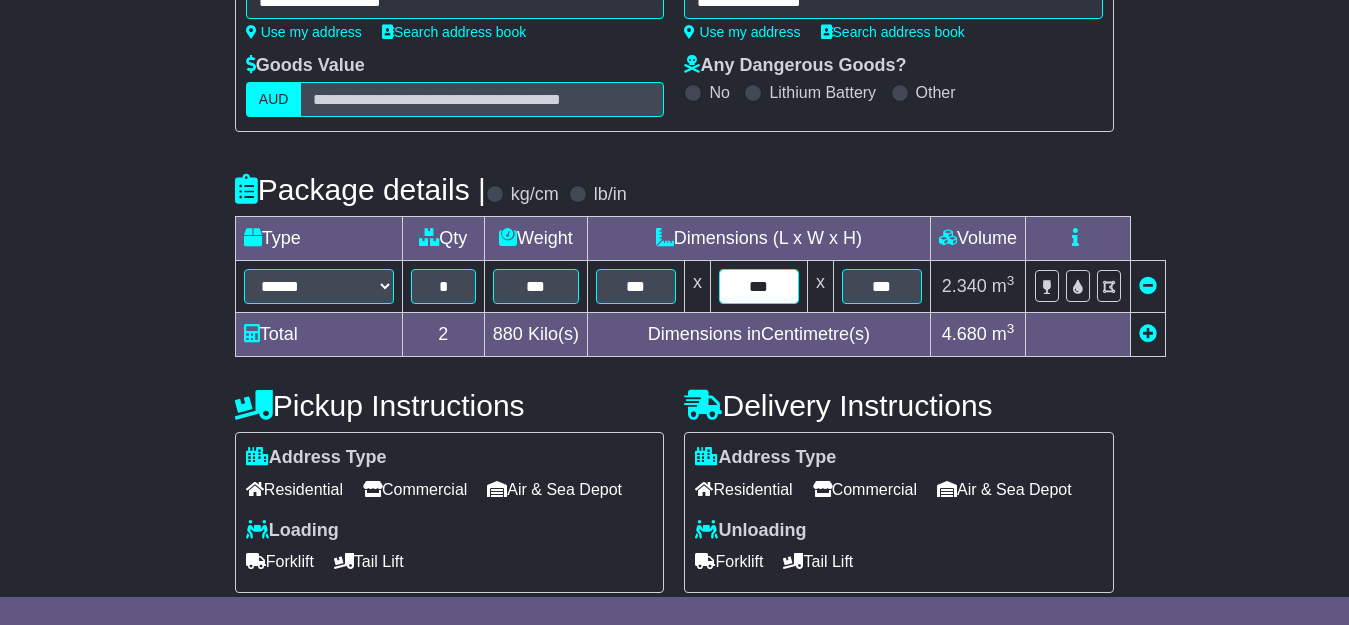 type on "***" 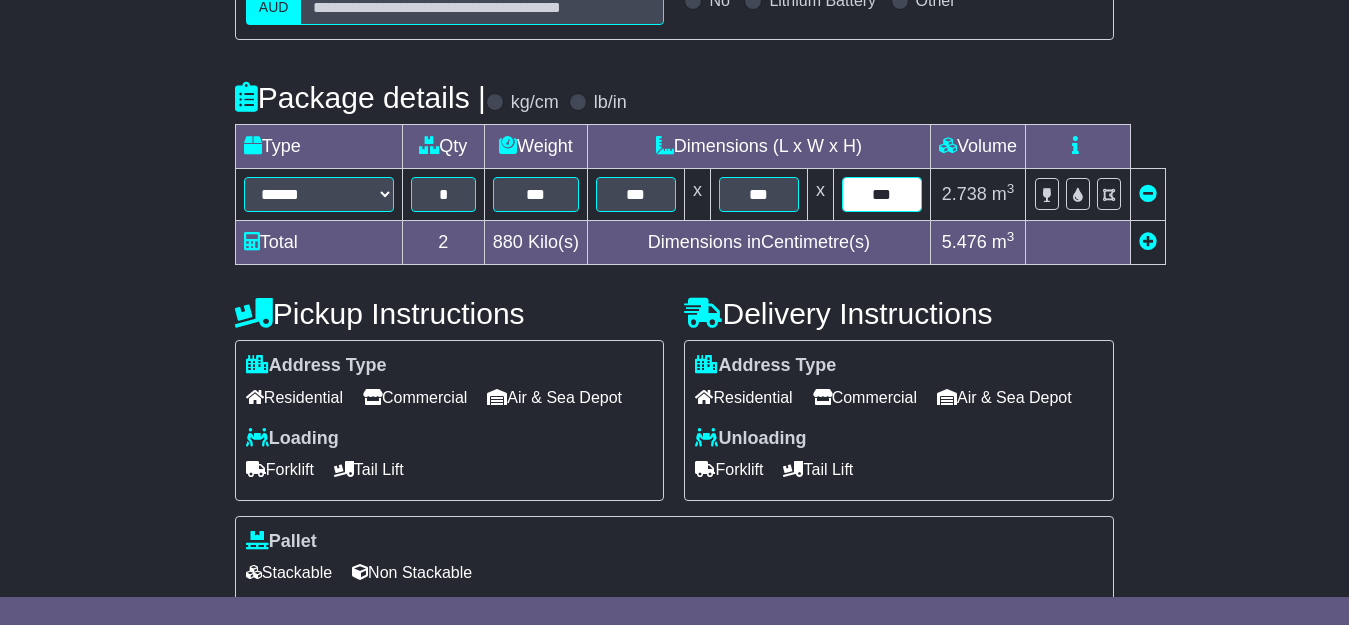 scroll, scrollTop: 626, scrollLeft: 0, axis: vertical 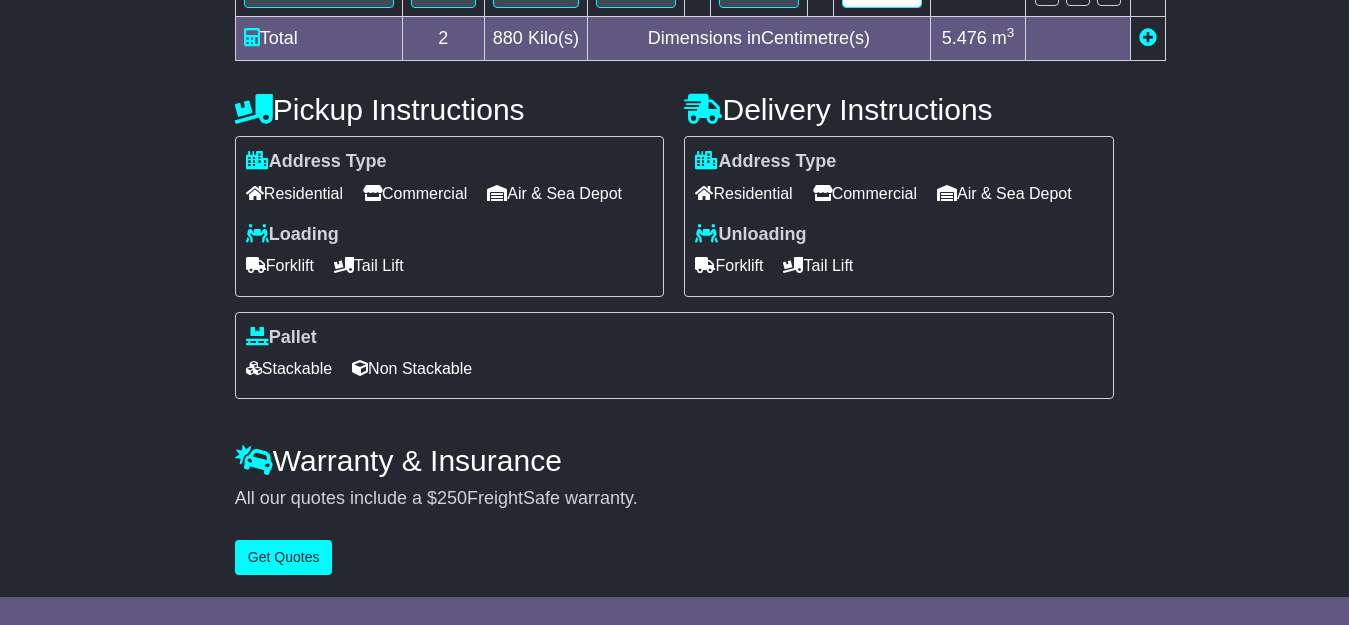 type on "***" 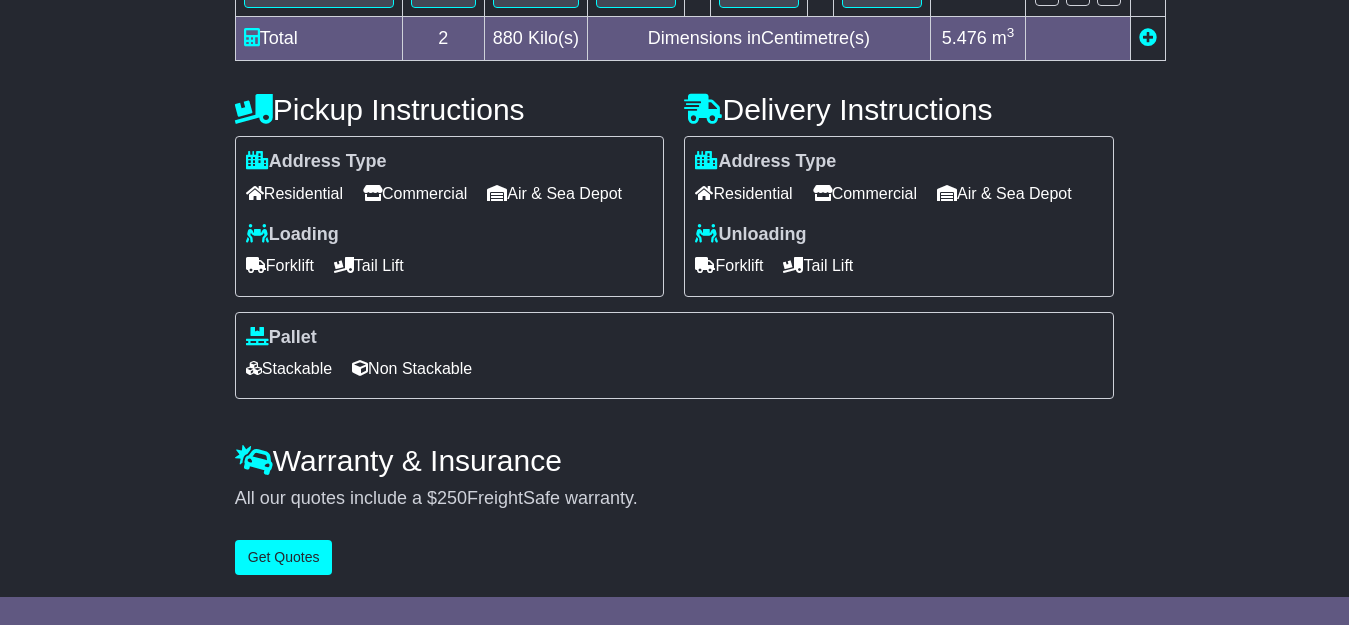 click on "Commercial" at bounding box center [865, 193] 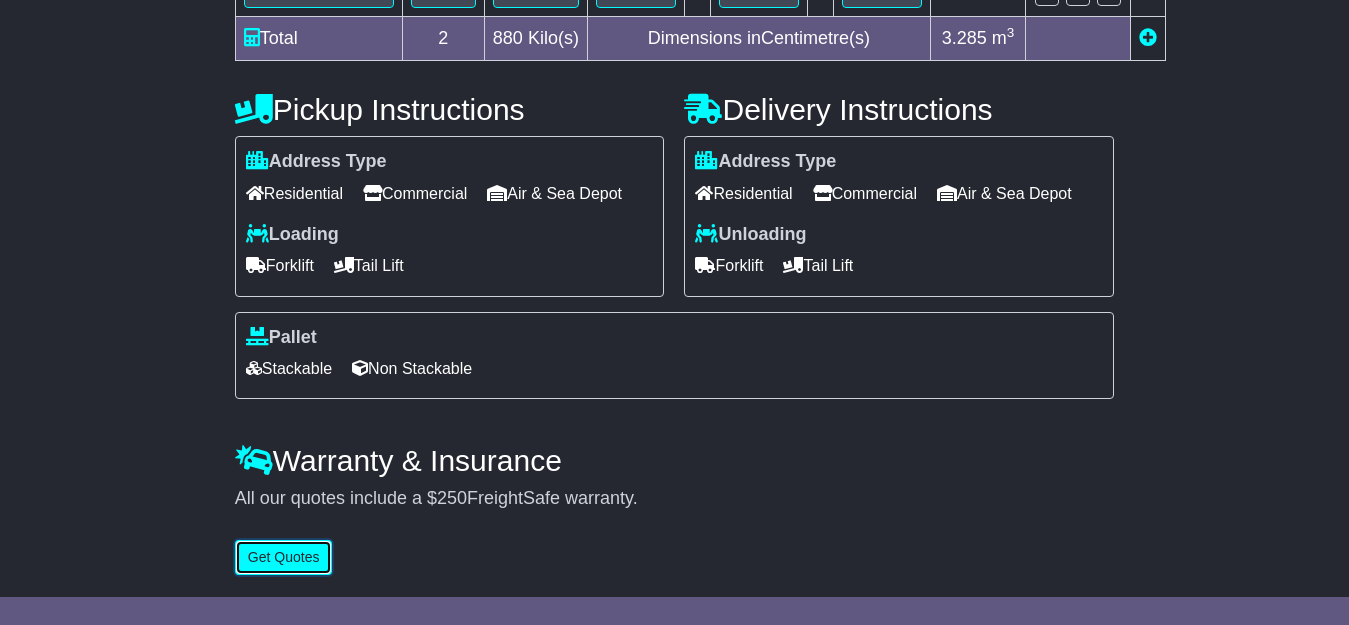 click on "Get Quotes" at bounding box center [284, 557] 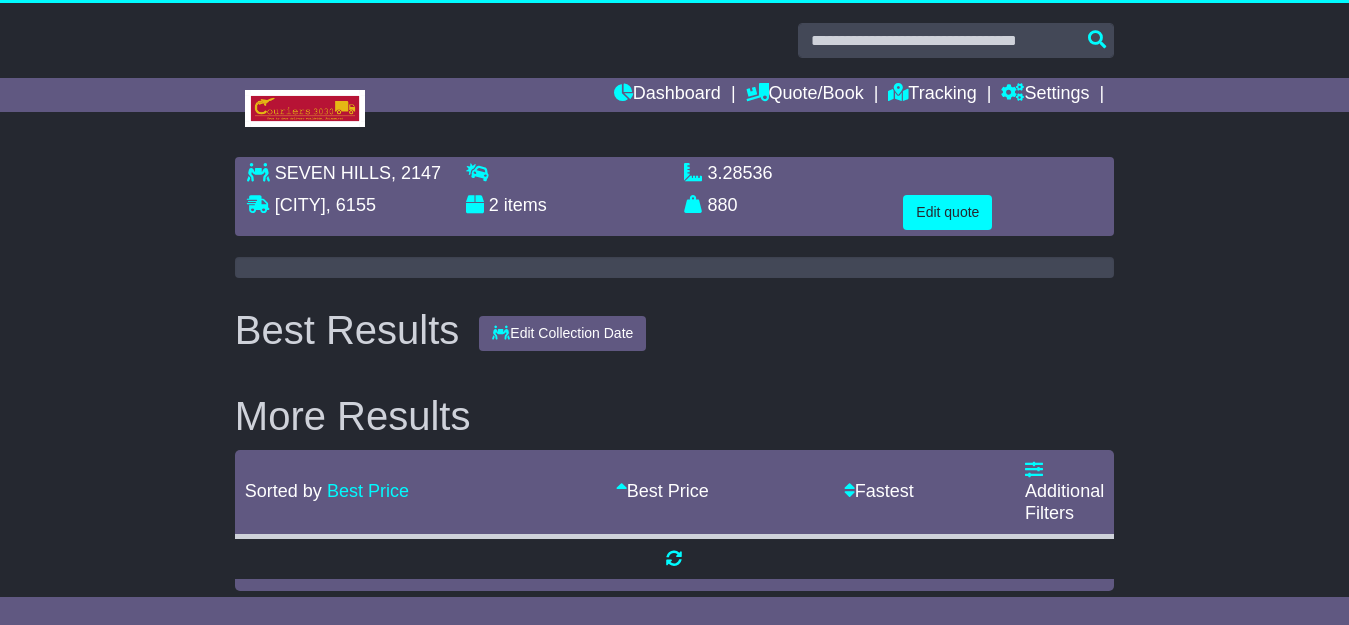scroll, scrollTop: 0, scrollLeft: 0, axis: both 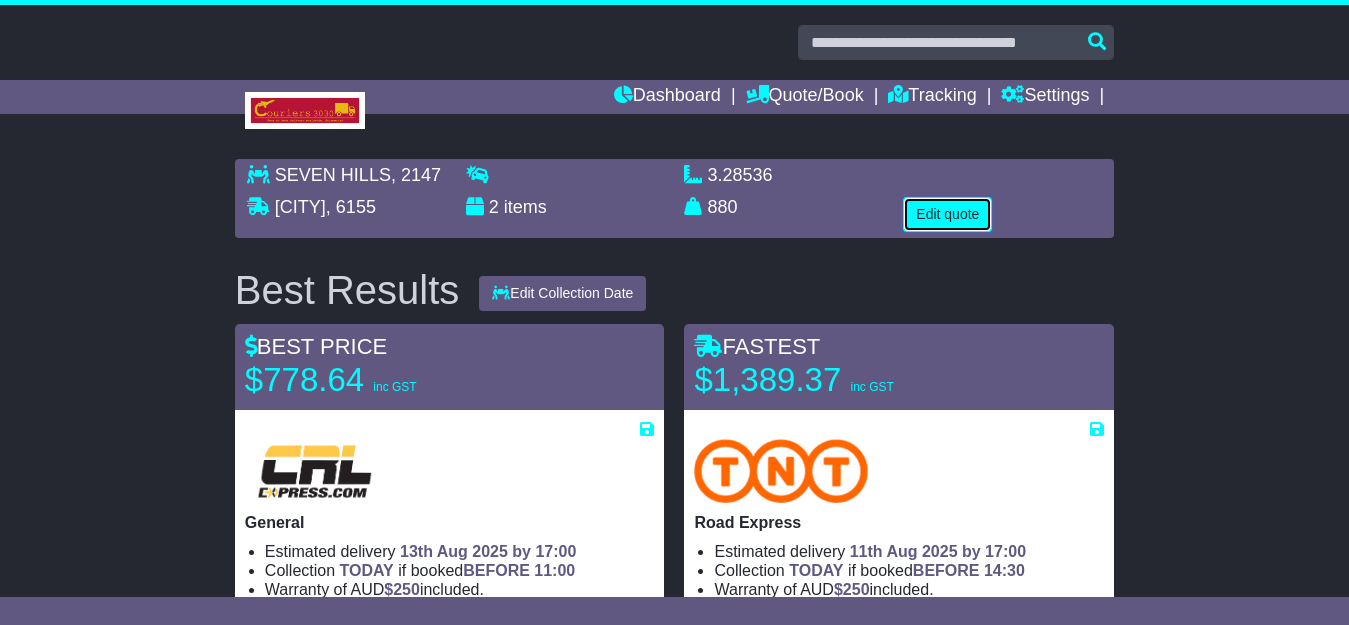 click on "Edit quote" at bounding box center [947, 214] 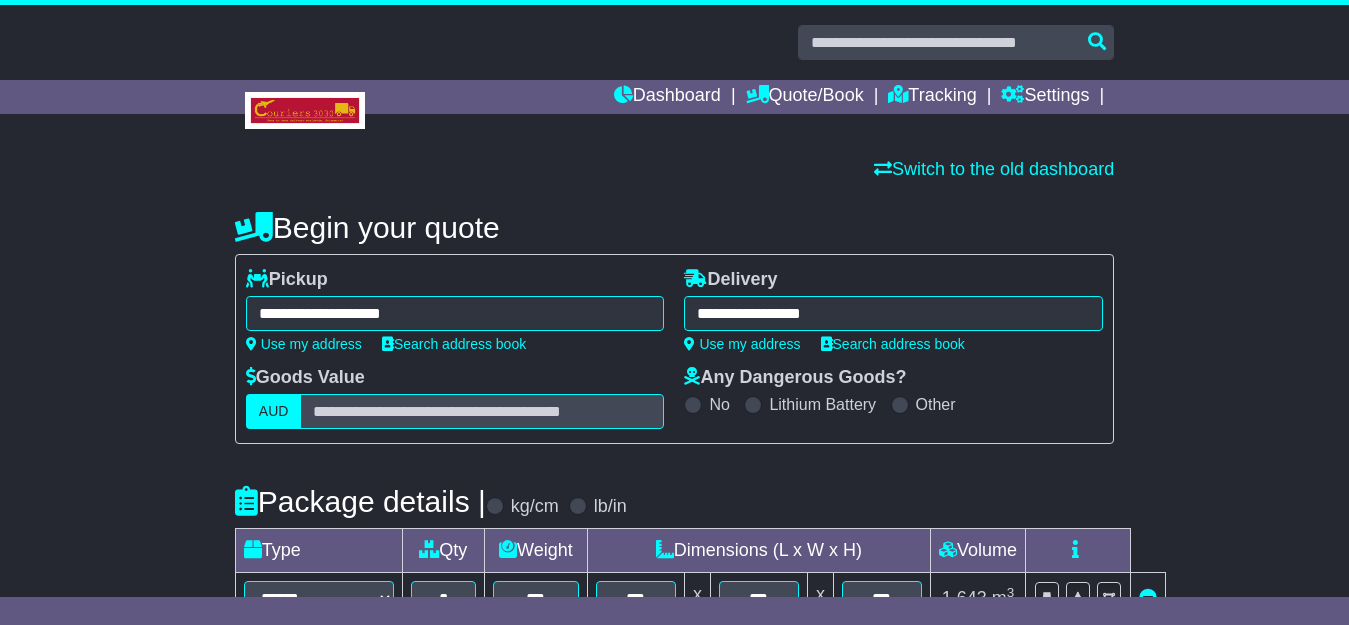 click on "**********" at bounding box center (893, 313) 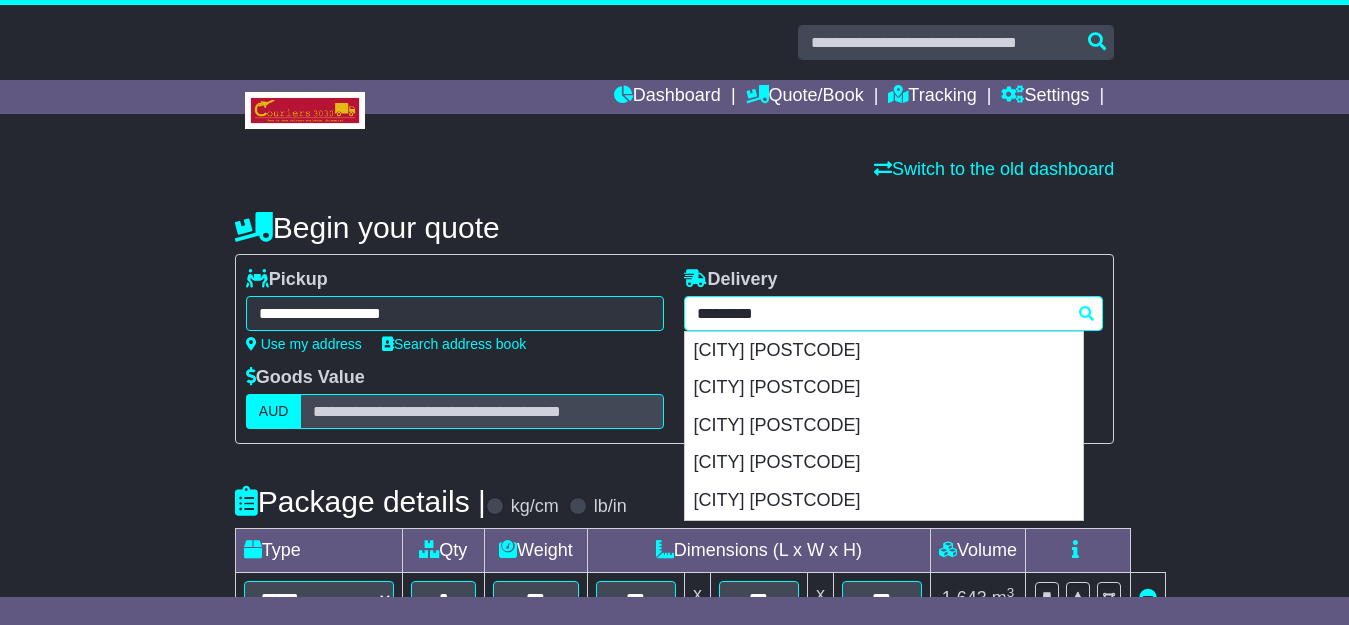 paste 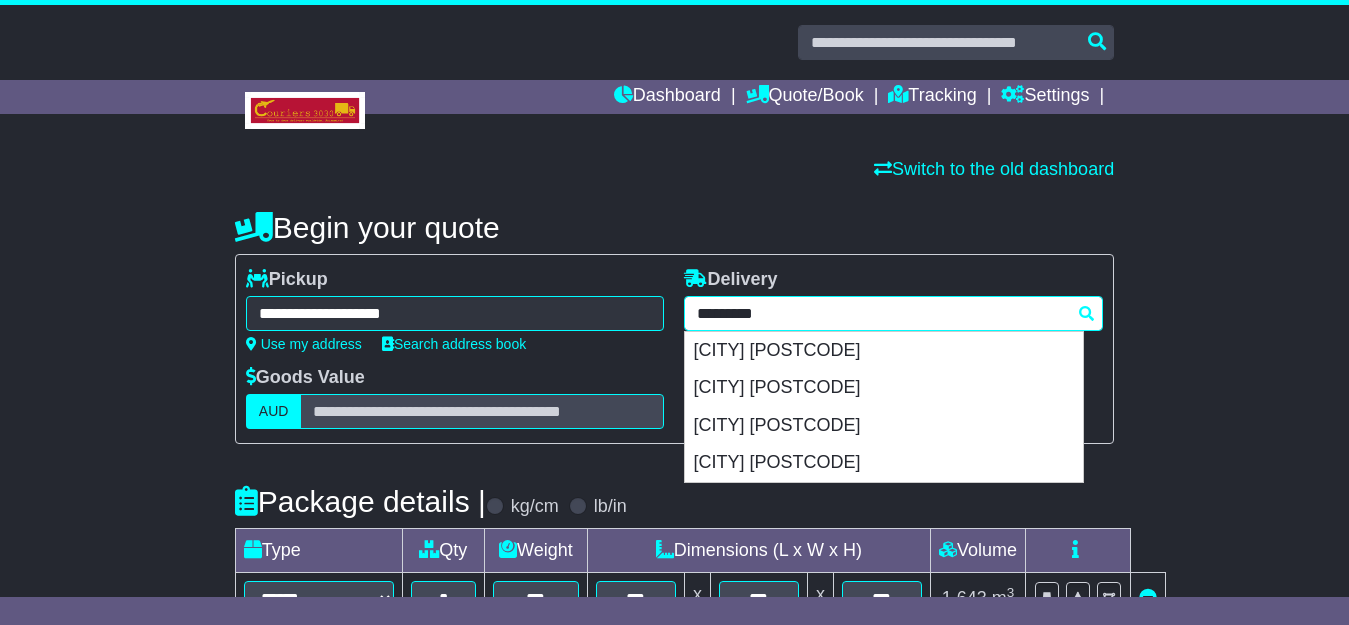 click on "**********" at bounding box center [893, 313] 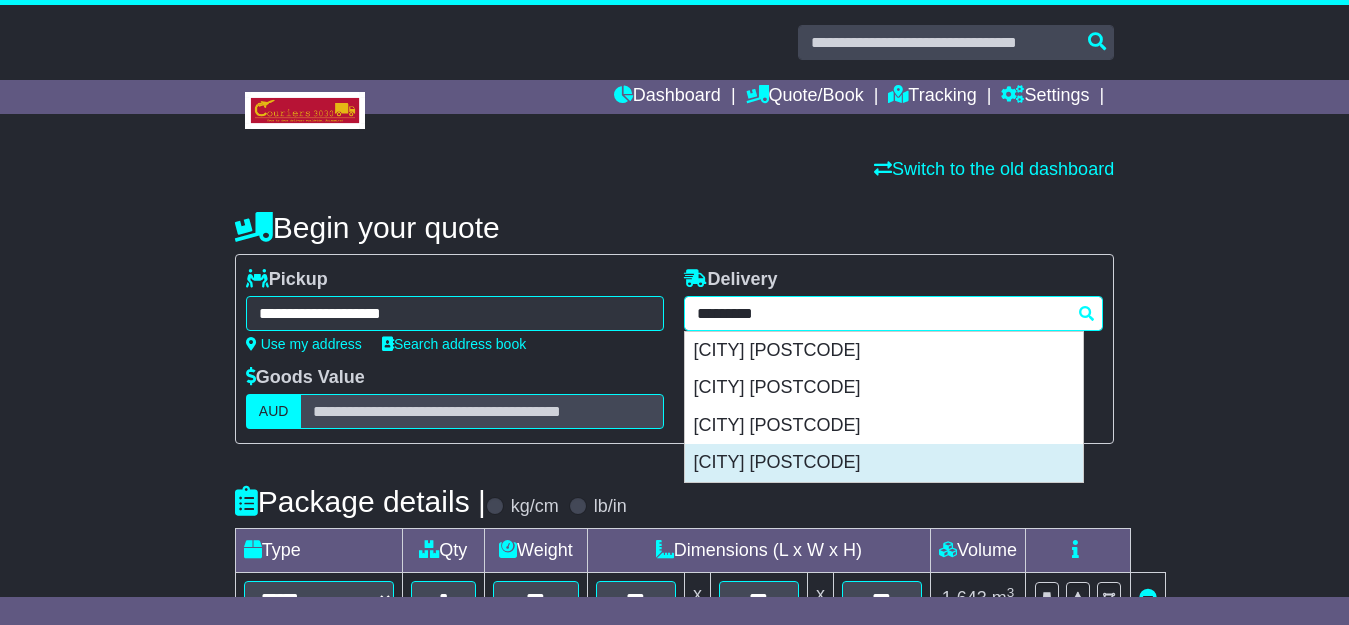 click on "SOMERTON PARK 5044" at bounding box center (884, 463) 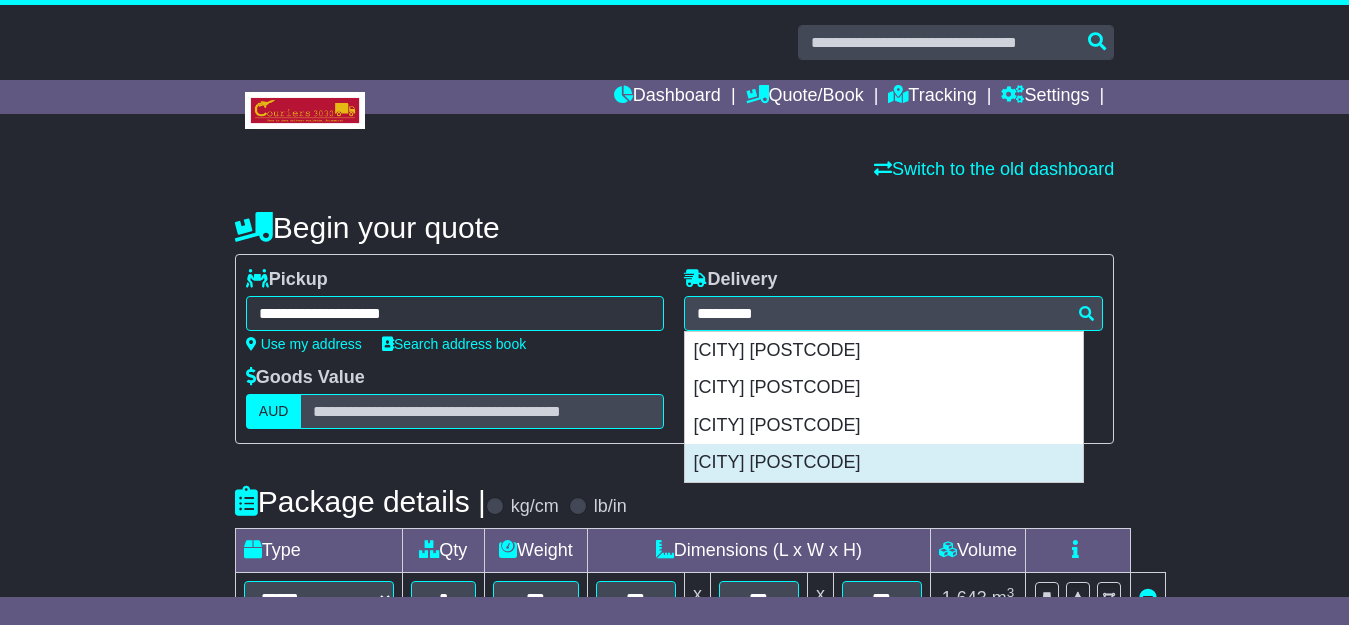 type on "**********" 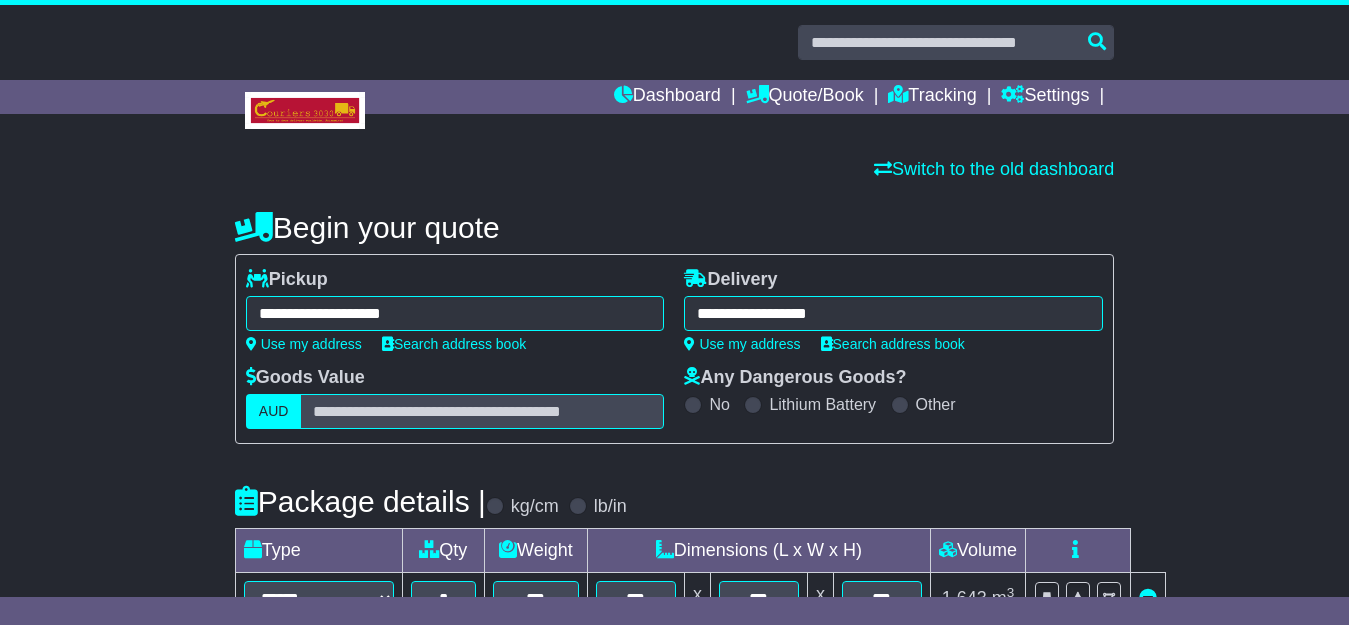 type on "**********" 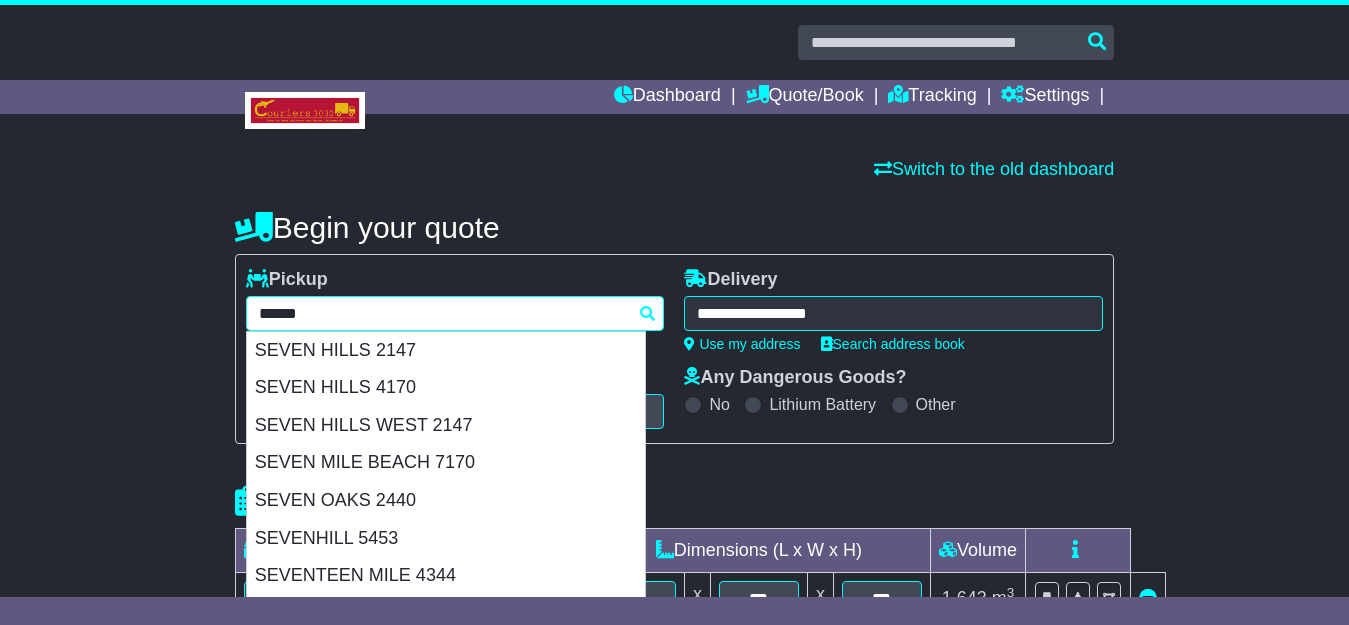 click on "*****" at bounding box center [455, 313] 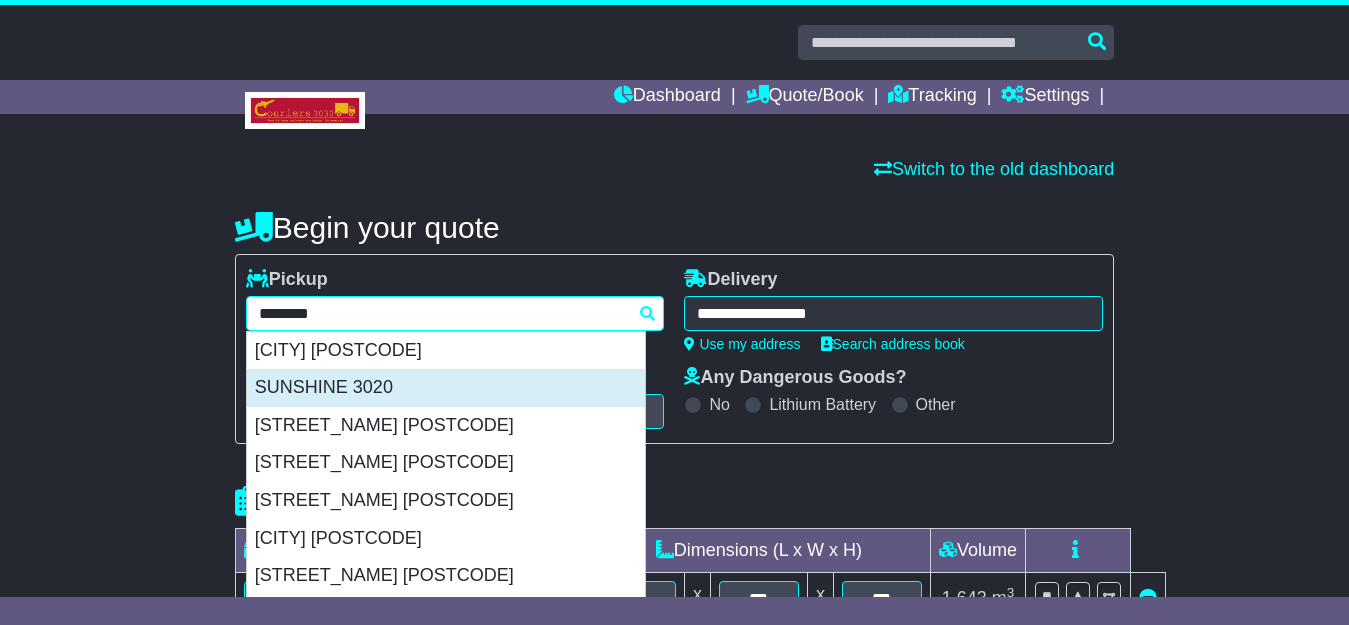 click on "SUNSHINE 3020" at bounding box center [446, 388] 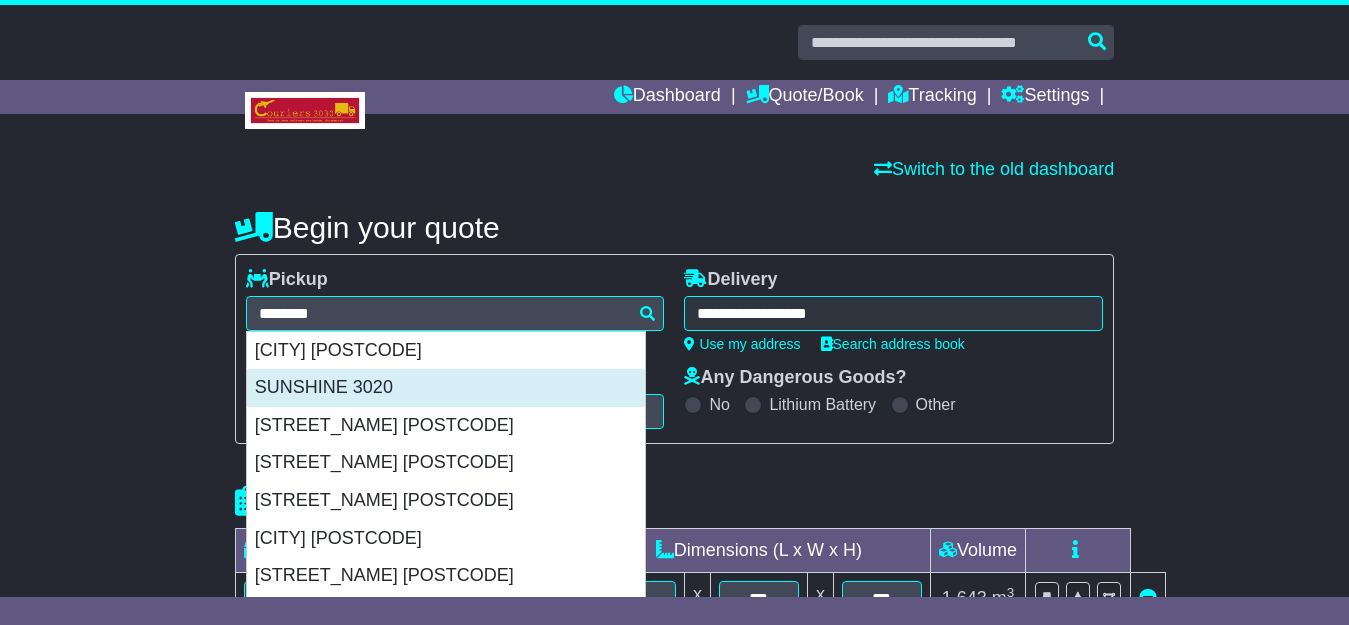 type on "**********" 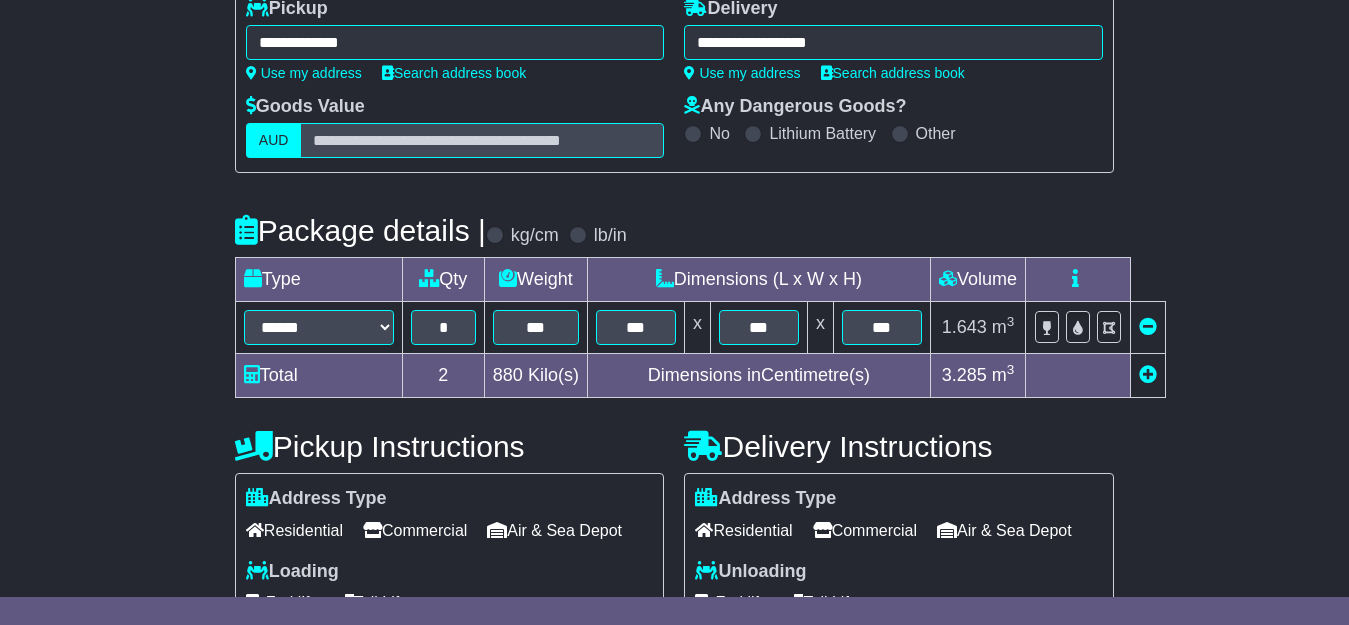 scroll, scrollTop: 301, scrollLeft: 0, axis: vertical 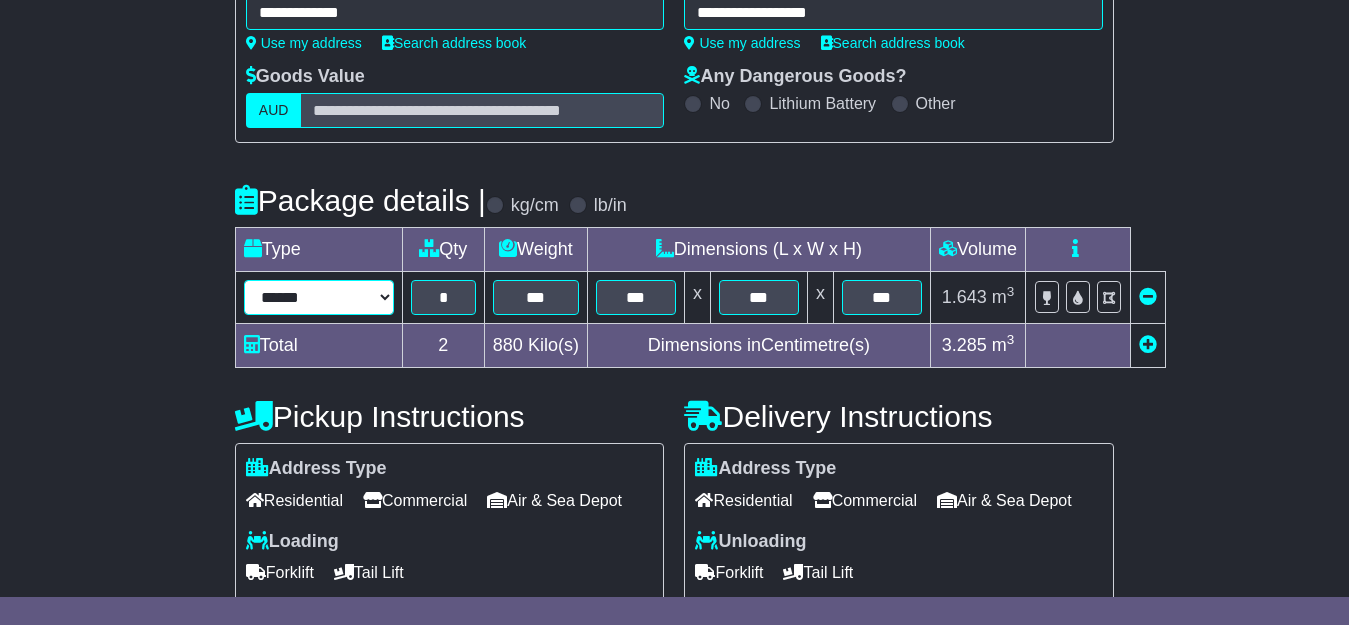 click on "****** ****** *** ******** ***** **** **** ****** *** *******" at bounding box center (319, 297) 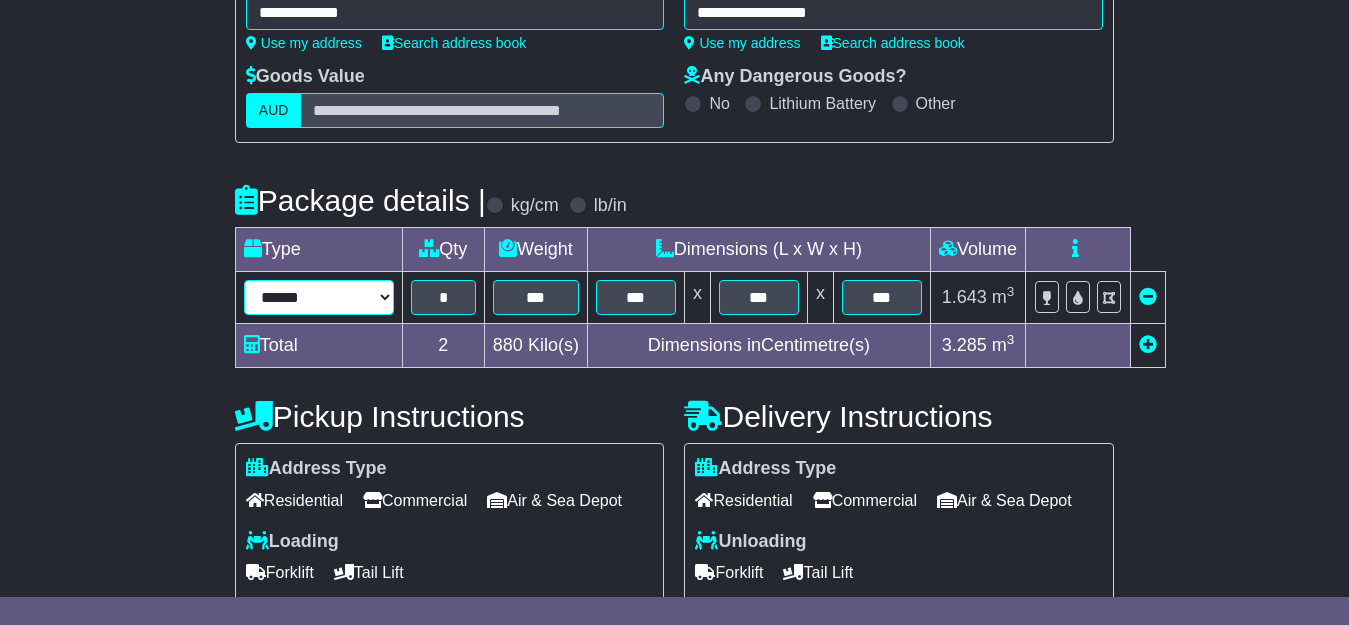 select on "*****" 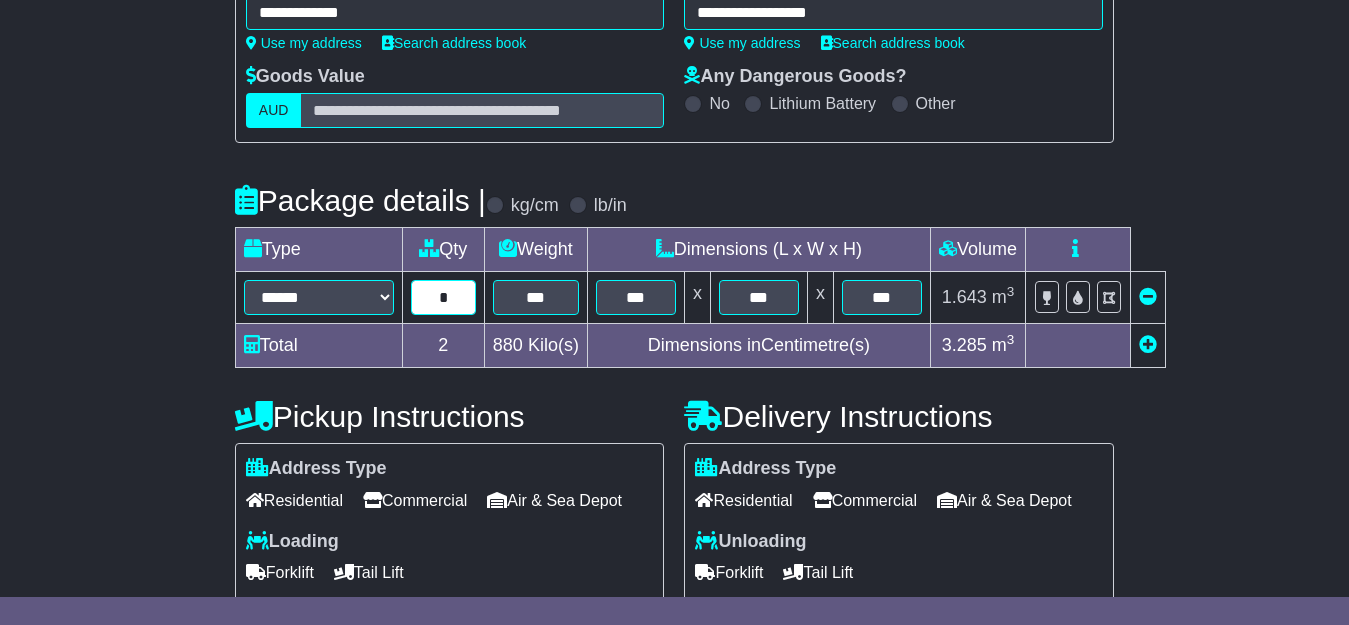 click on "*" at bounding box center (443, 297) 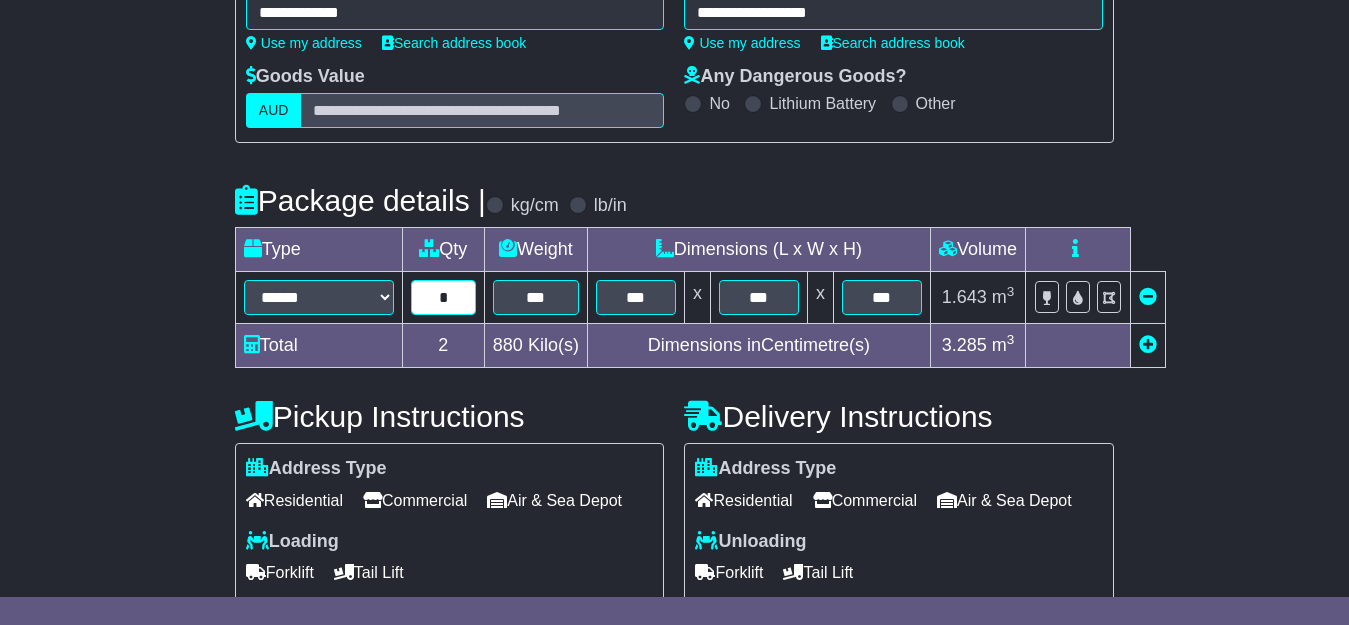type on "*" 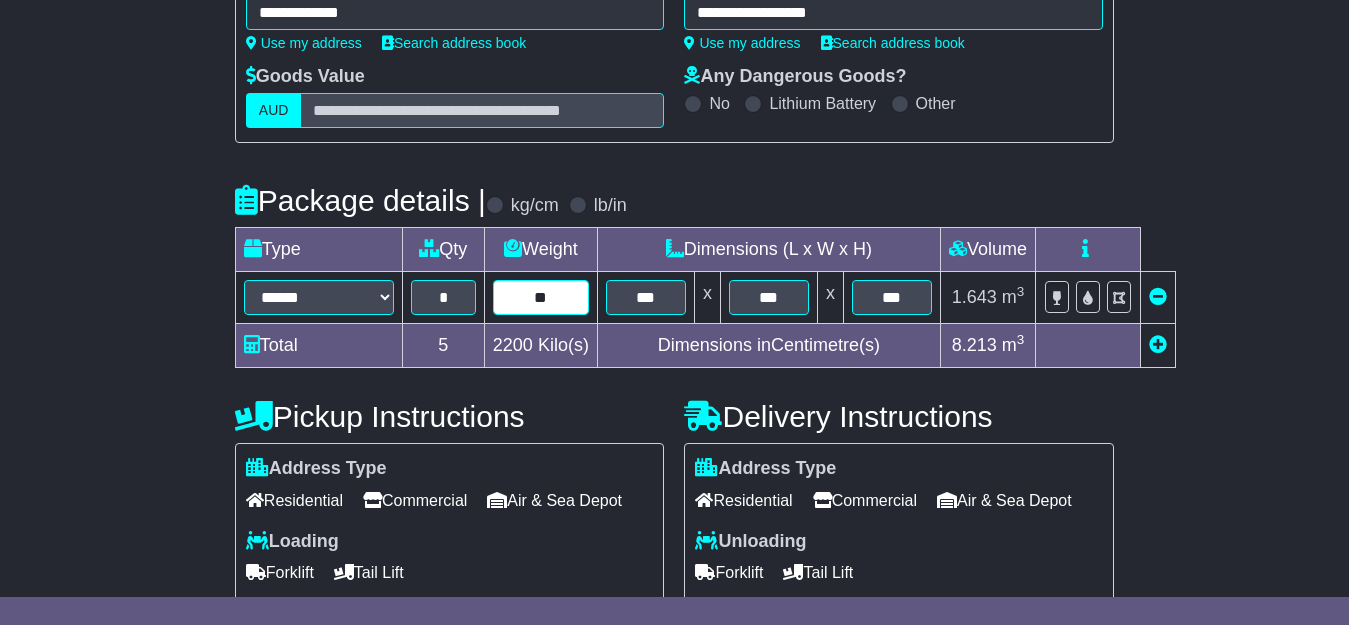 type on "**" 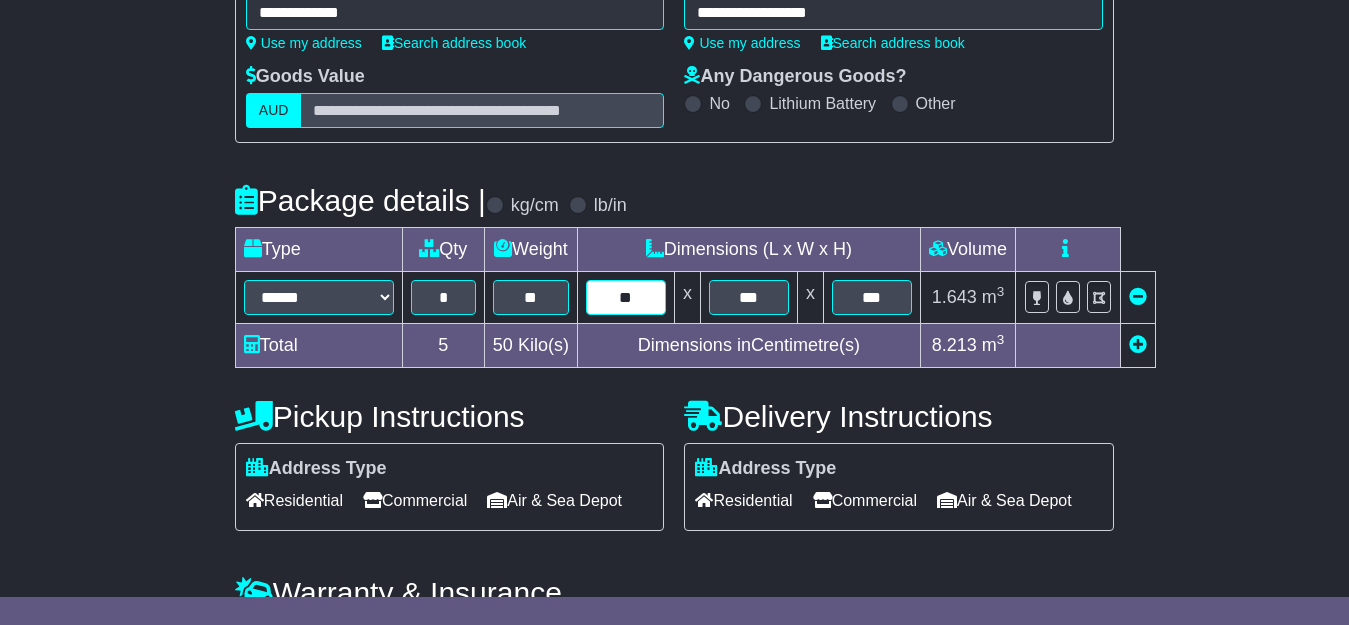 type on "**" 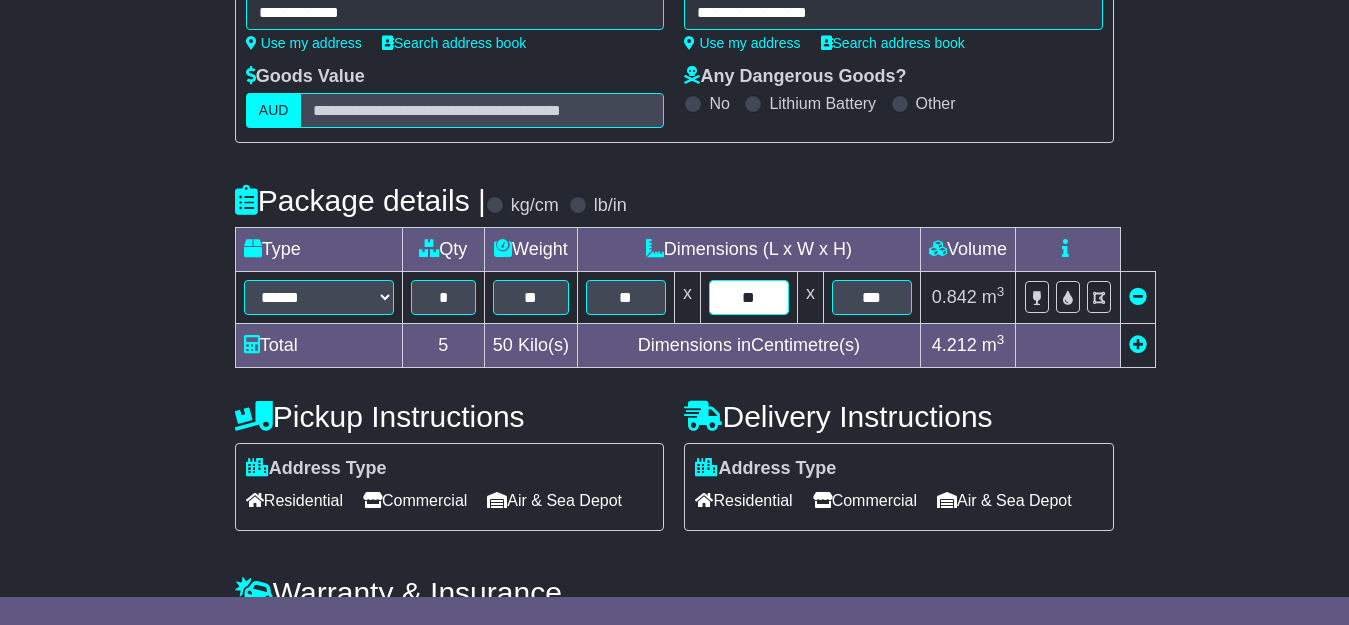 type on "**" 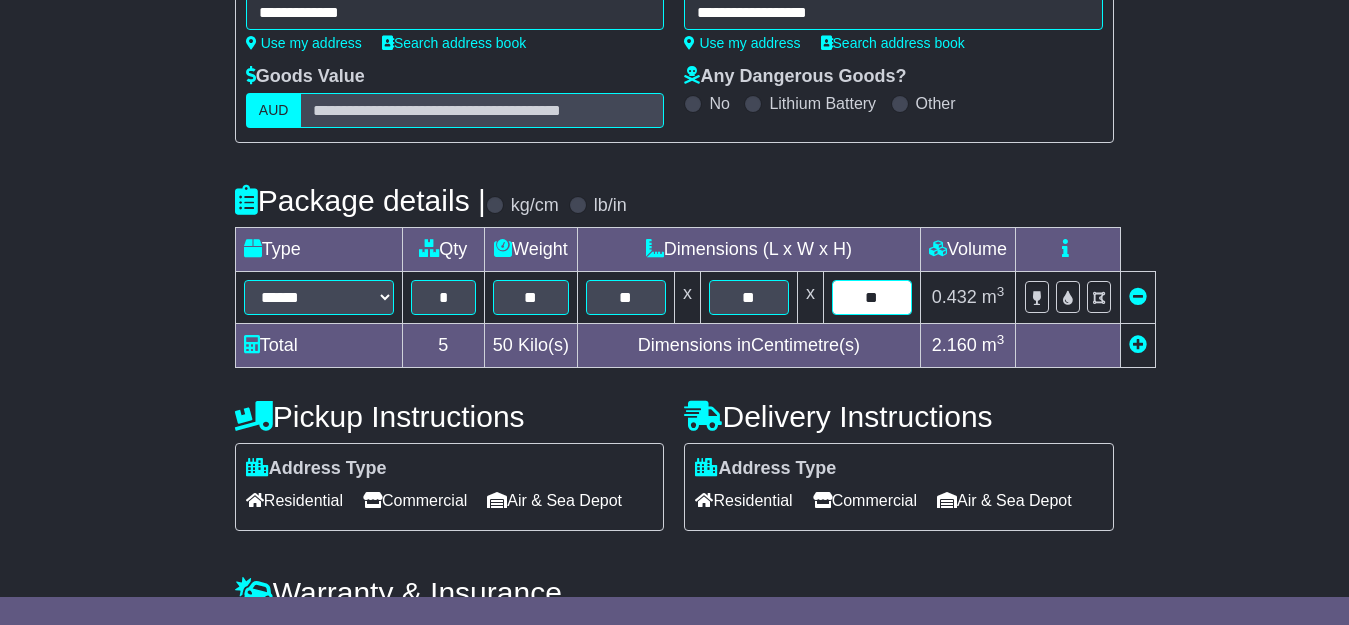 type on "**" 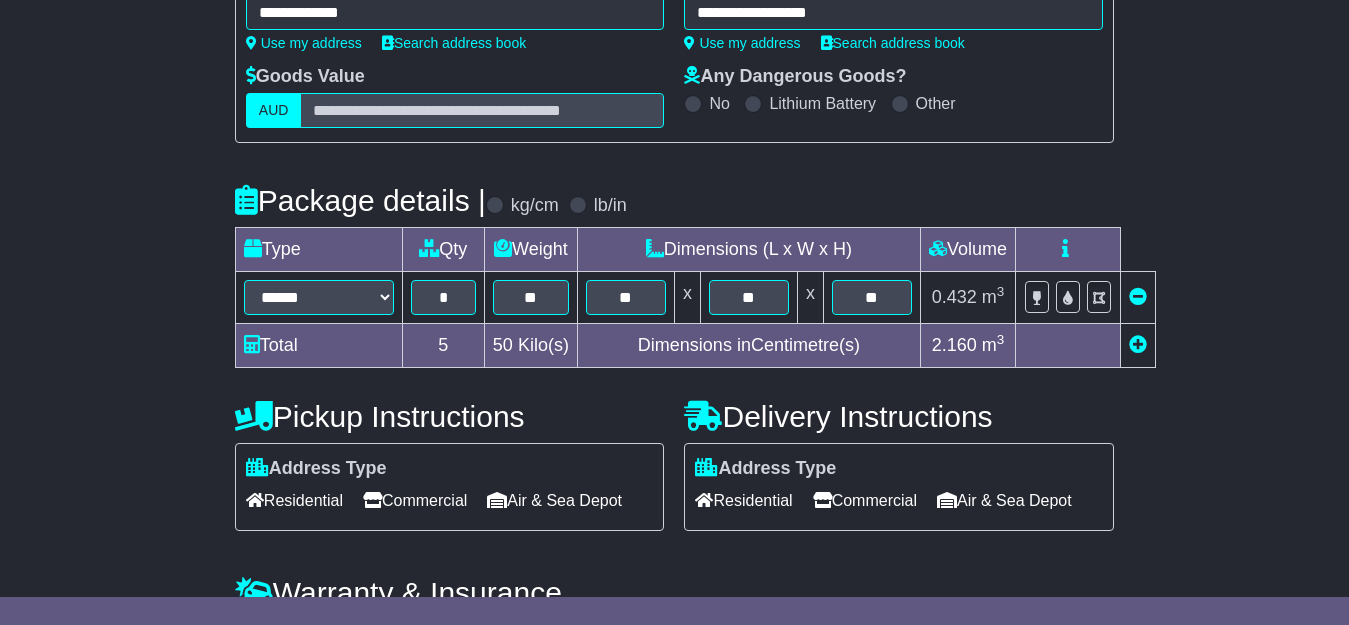click on "Residential" at bounding box center [743, 500] 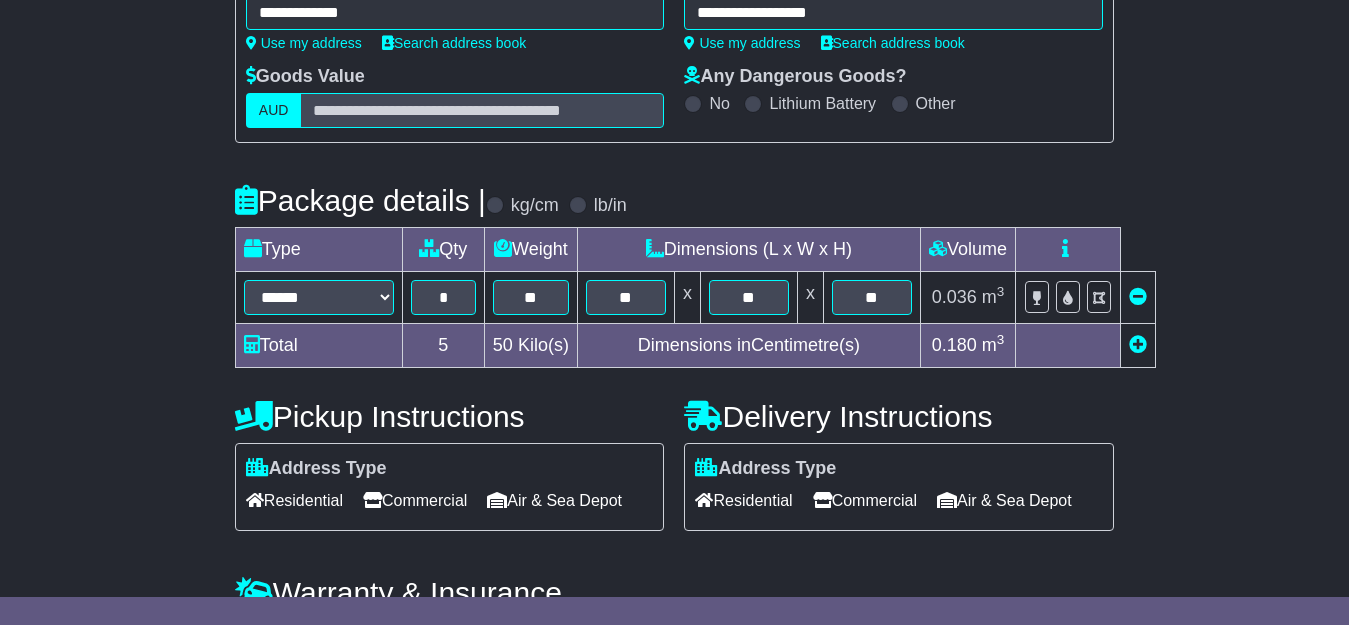 scroll, scrollTop: 465, scrollLeft: 0, axis: vertical 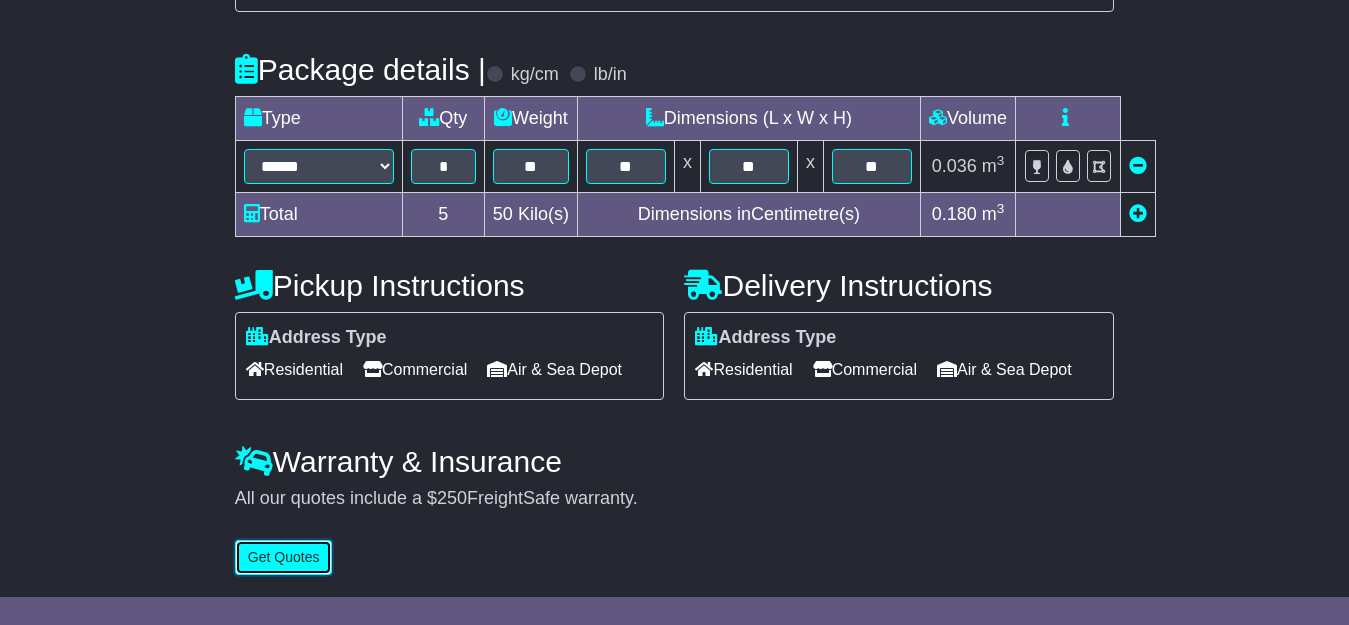 click on "Get Quotes" at bounding box center [284, 557] 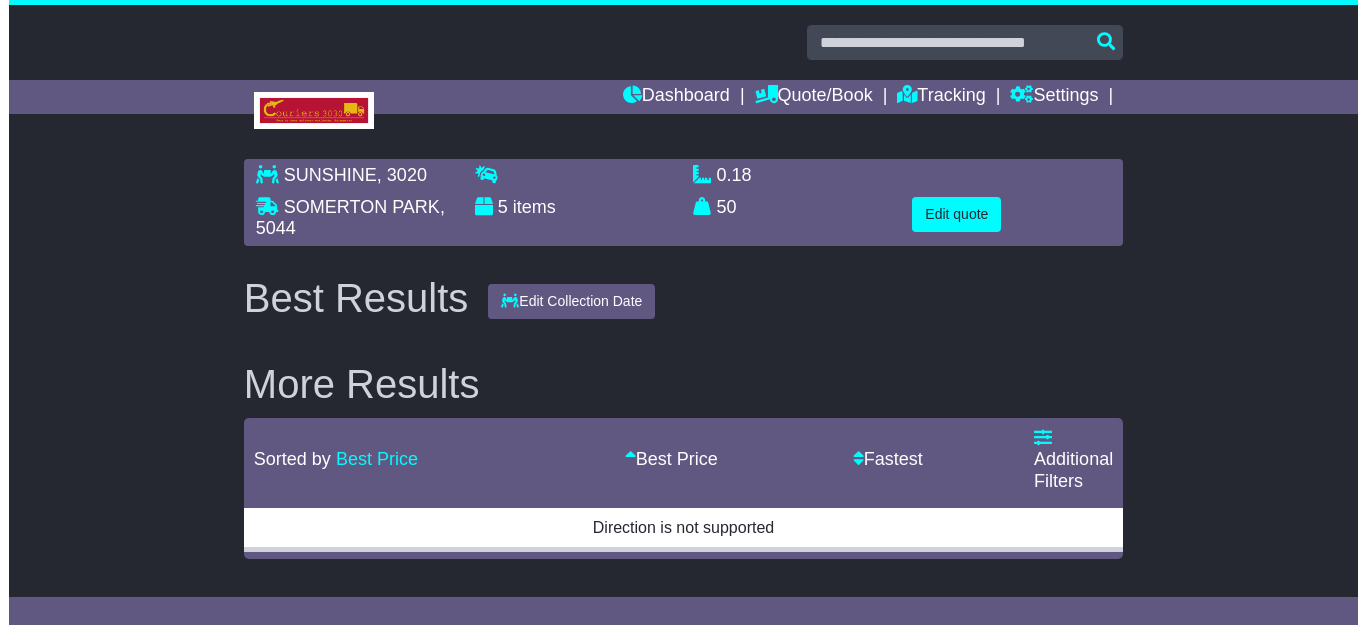scroll, scrollTop: 0, scrollLeft: 0, axis: both 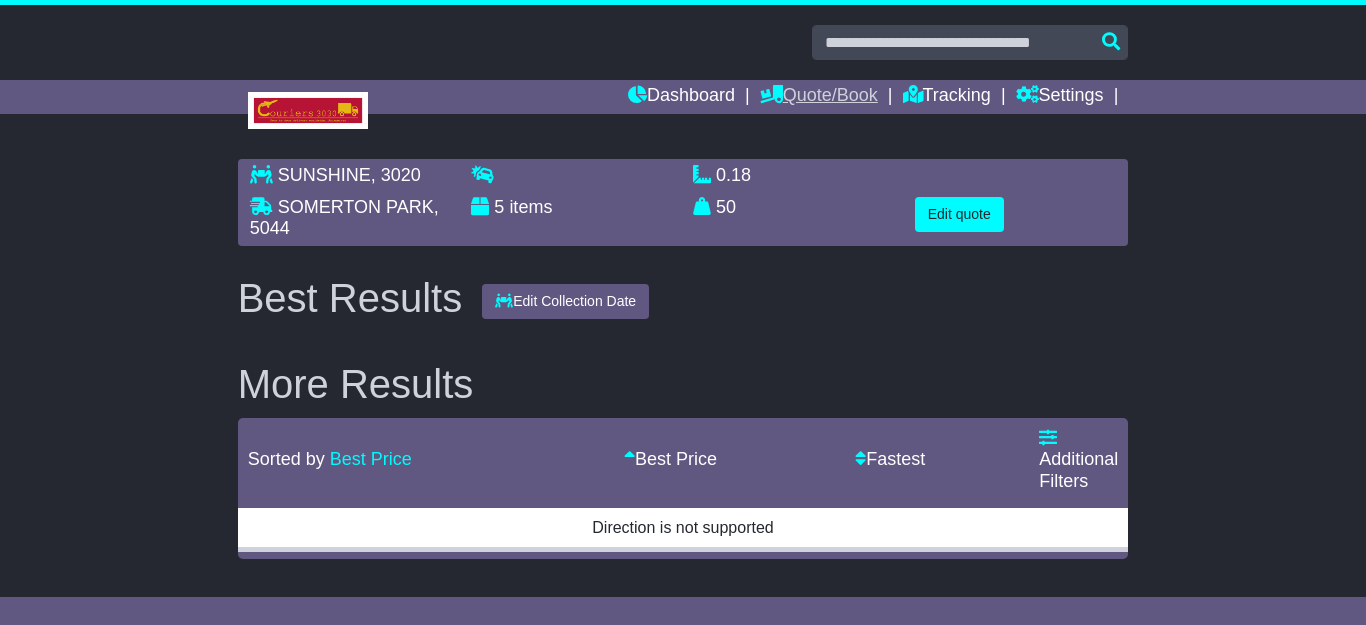 click on "Quote/Book" at bounding box center (819, 97) 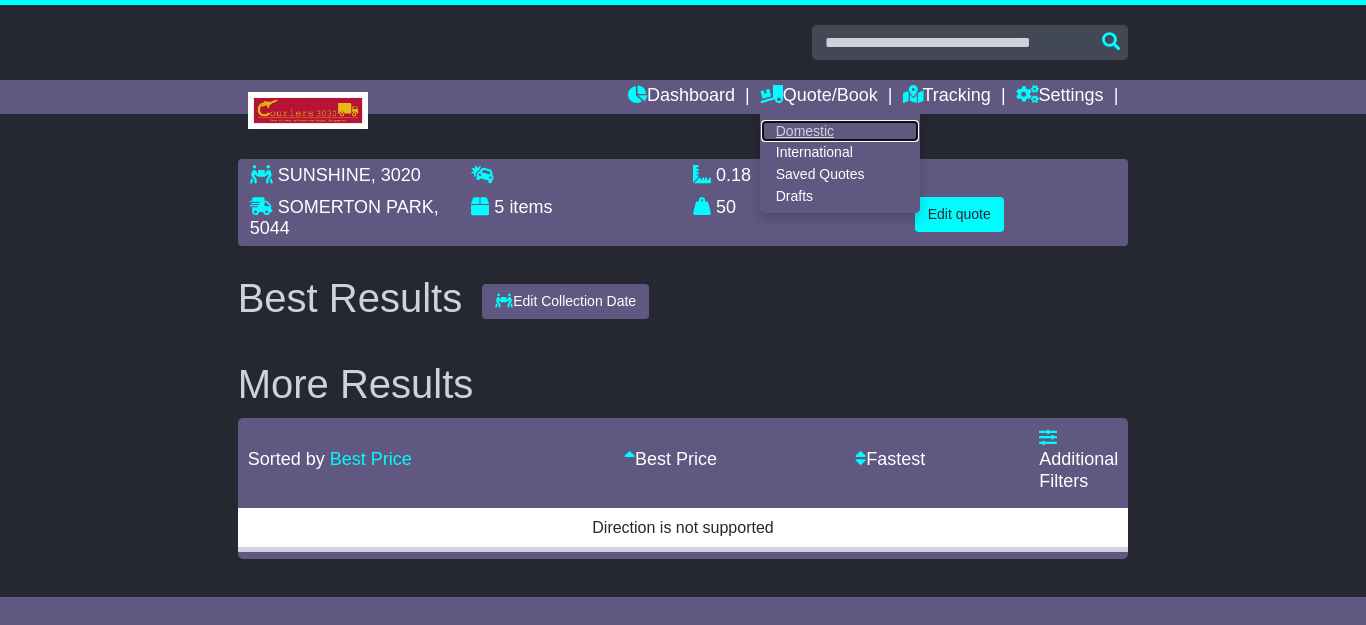 click on "Domestic" at bounding box center (840, 131) 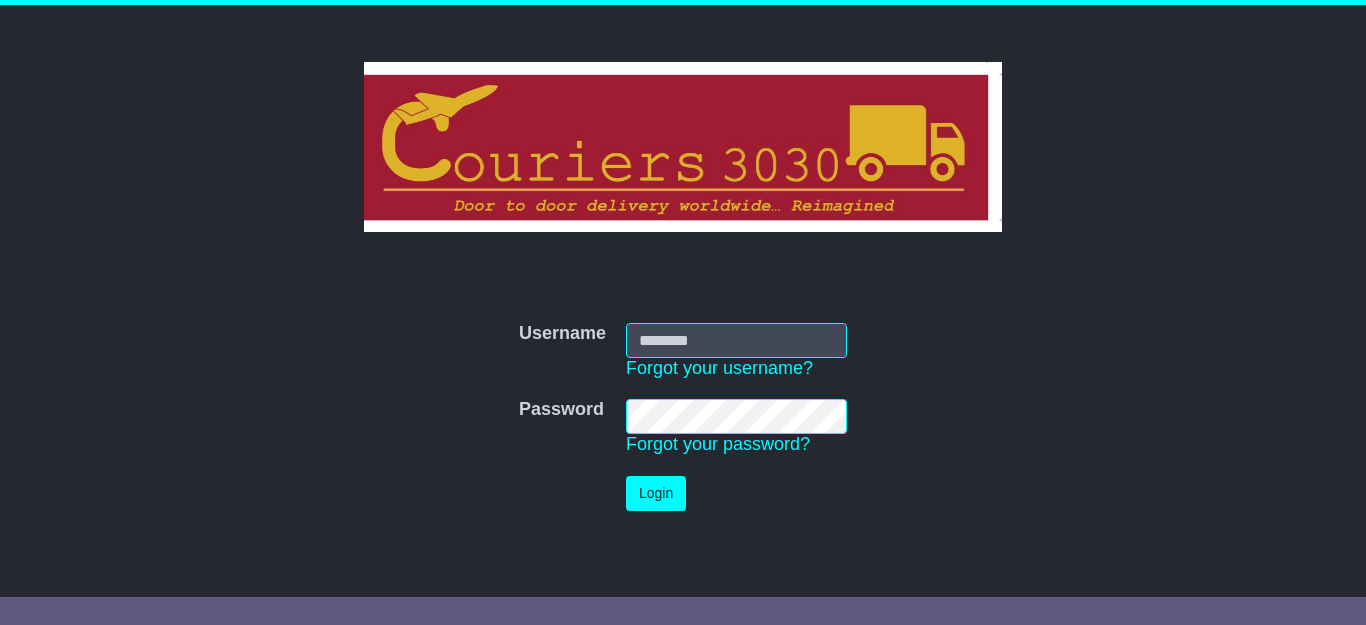 scroll, scrollTop: 0, scrollLeft: 0, axis: both 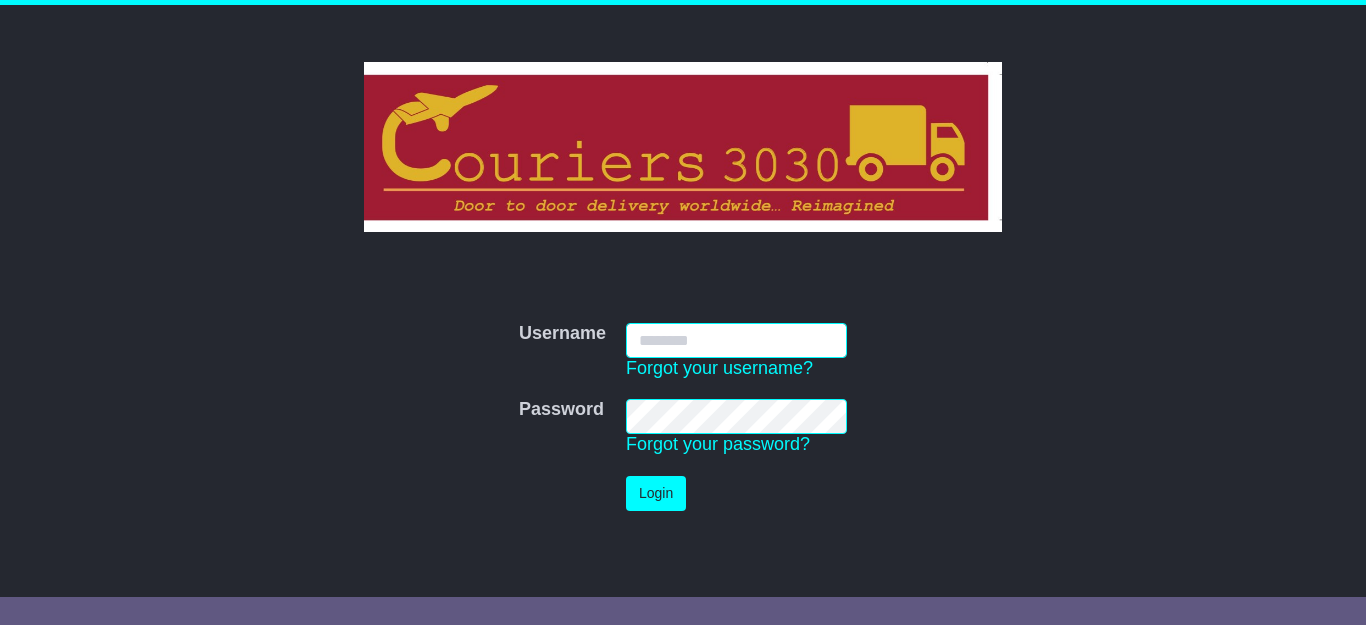 type on "**********" 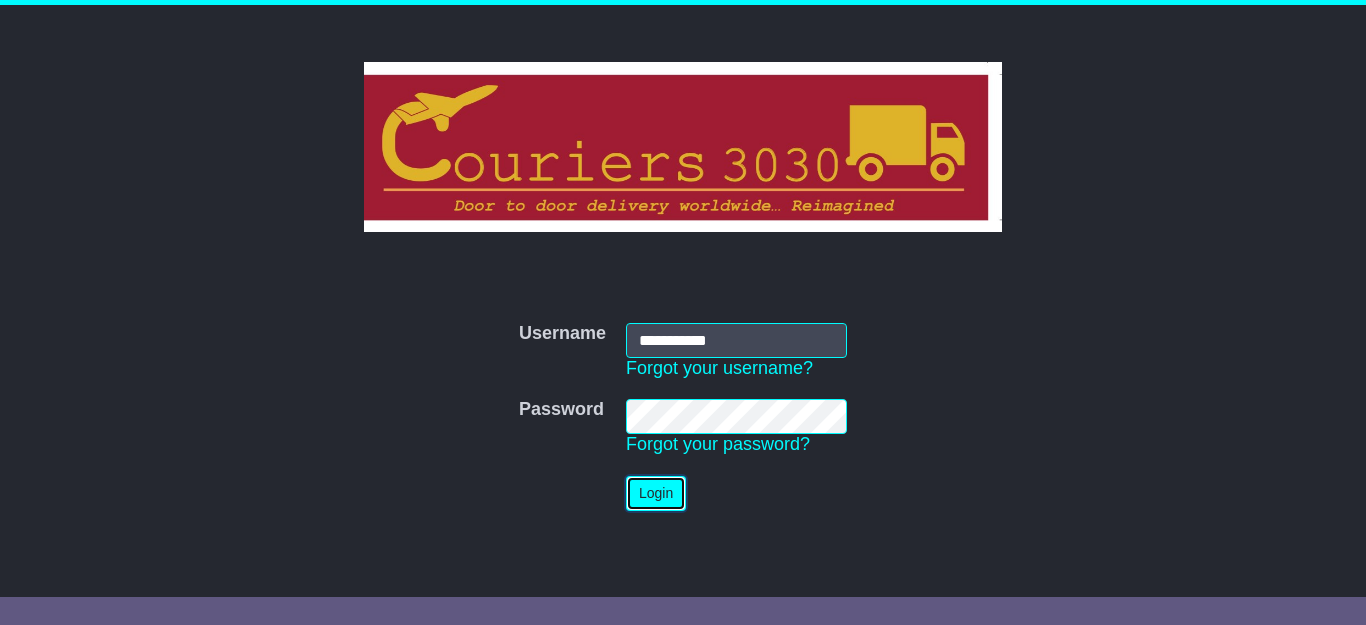 type 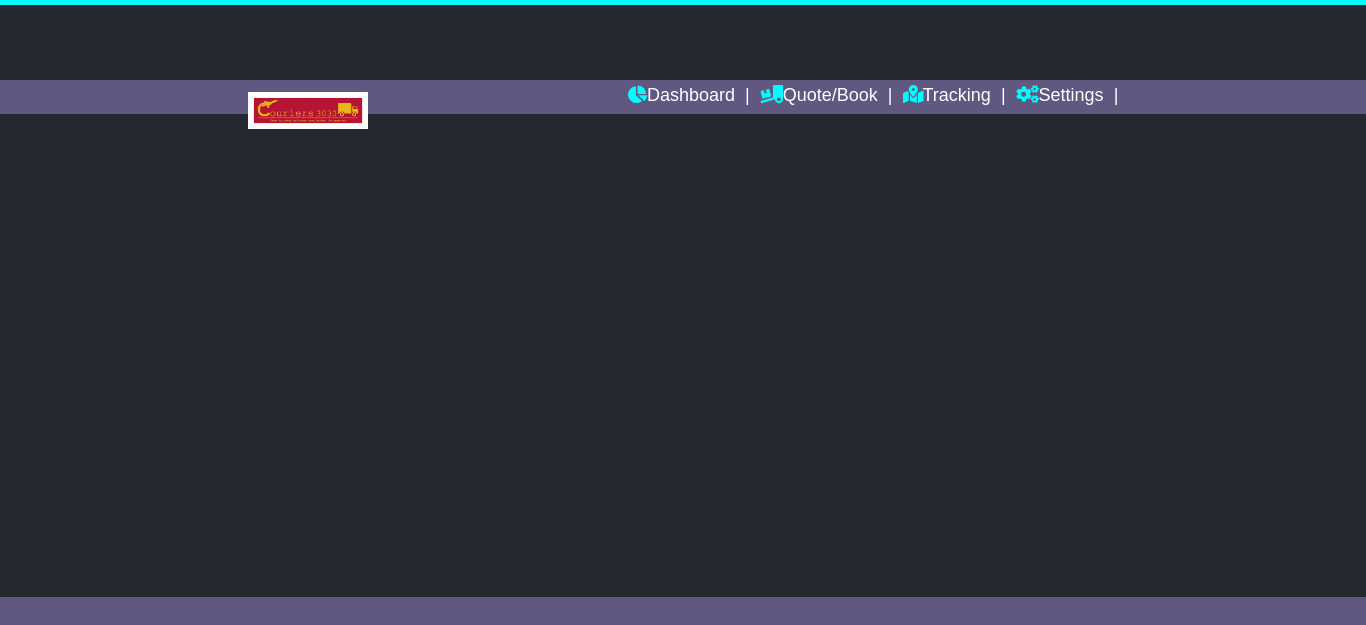 scroll, scrollTop: 0, scrollLeft: 0, axis: both 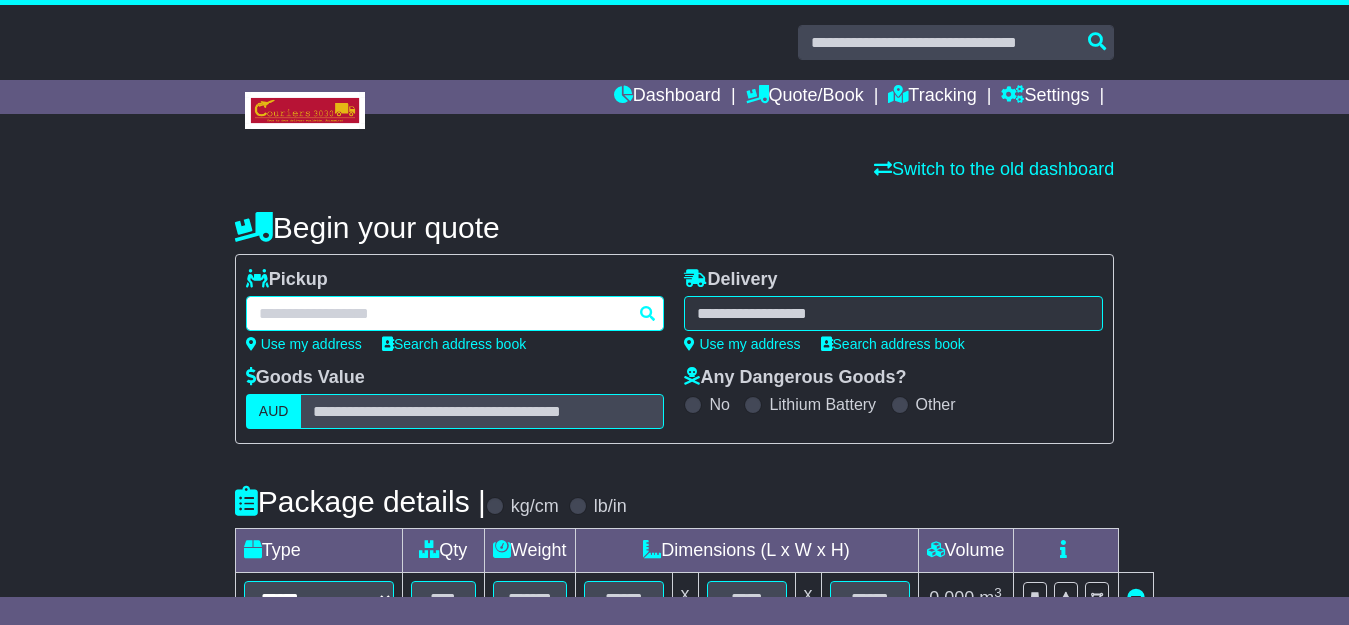 click at bounding box center (455, 313) 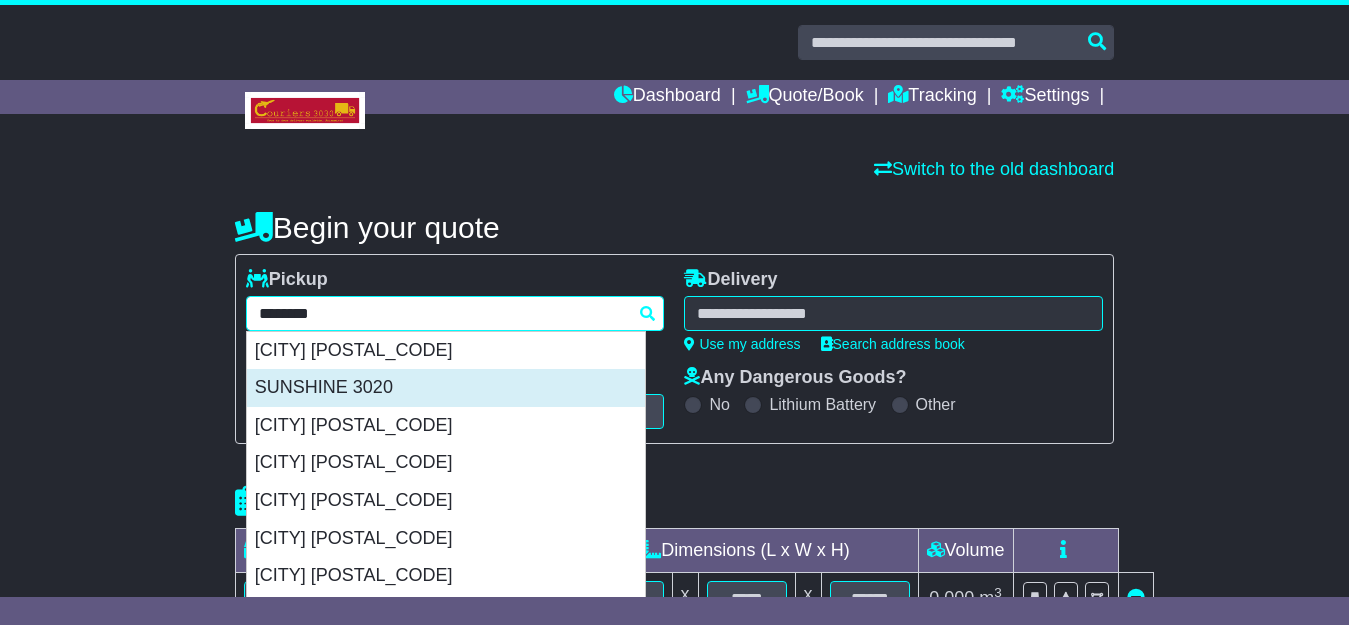 click on "SUNSHINE 3020" at bounding box center (446, 388) 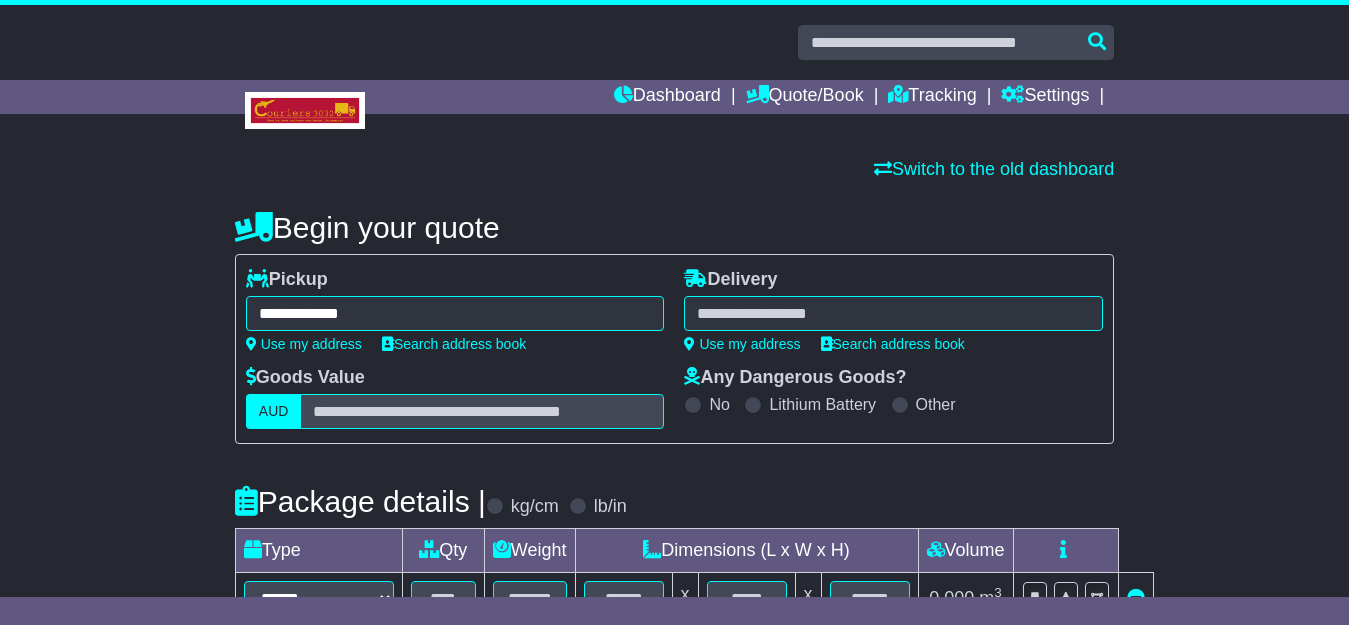 type on "**********" 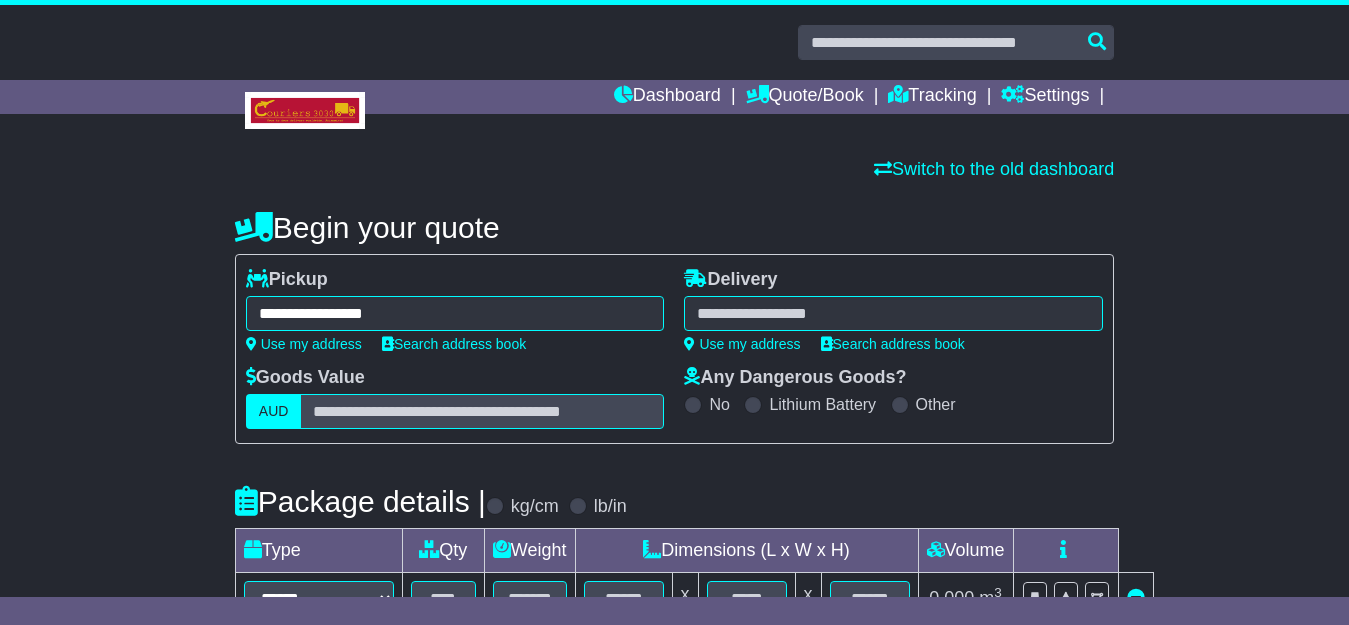 click at bounding box center [893, 313] 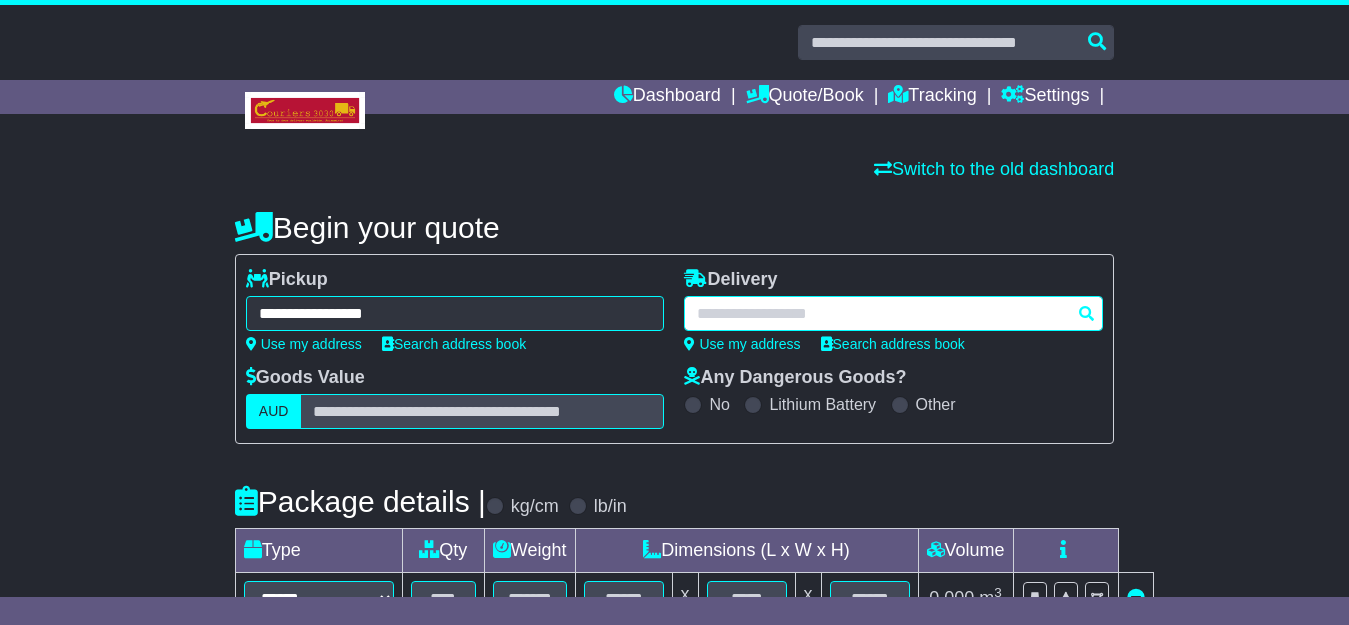 paste on "********" 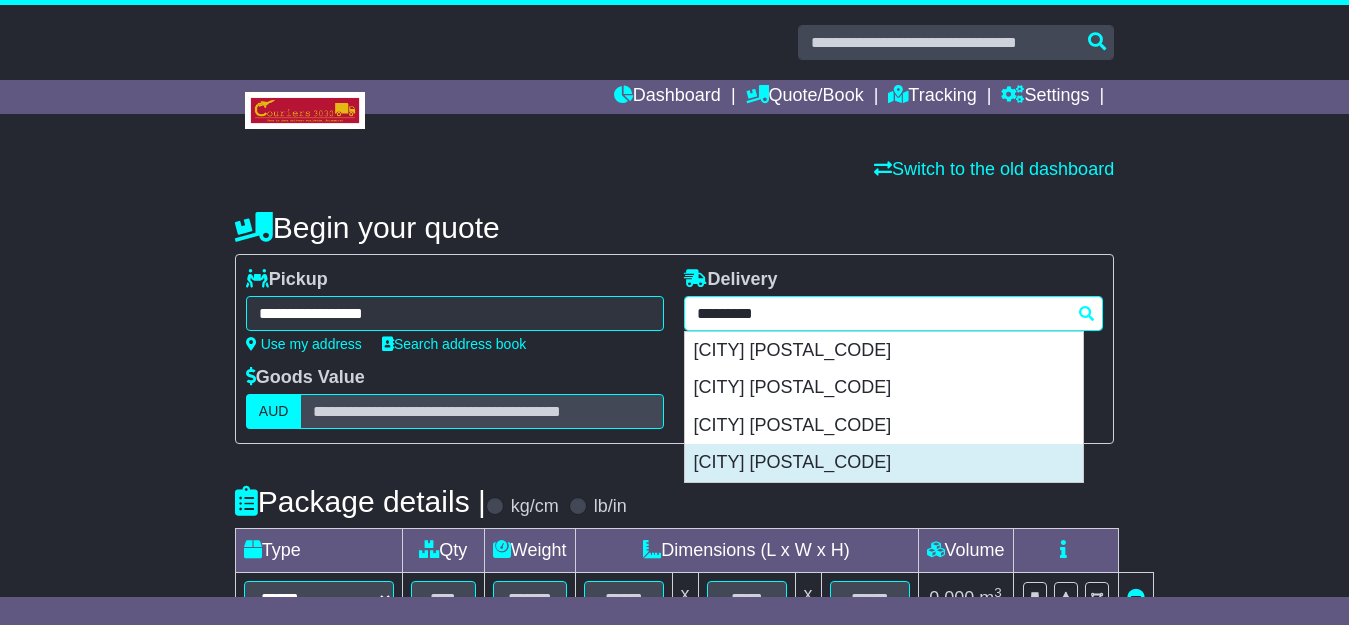 click on "SOMERTON PARK 5044" at bounding box center (884, 463) 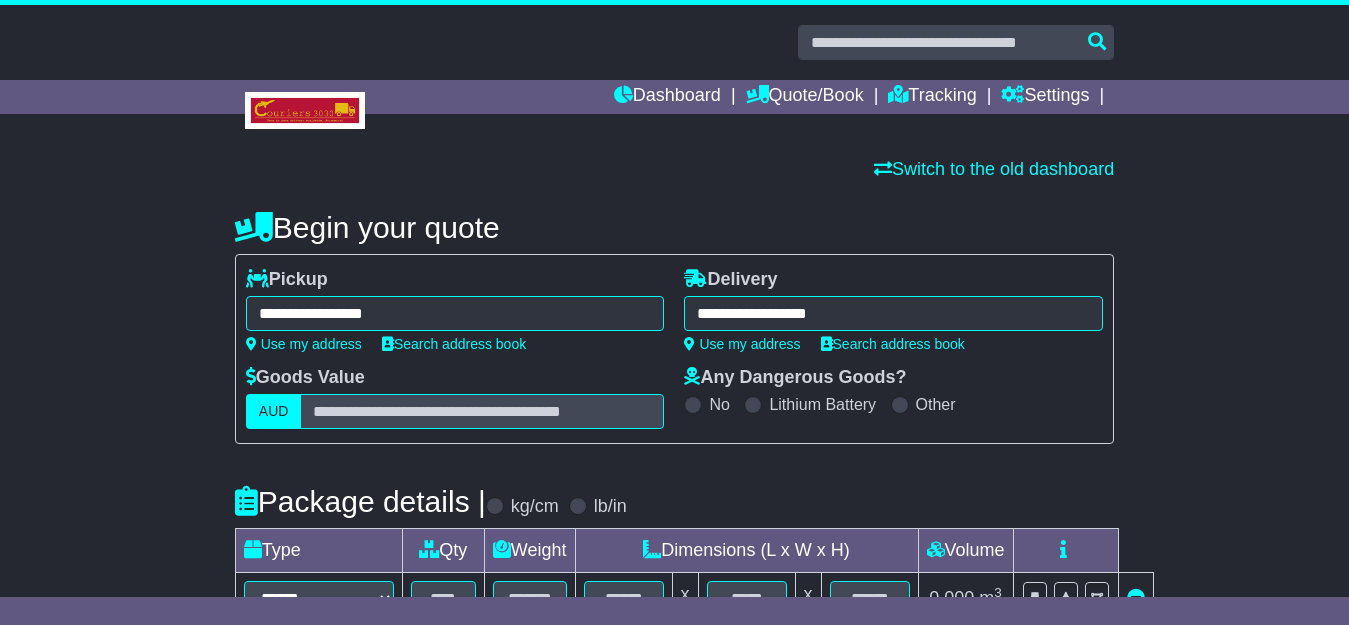 type on "**********" 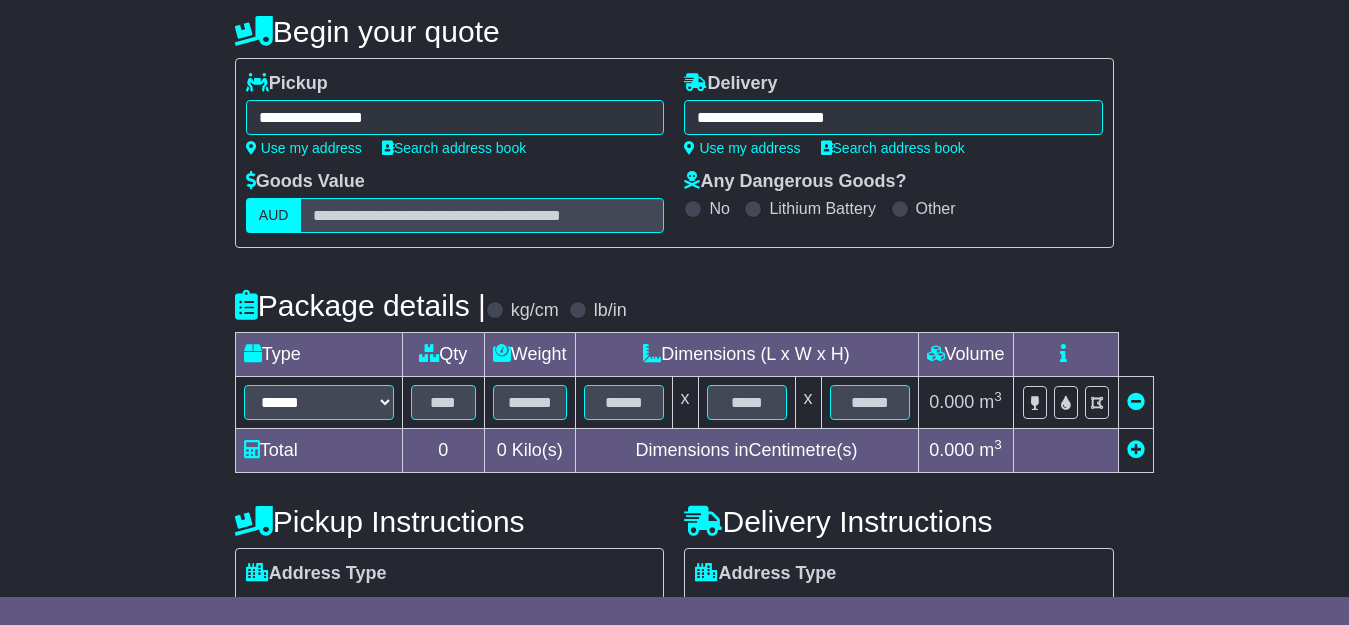 scroll, scrollTop: 198, scrollLeft: 0, axis: vertical 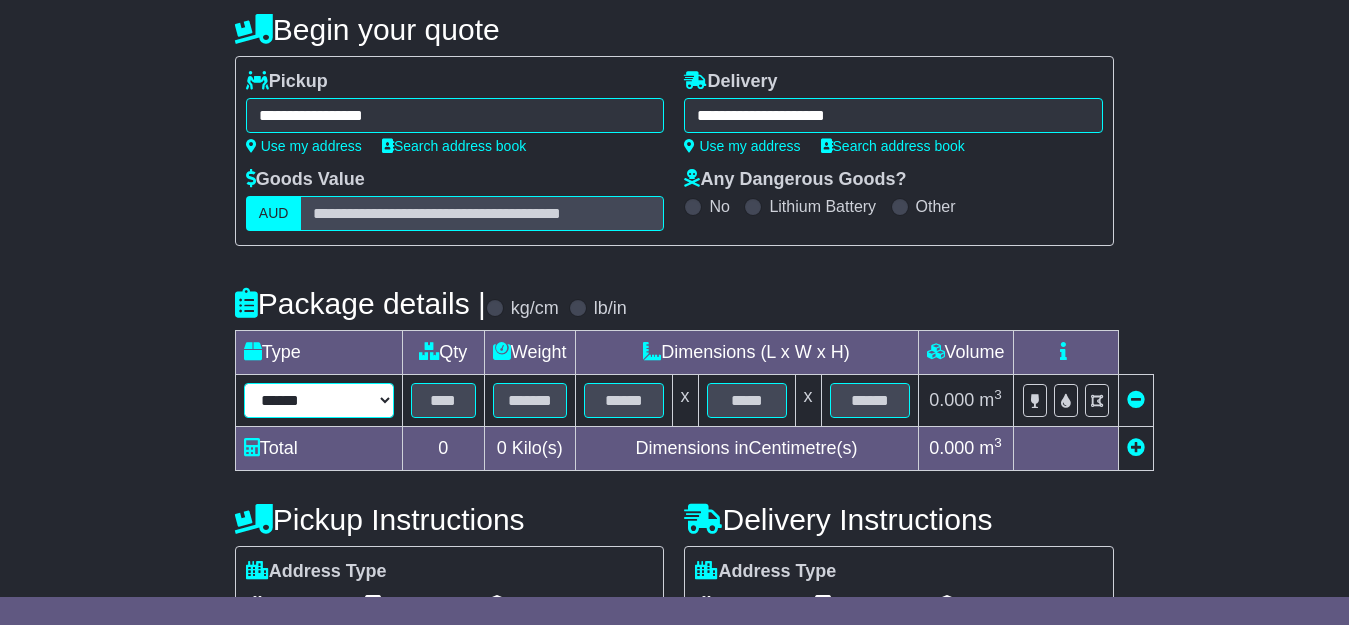 click on "****** ****** *** ******** ***** **** **** ****** *** *******" at bounding box center (319, 400) 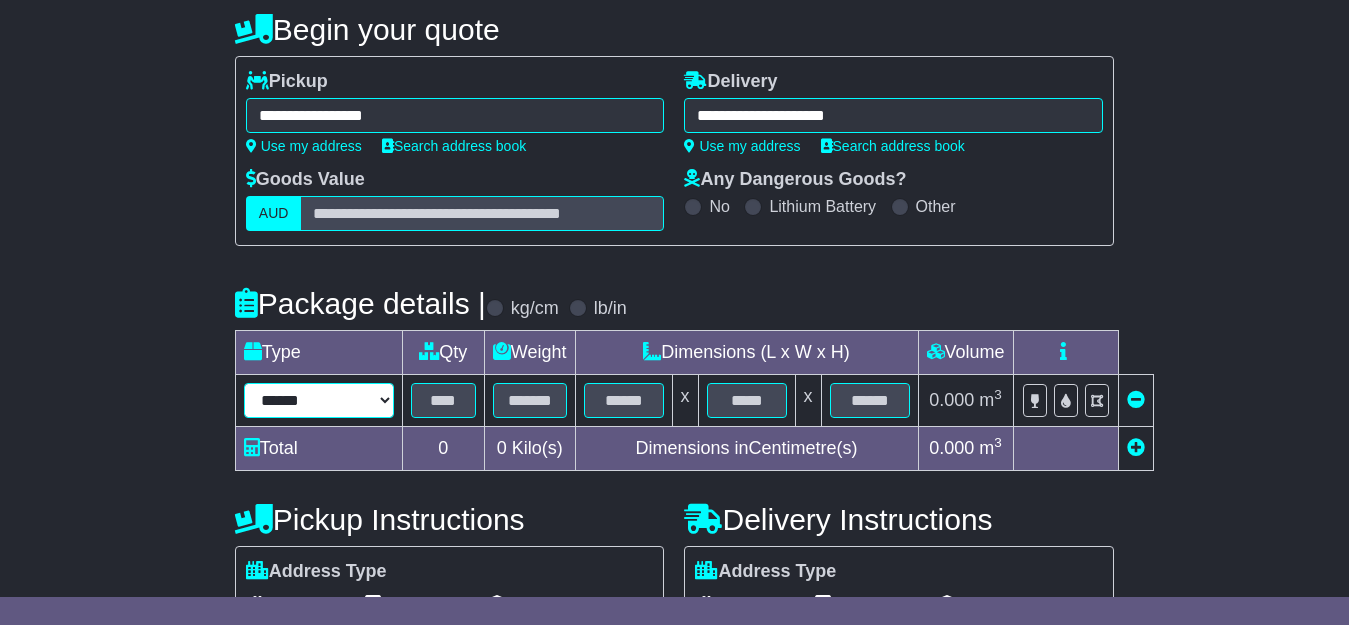 click on "****** ****** *** ******** ***** **** **** ****** *** *******" at bounding box center (319, 400) 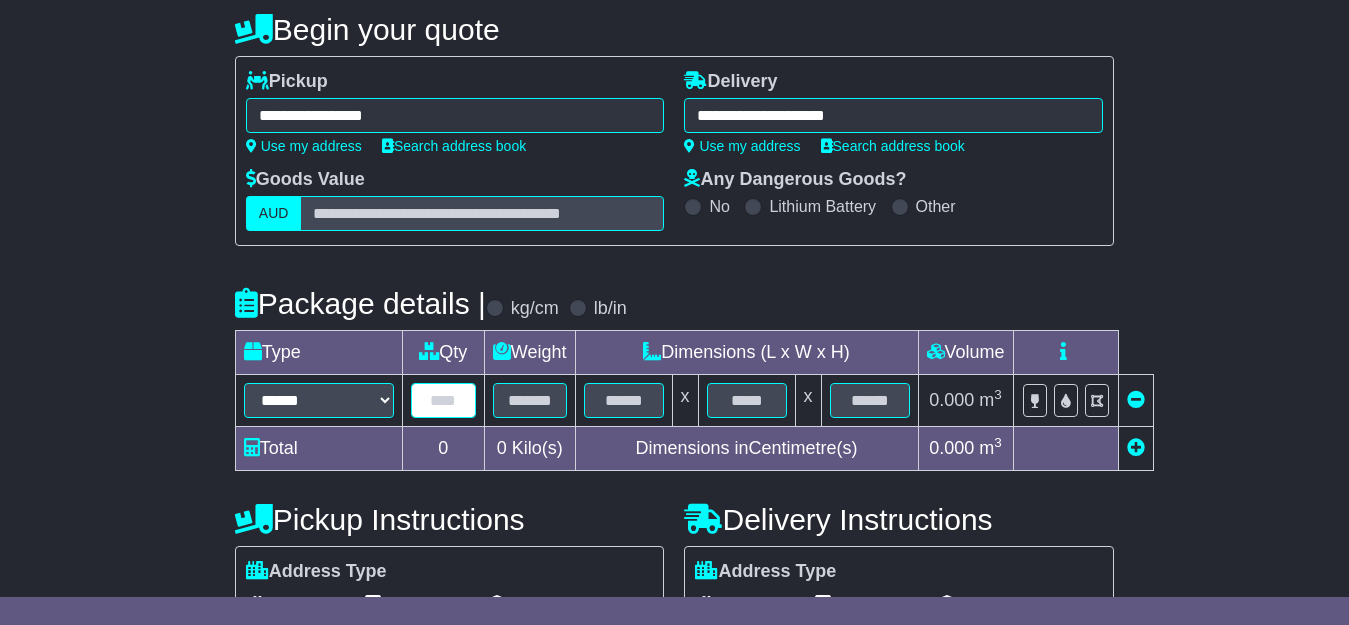 click at bounding box center [443, 400] 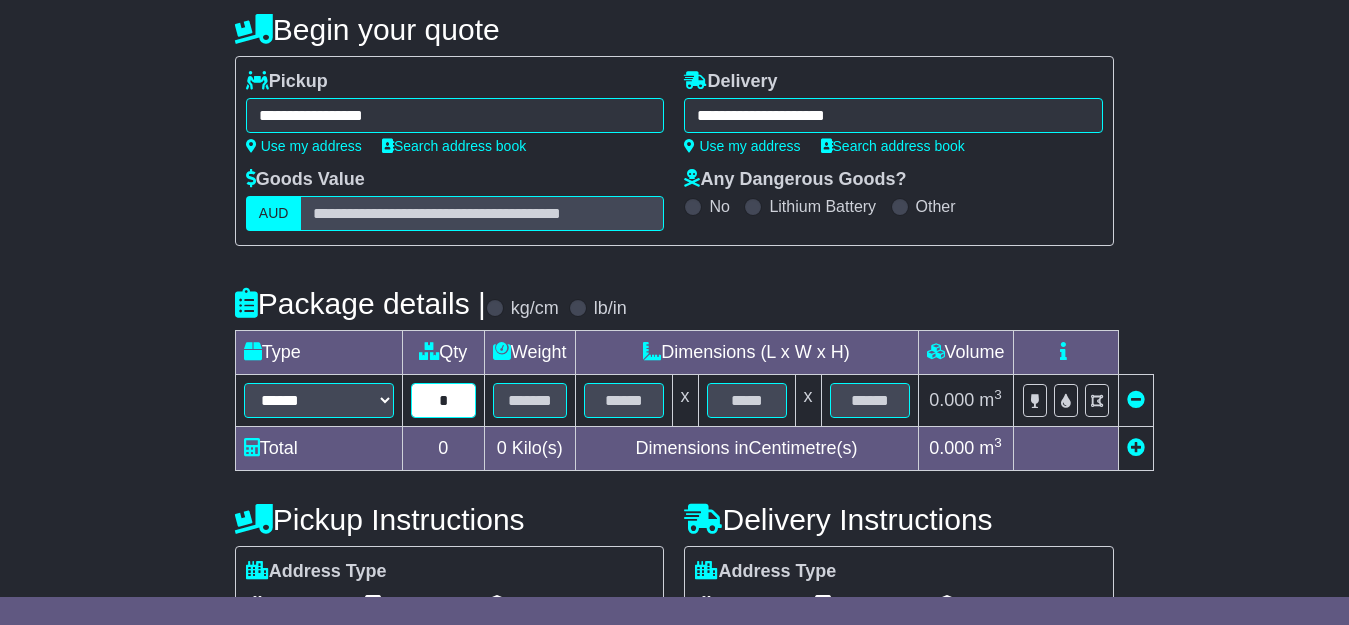type on "*" 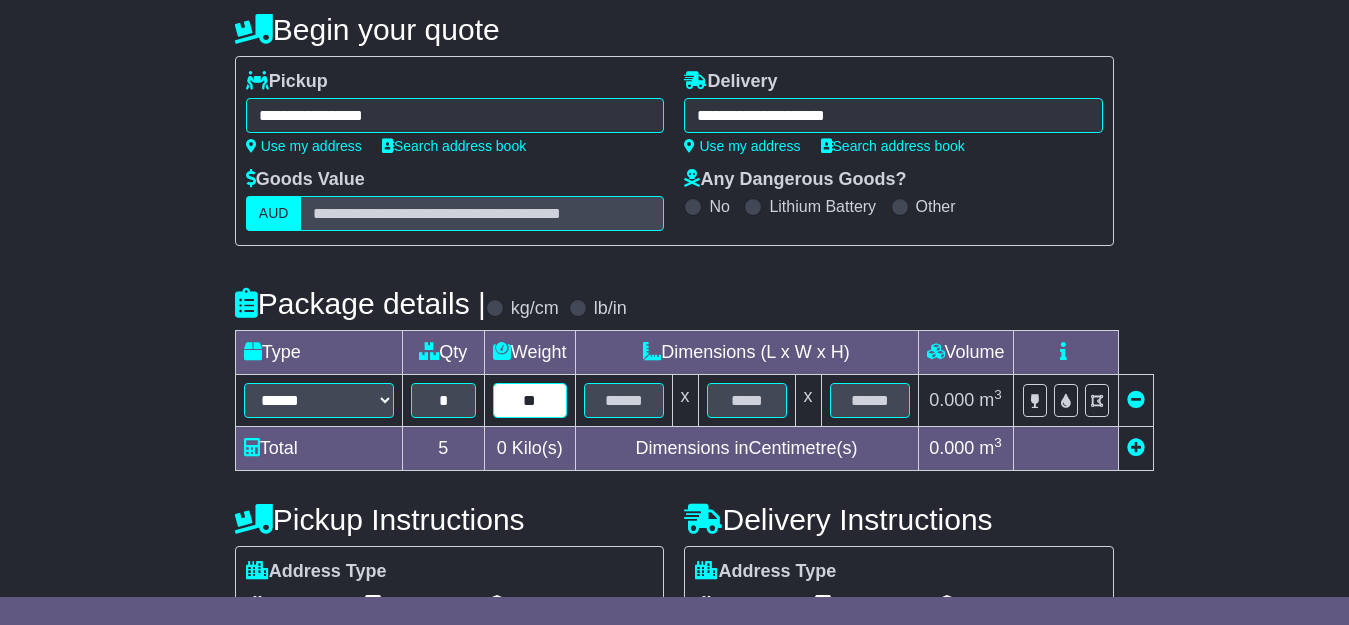 type on "**" 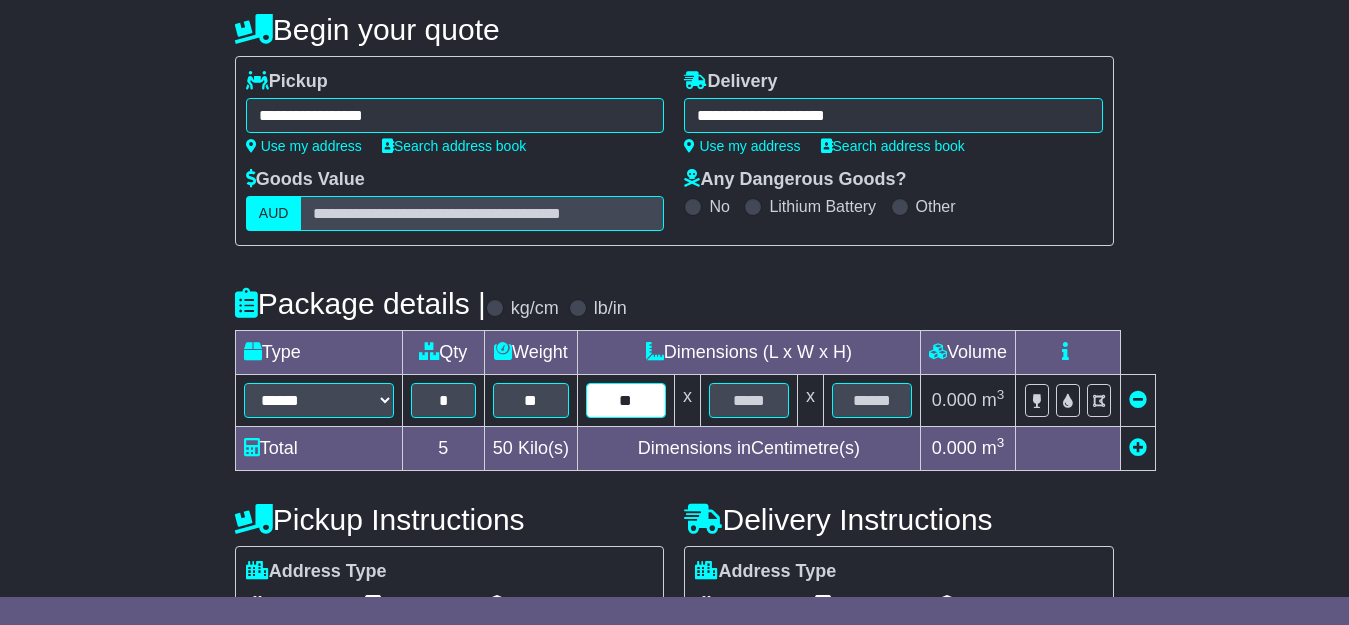 type on "**" 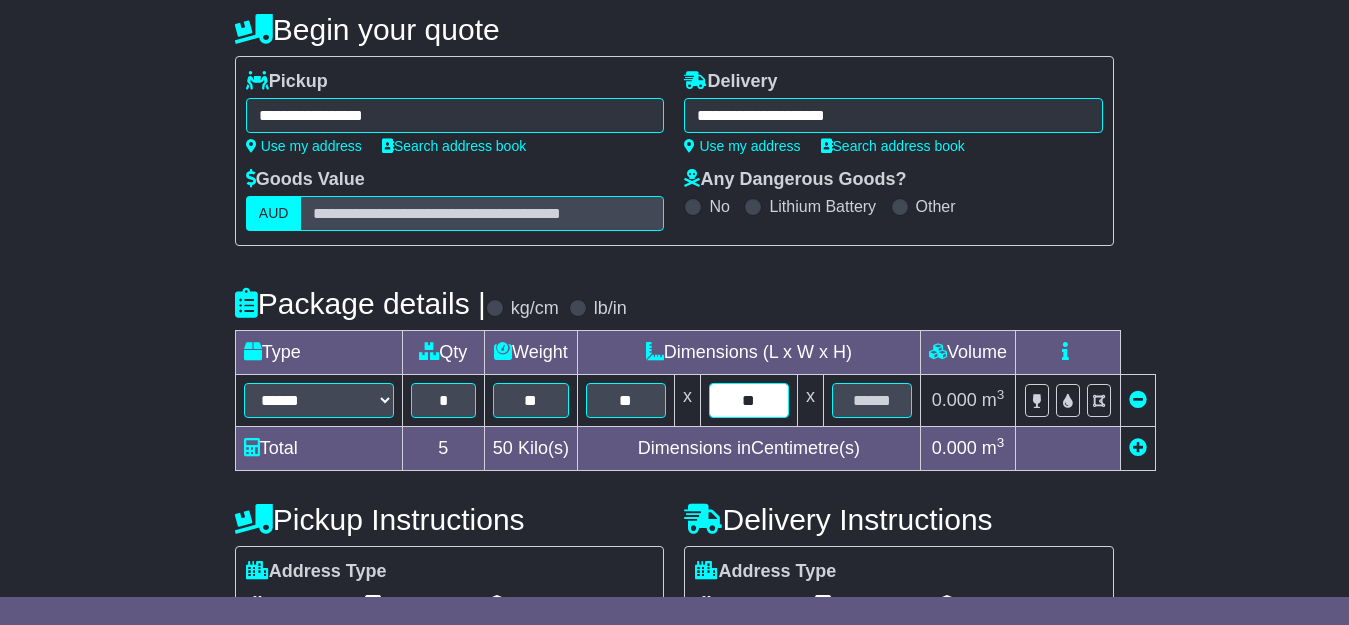 type on "**" 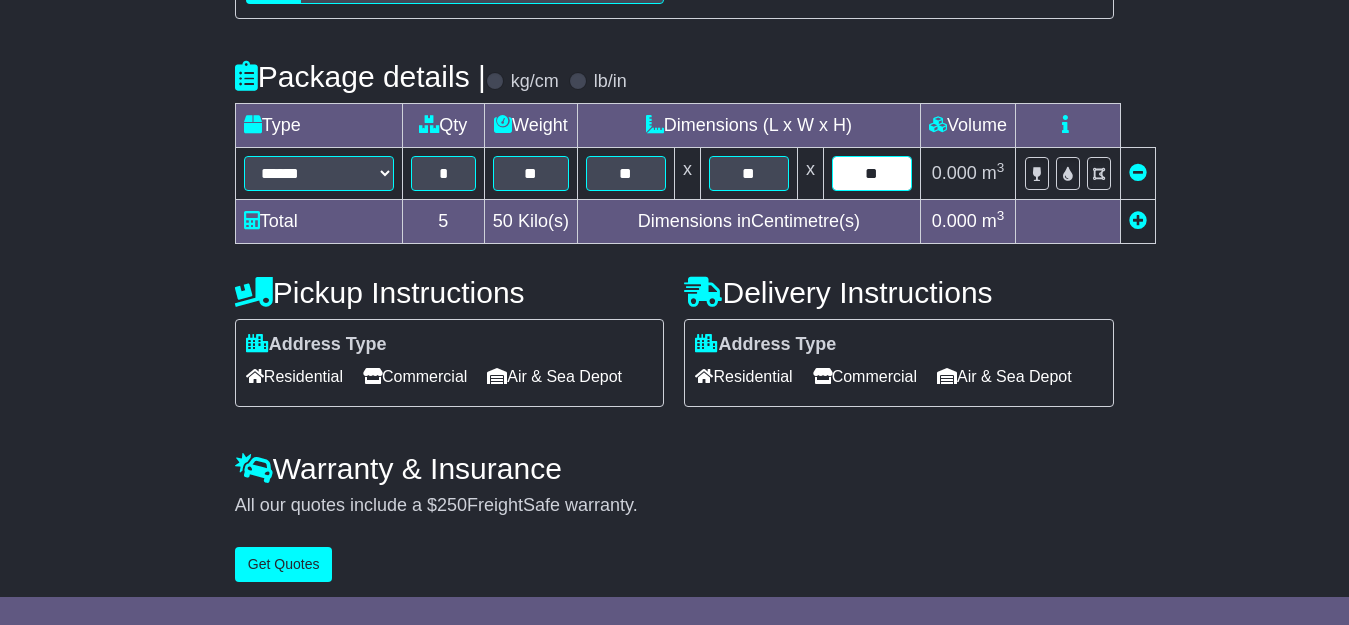 scroll, scrollTop: 428, scrollLeft: 0, axis: vertical 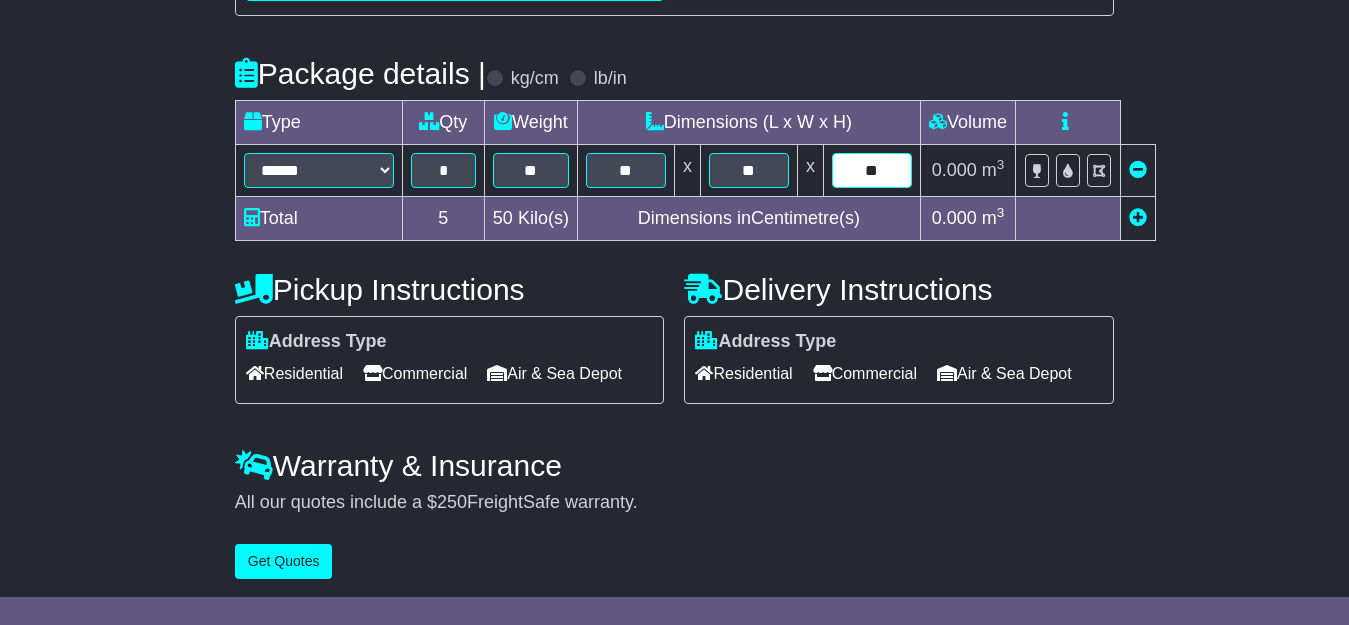 type on "**" 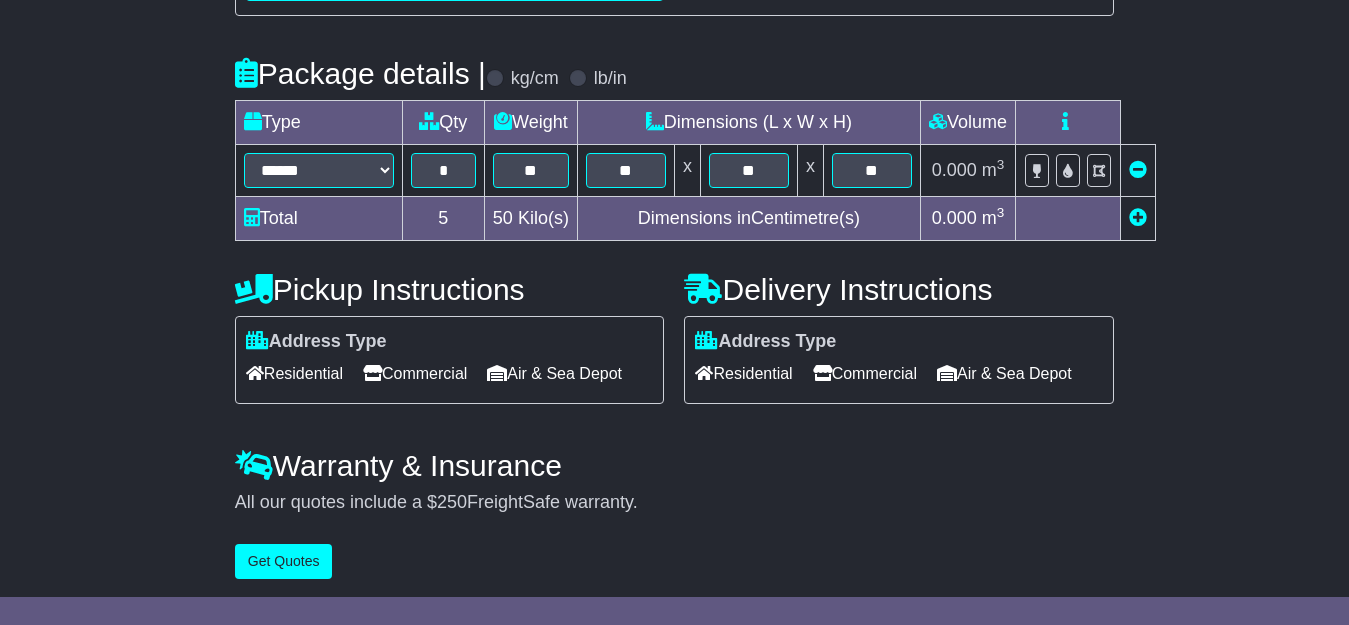 click on "Residential" at bounding box center [743, 373] 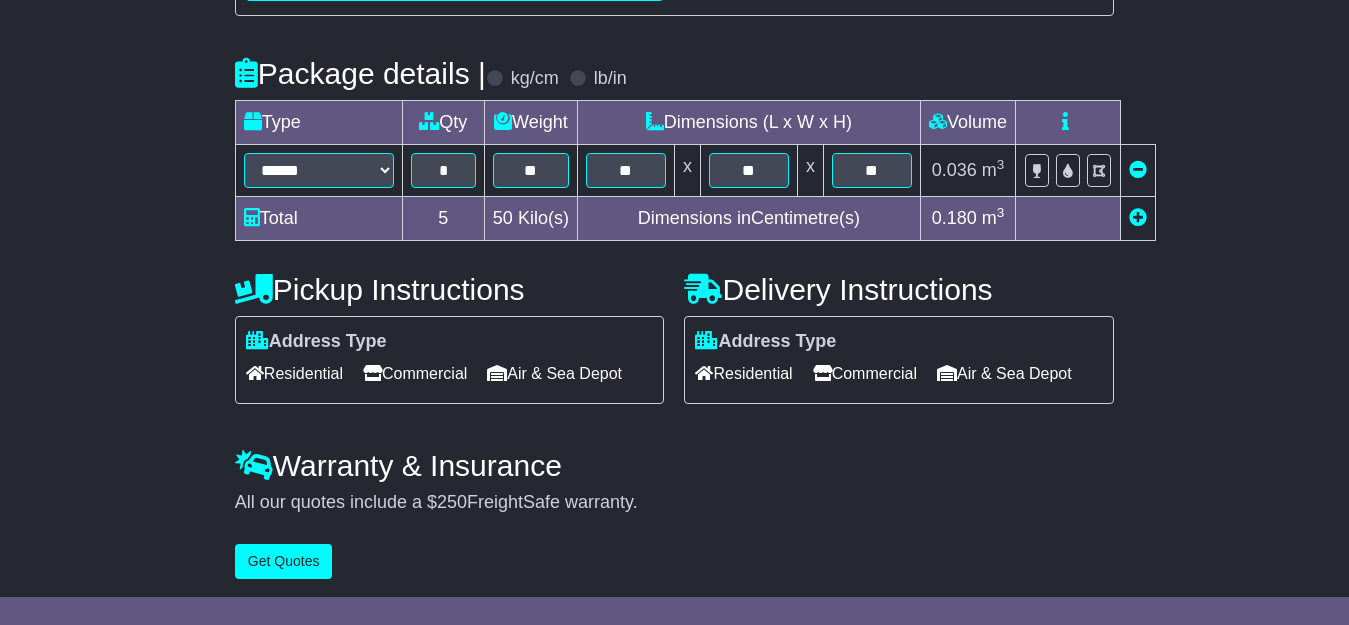 click on "Commercial" at bounding box center (415, 373) 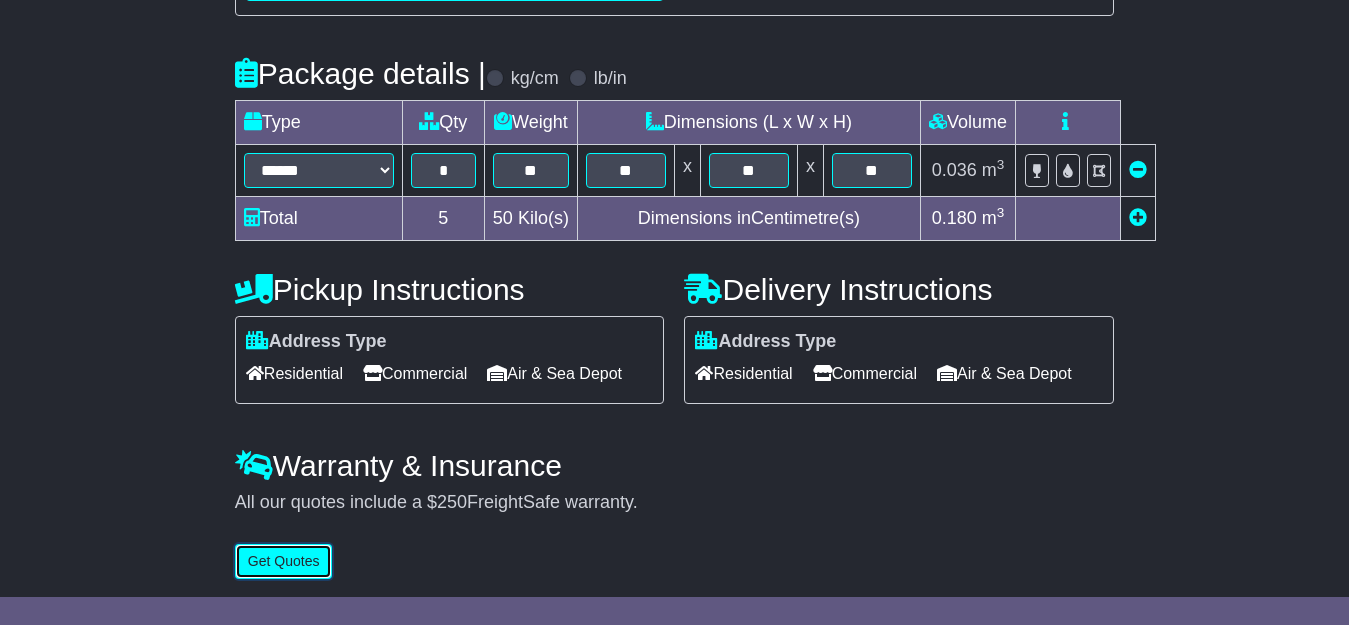 click on "Get Quotes" at bounding box center [284, 561] 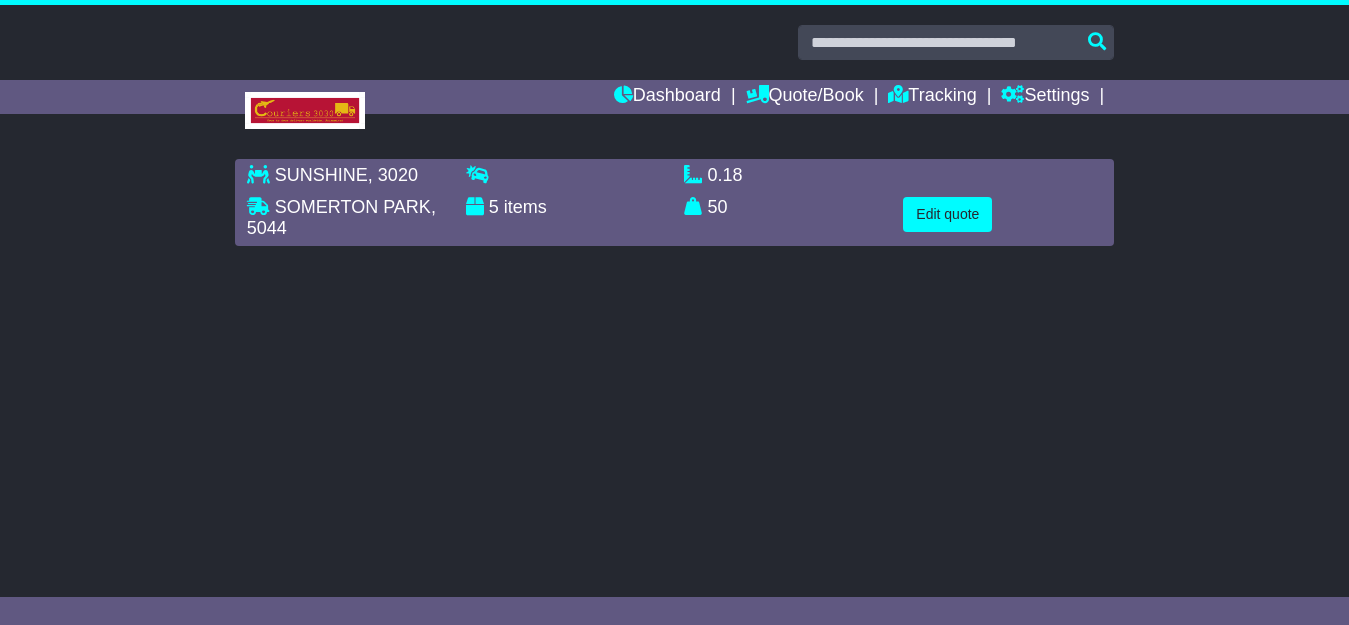 scroll, scrollTop: 0, scrollLeft: 0, axis: both 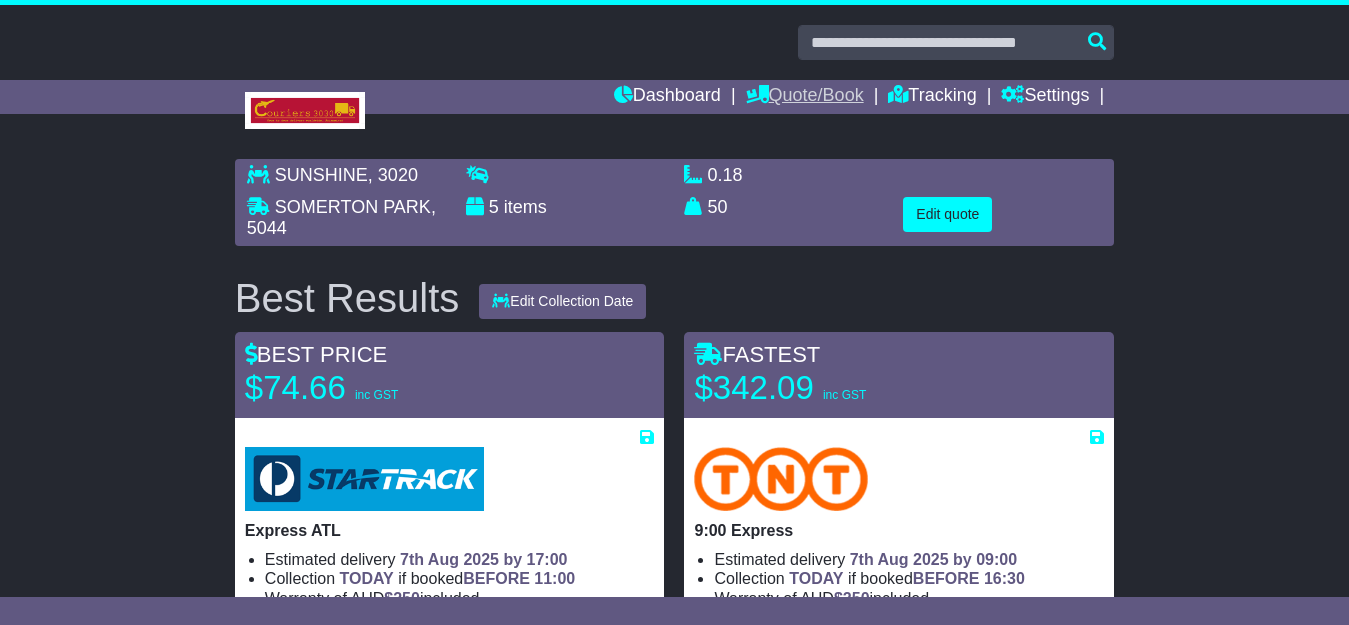 click on "Quote/Book" at bounding box center (805, 97) 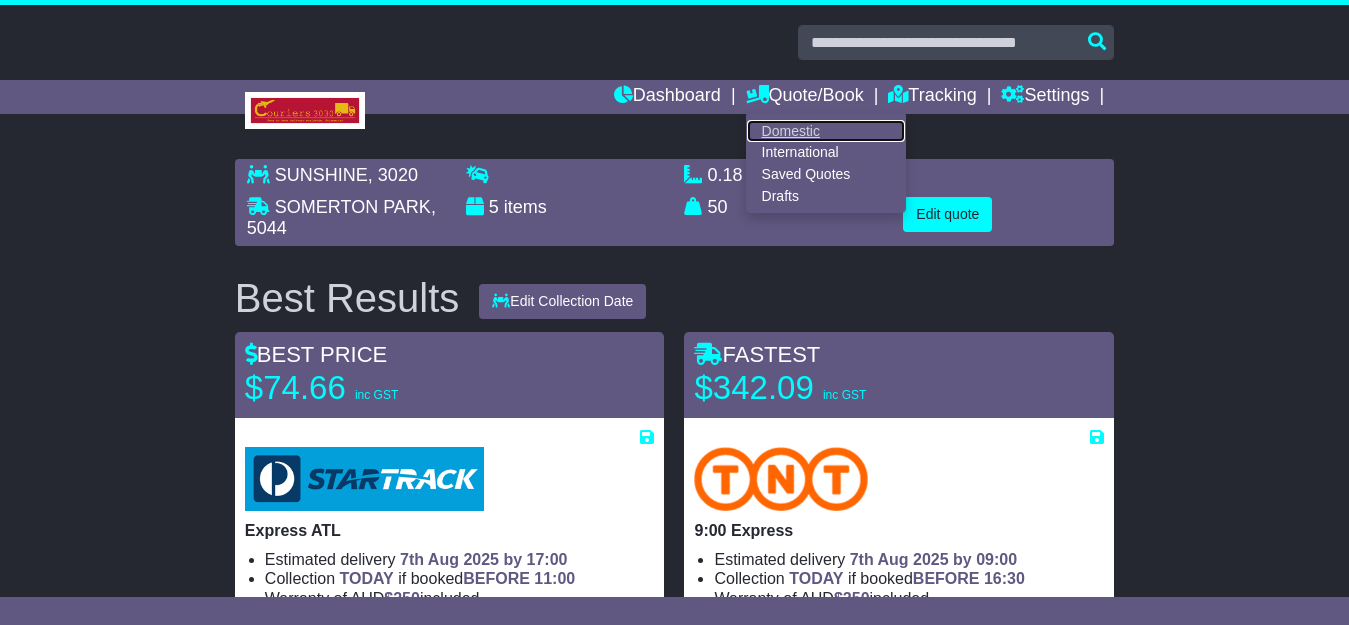 click on "Domestic" at bounding box center (826, 131) 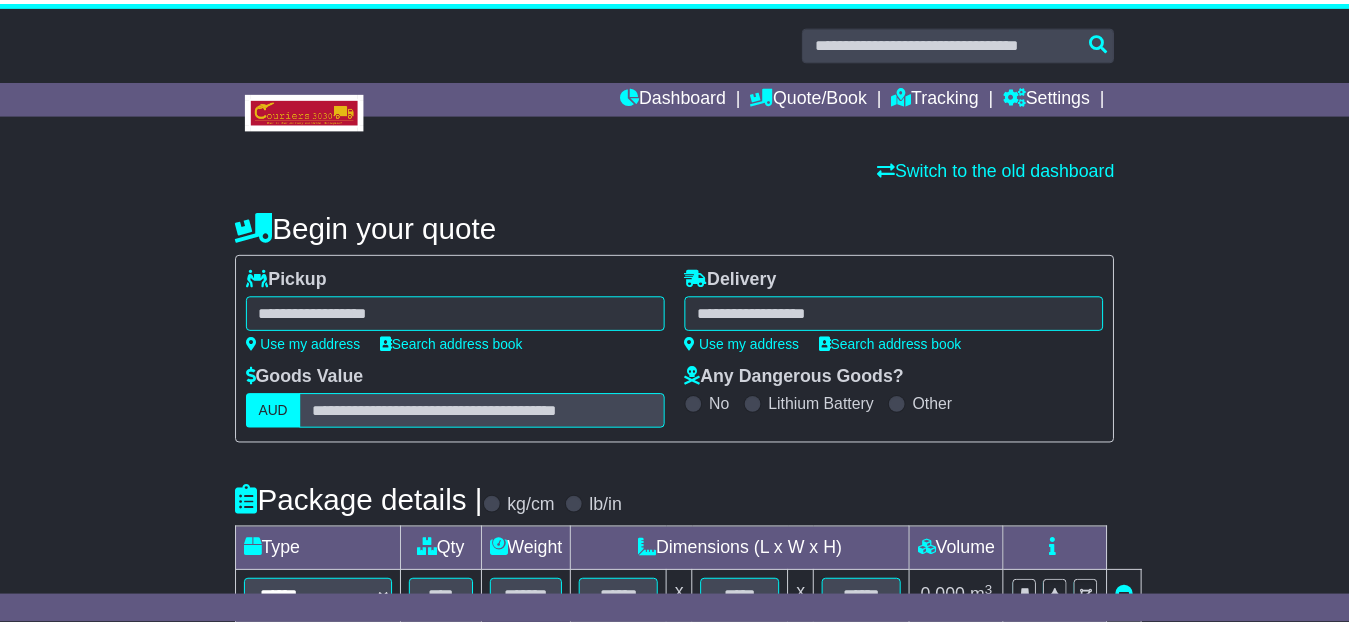 scroll, scrollTop: 0, scrollLeft: 0, axis: both 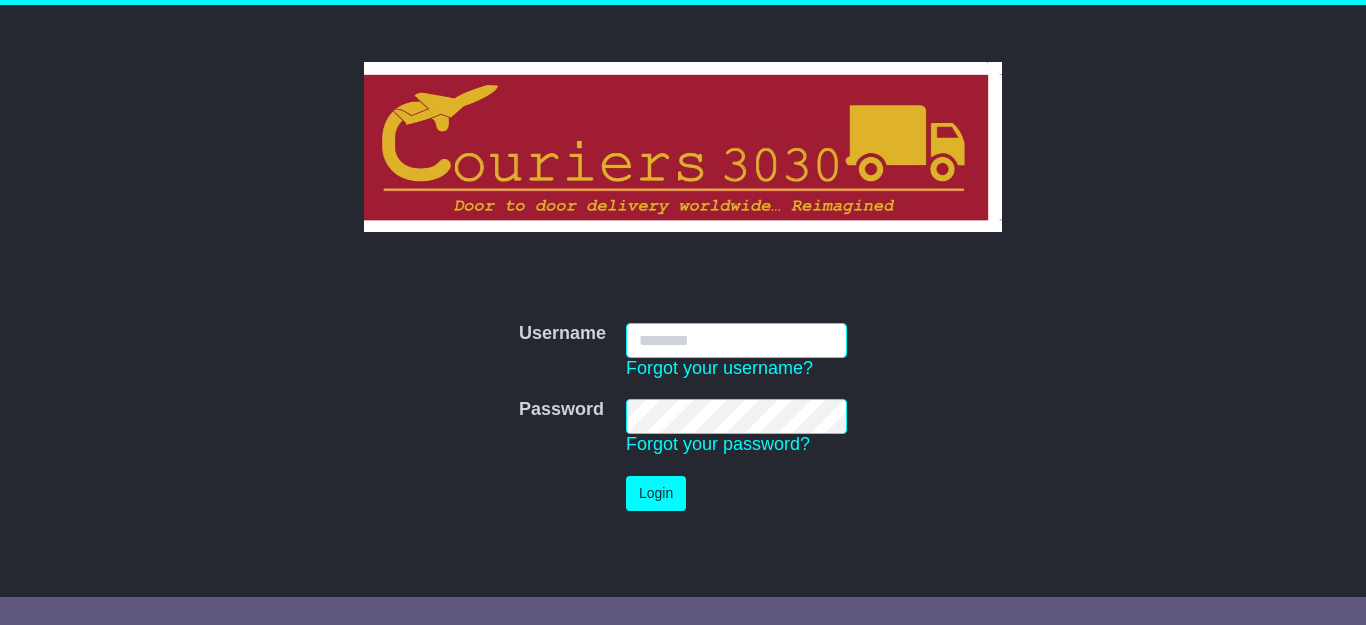 type on "**********" 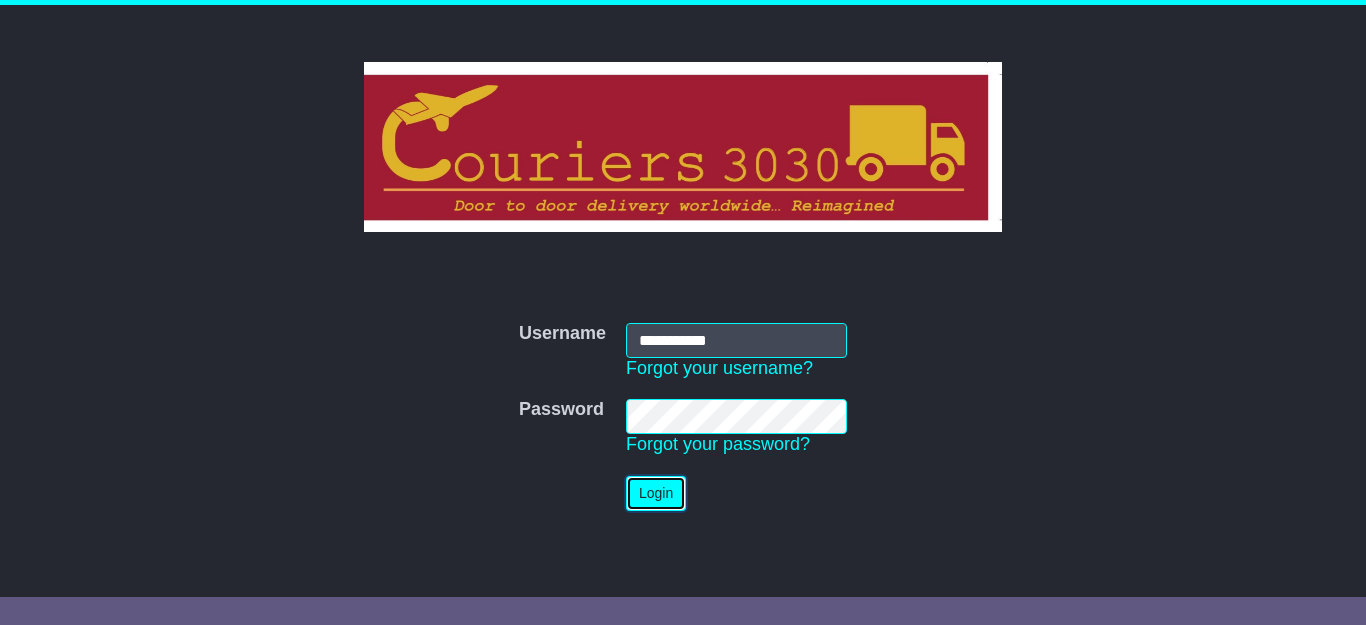 type 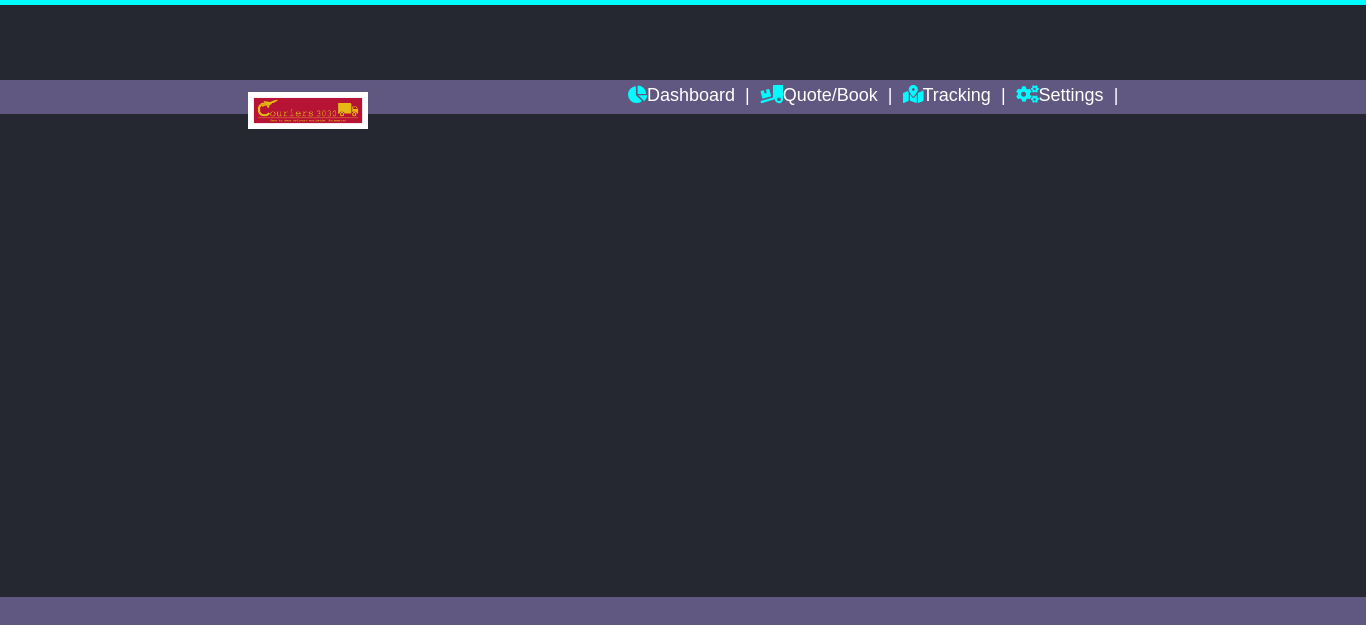 scroll, scrollTop: 0, scrollLeft: 0, axis: both 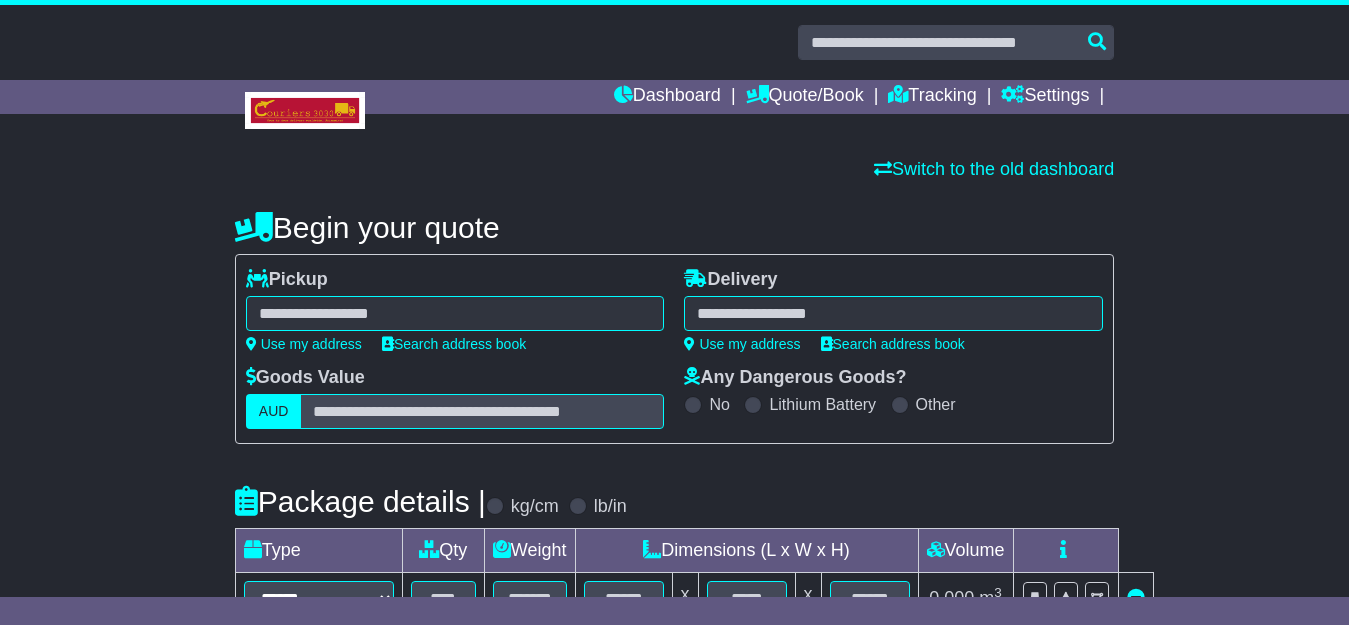 click at bounding box center [893, 313] 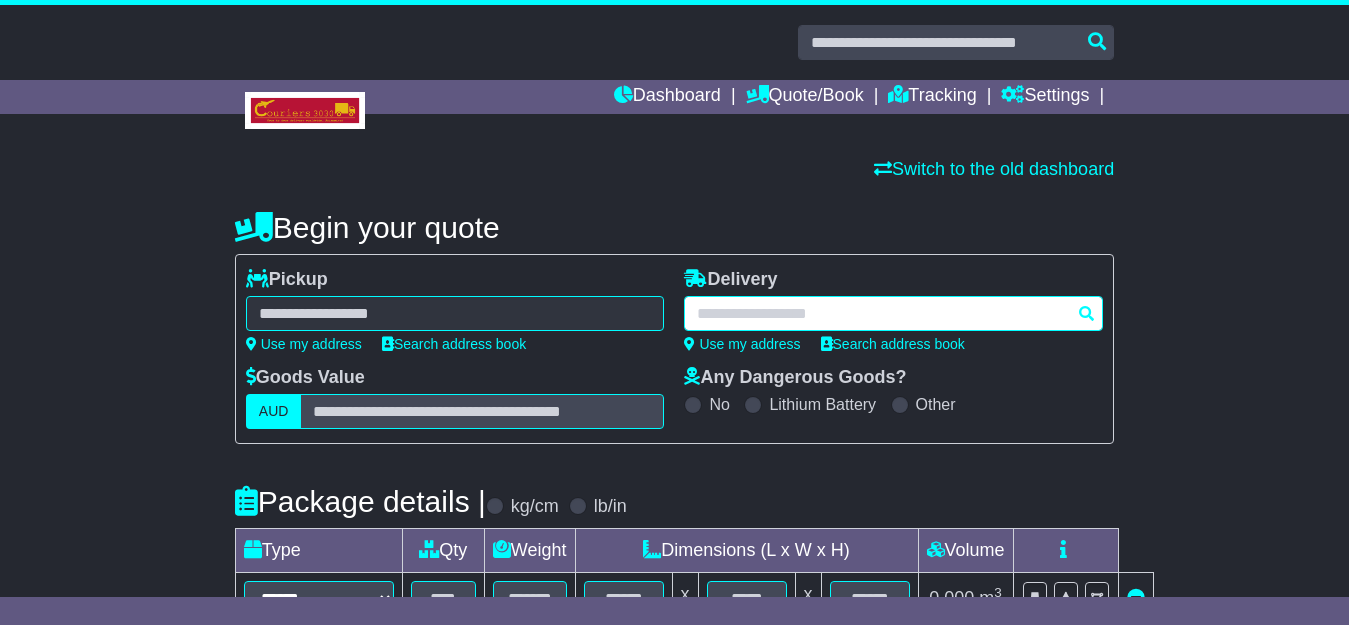paste on "****" 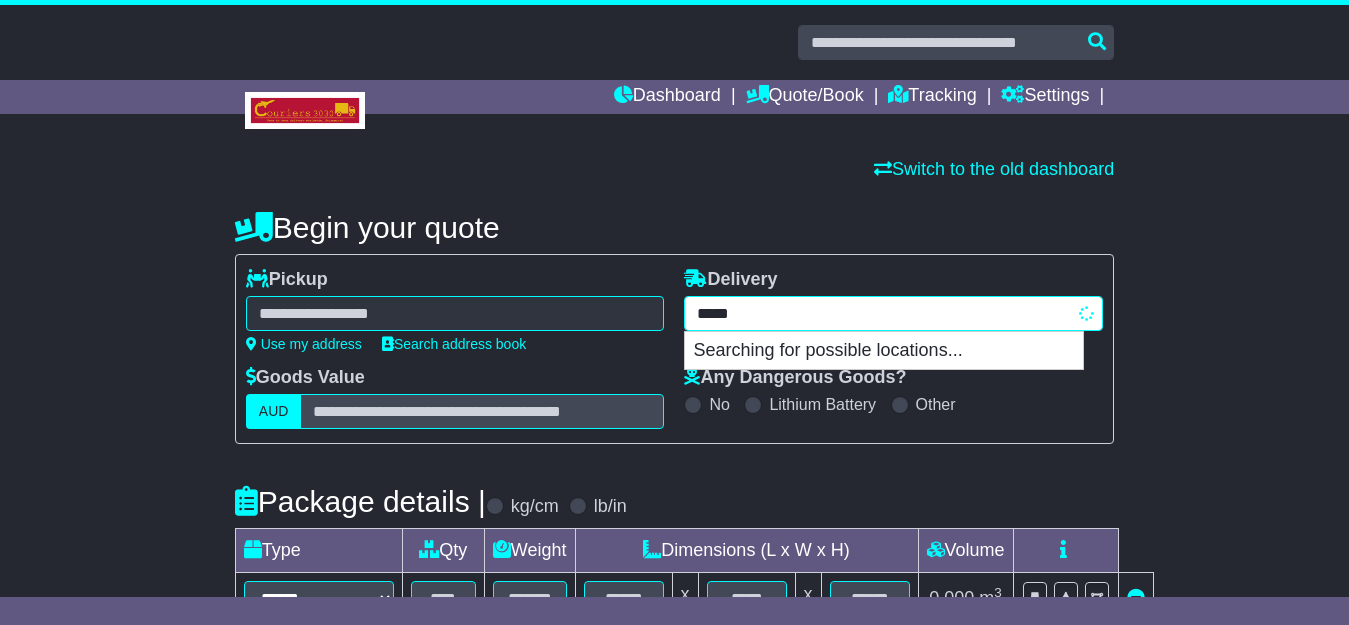 type on "**********" 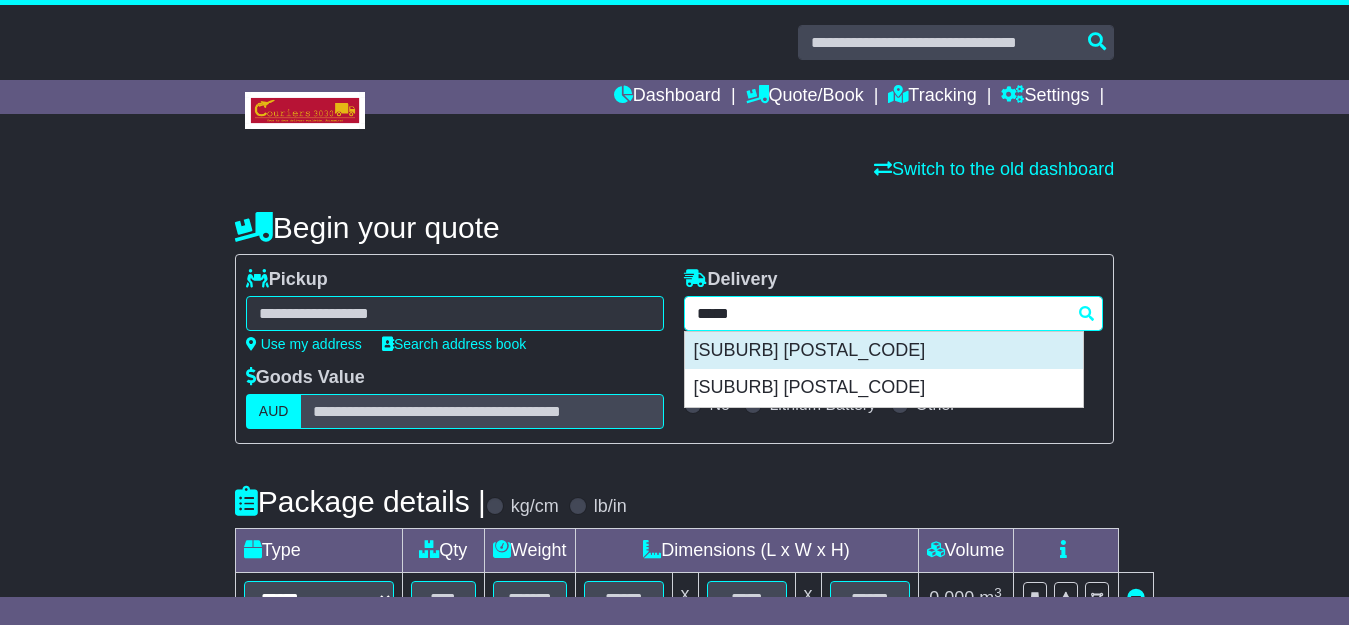 click on "[SUBURB] [POSTAL_CODE]" at bounding box center [884, 351] 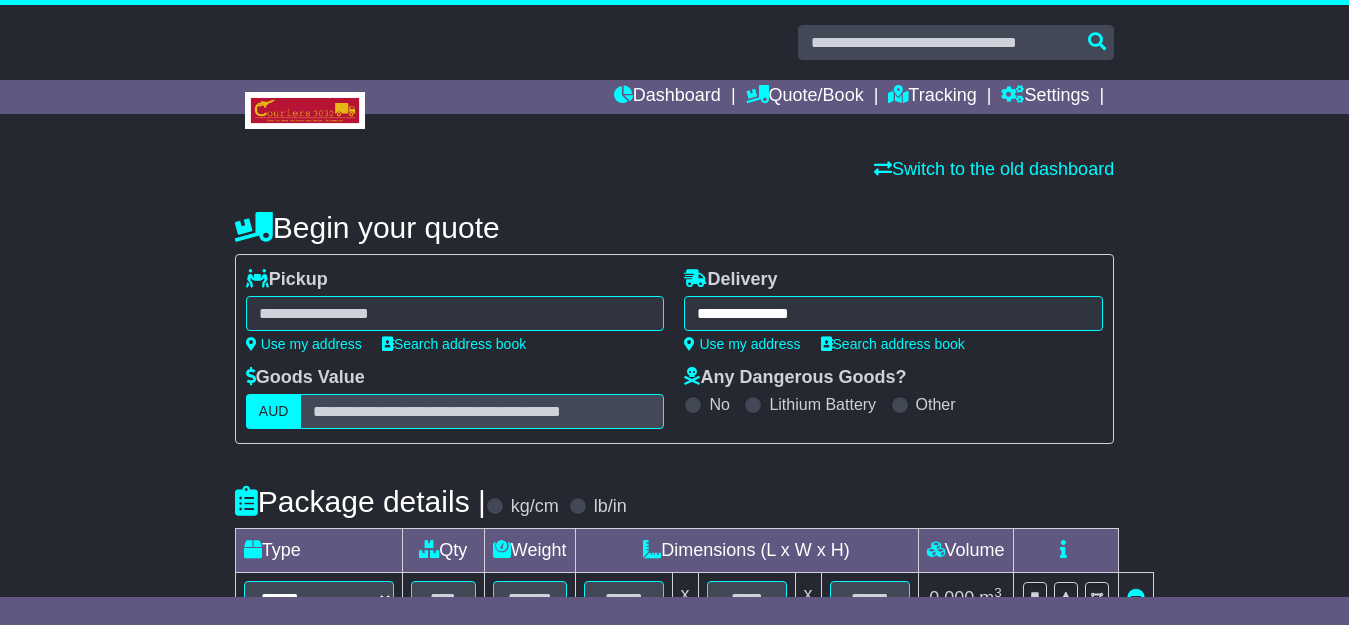 type on "**********" 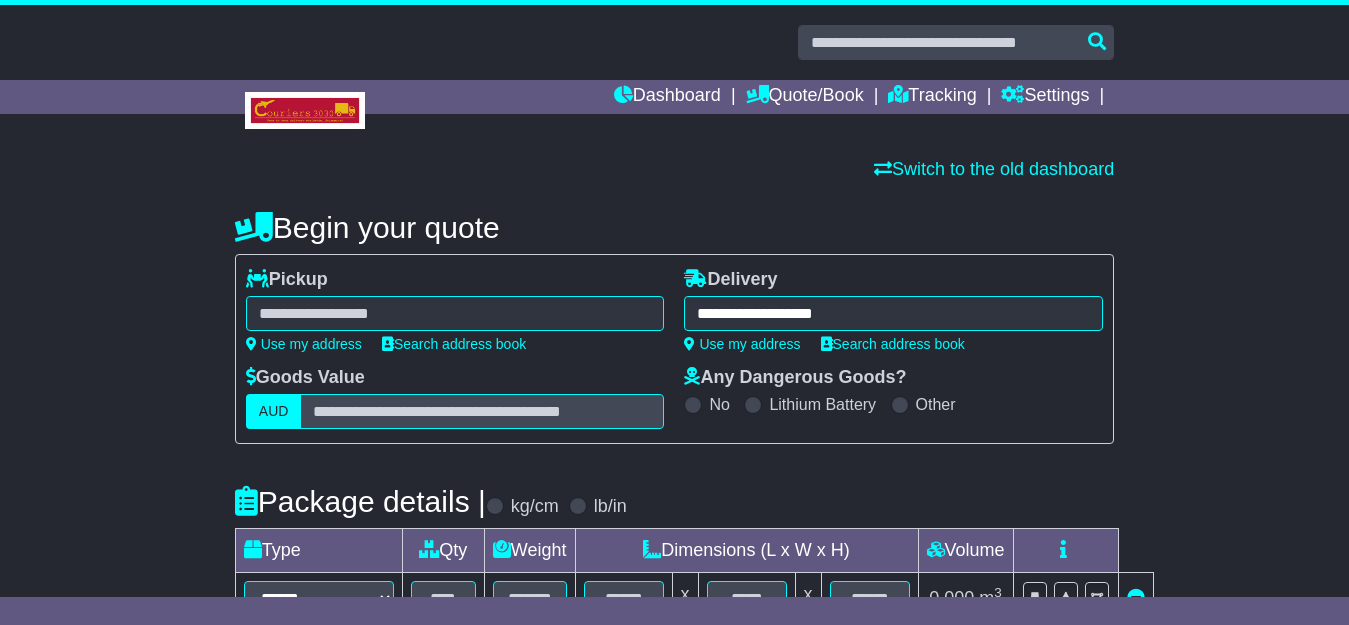 click at bounding box center [455, 313] 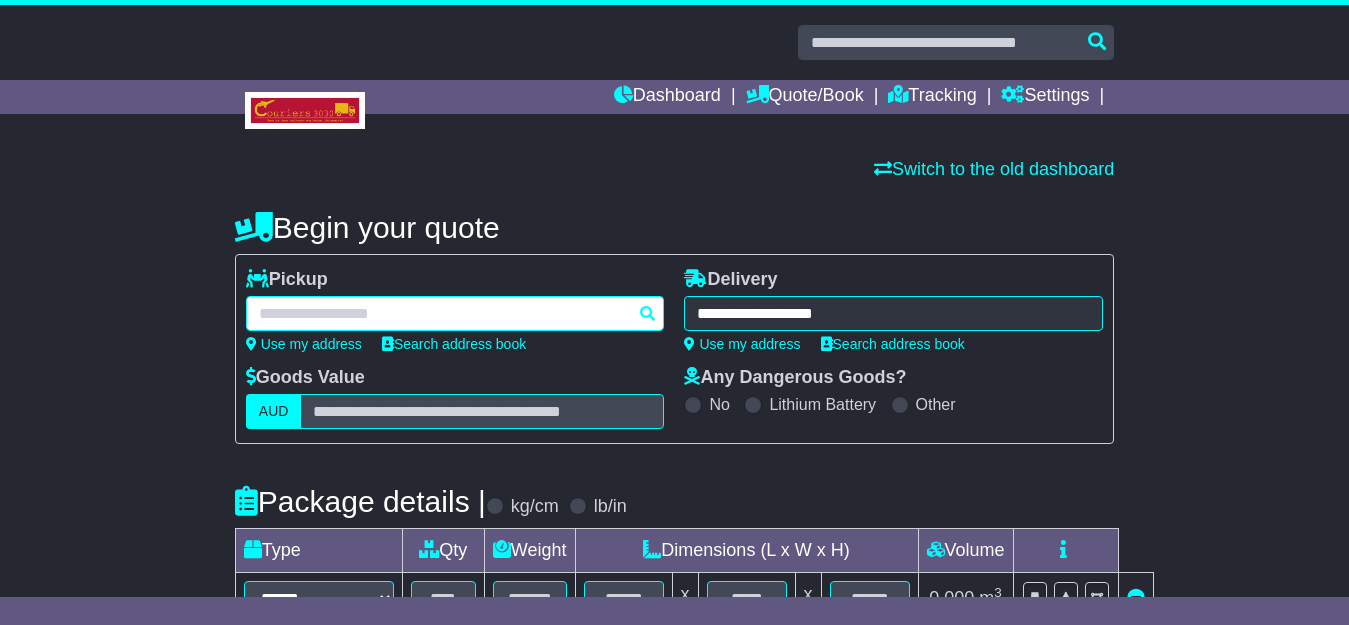 paste on "******" 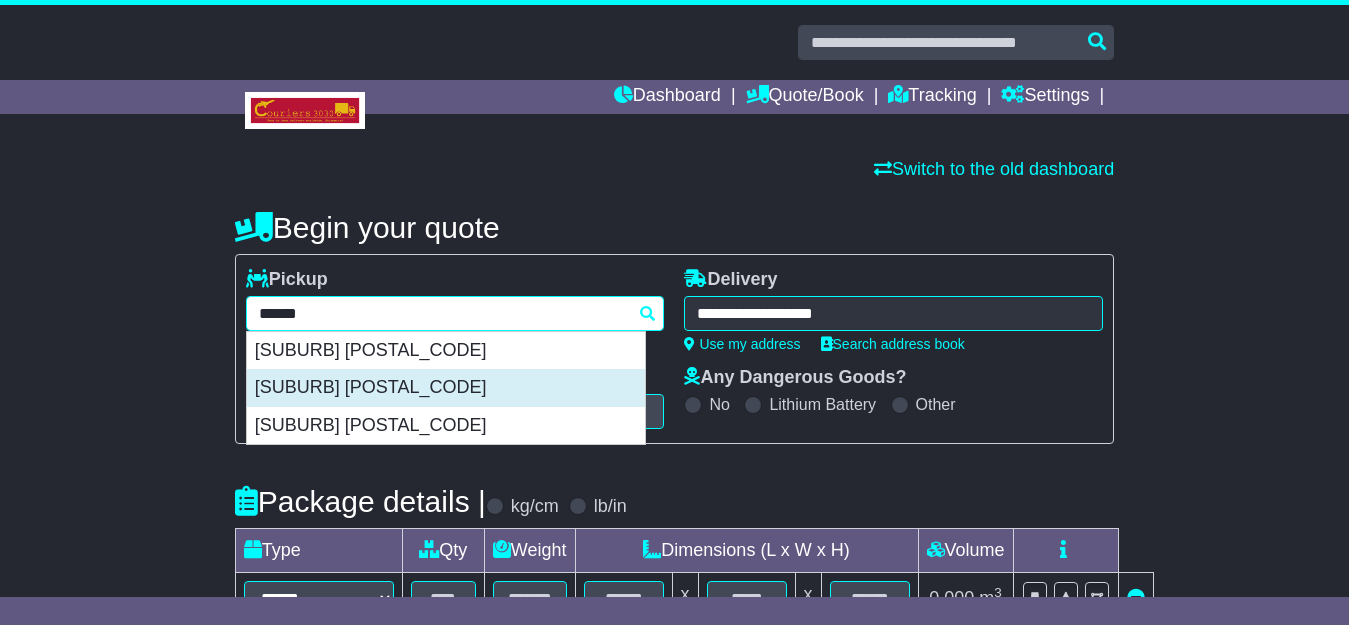 click on "[SUBURB] [POSTAL_CODE]" at bounding box center [446, 388] 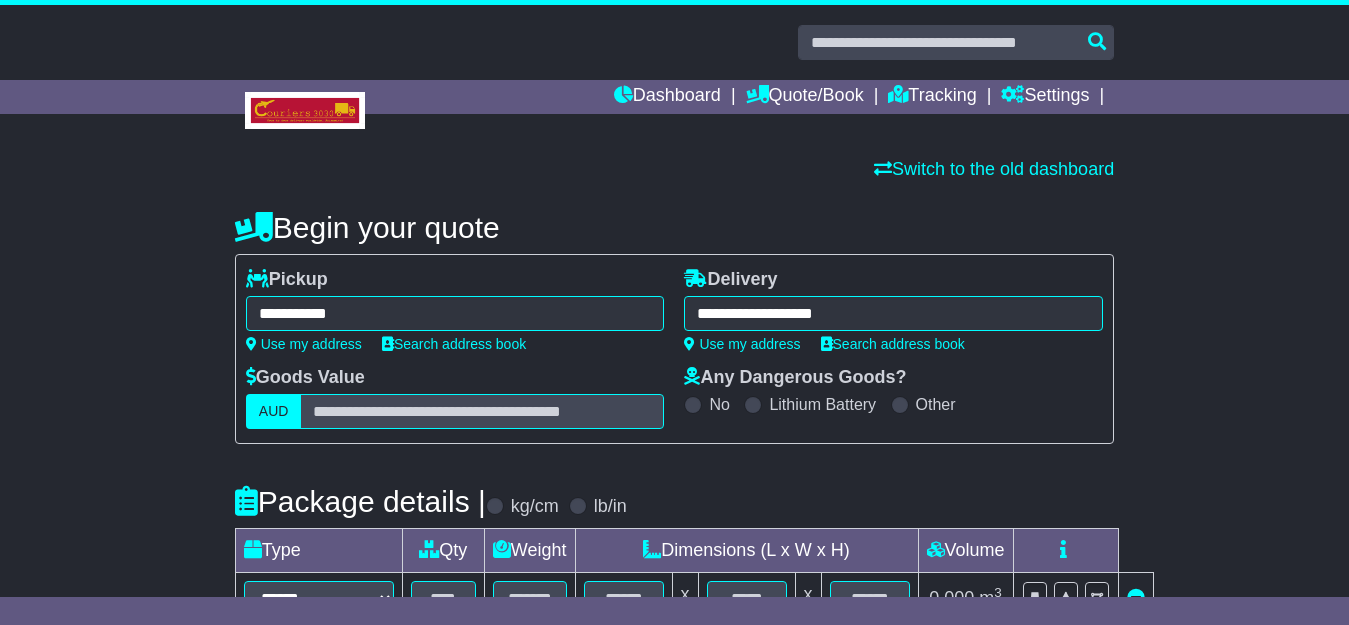 type on "**********" 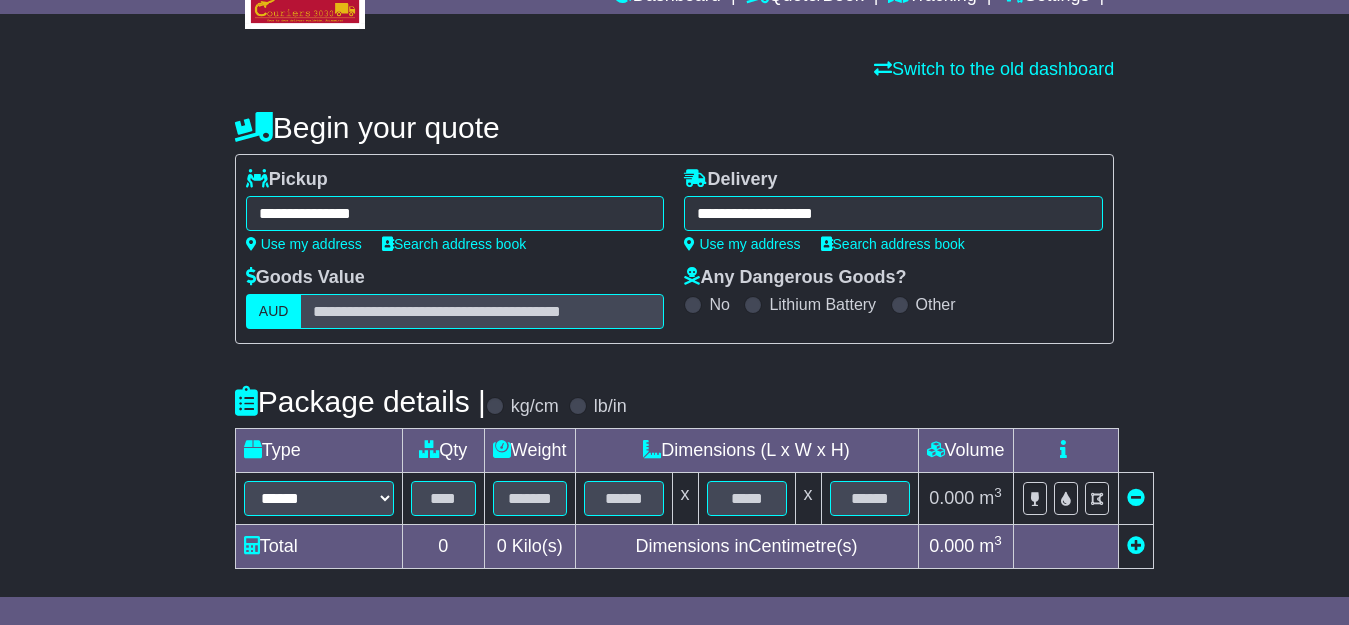 scroll, scrollTop: 134, scrollLeft: 0, axis: vertical 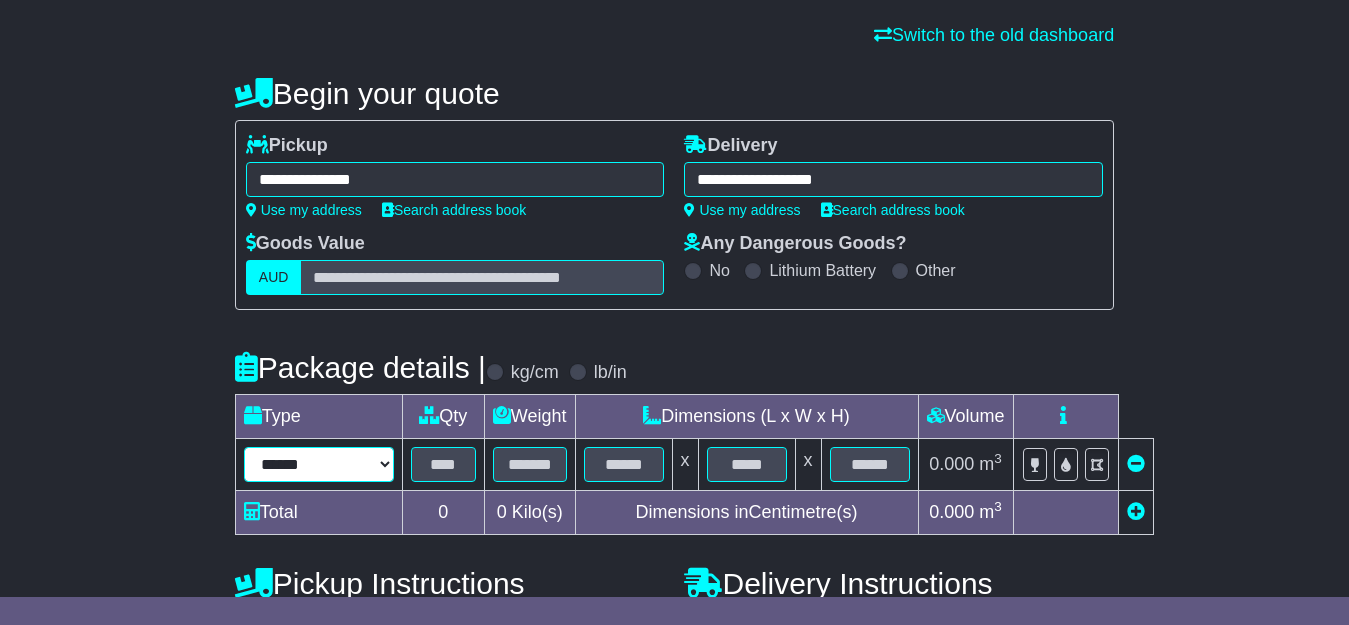 click on "****** ****** *** ******** ***** **** **** ****** *** *******" at bounding box center [319, 464] 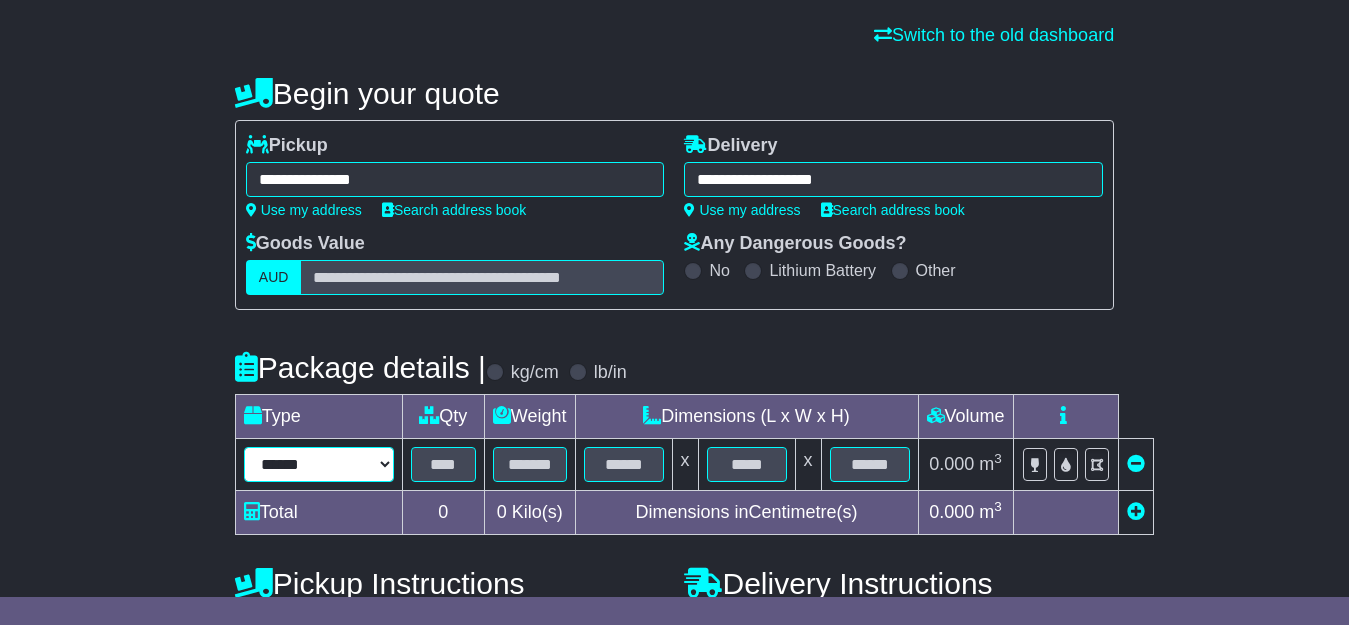 select on "*****" 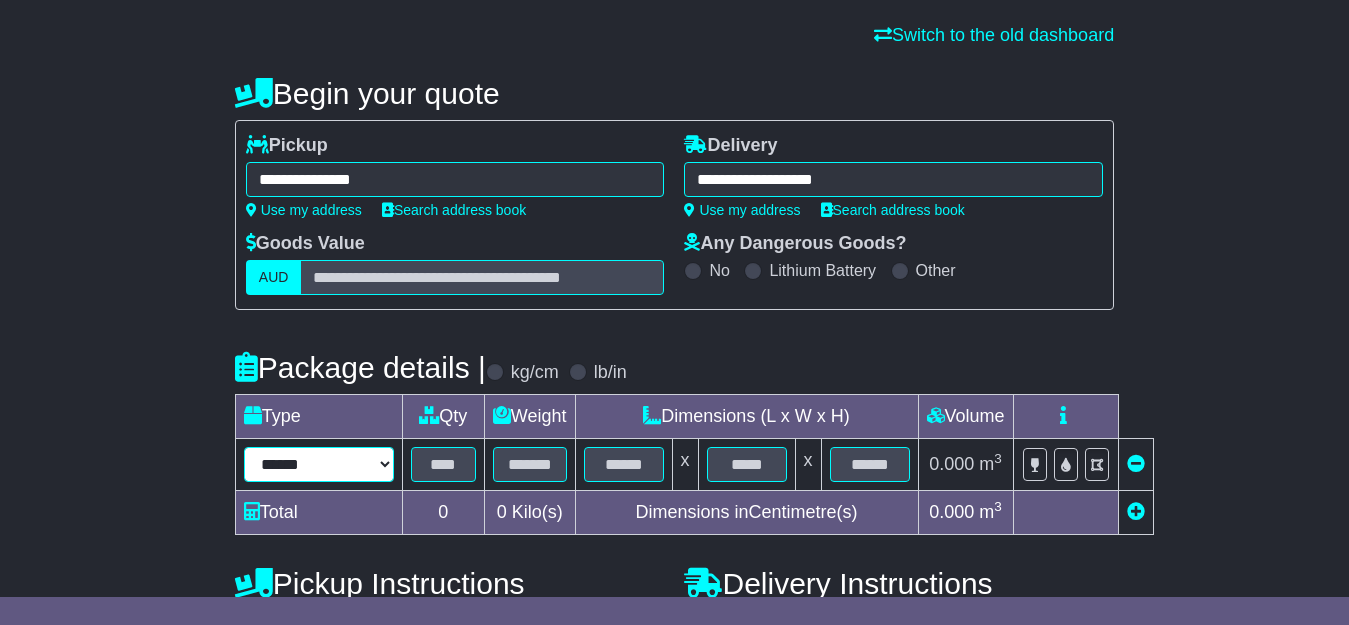 click on "****** ****** *** ******** ***** **** **** ****** *** *******" at bounding box center (319, 464) 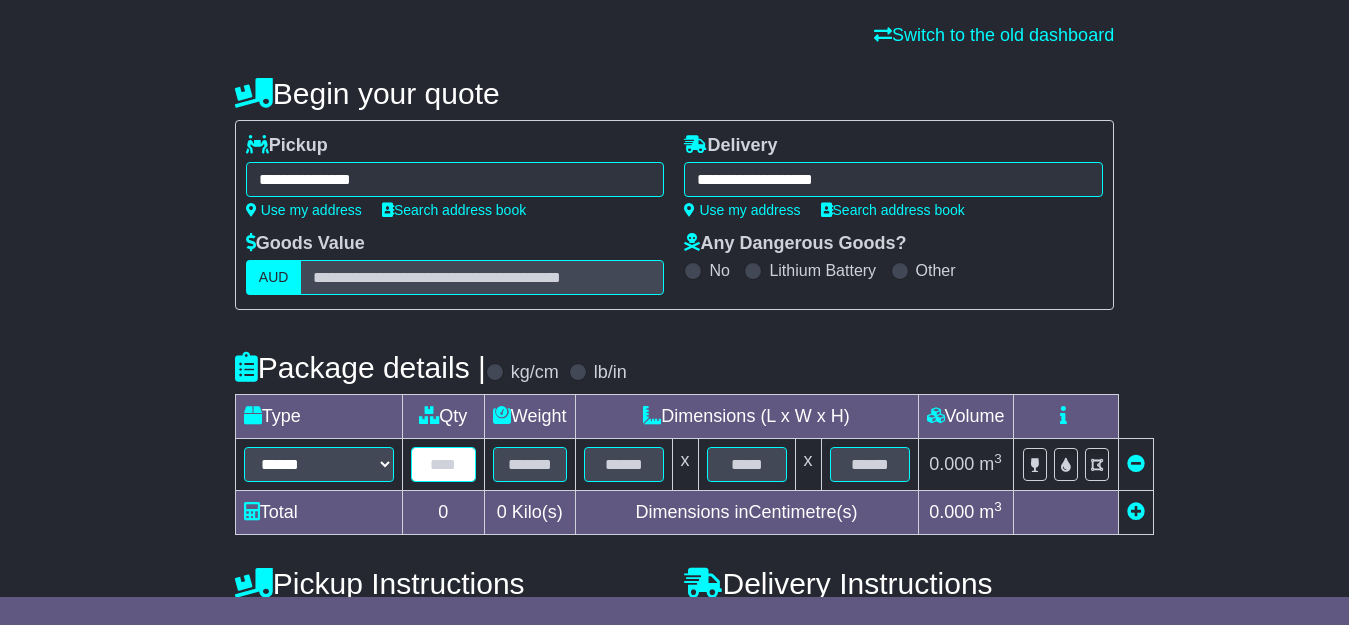 click at bounding box center [443, 464] 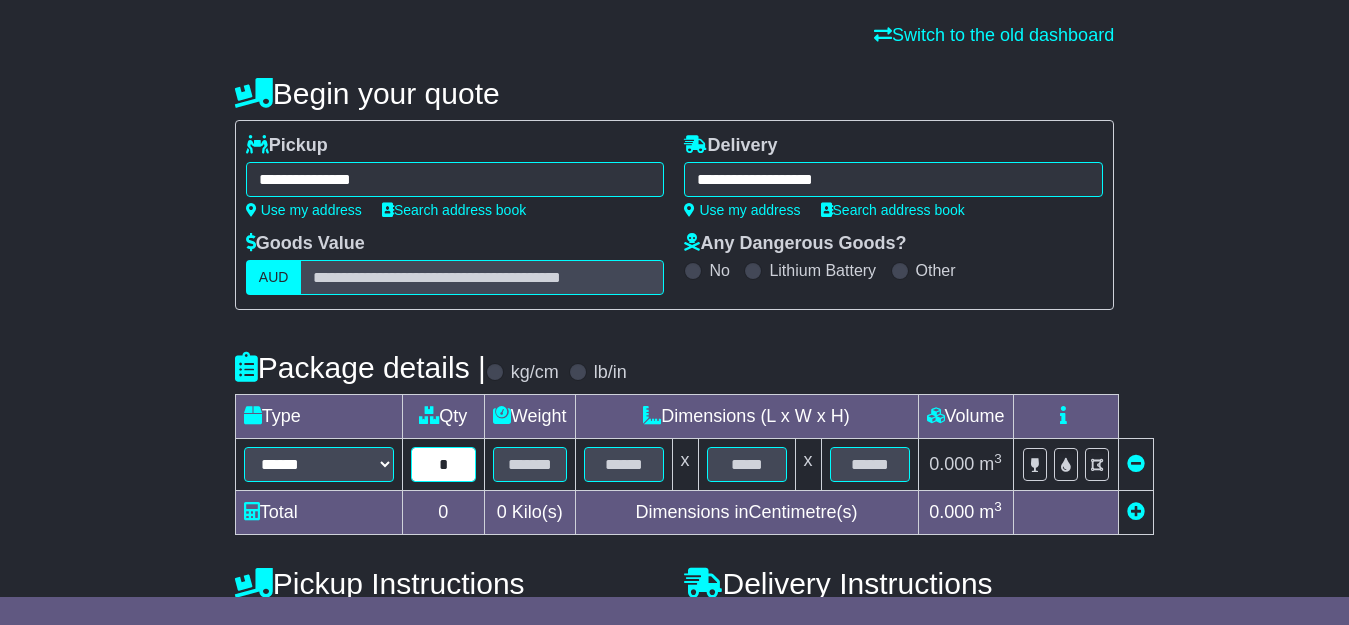 type on "*" 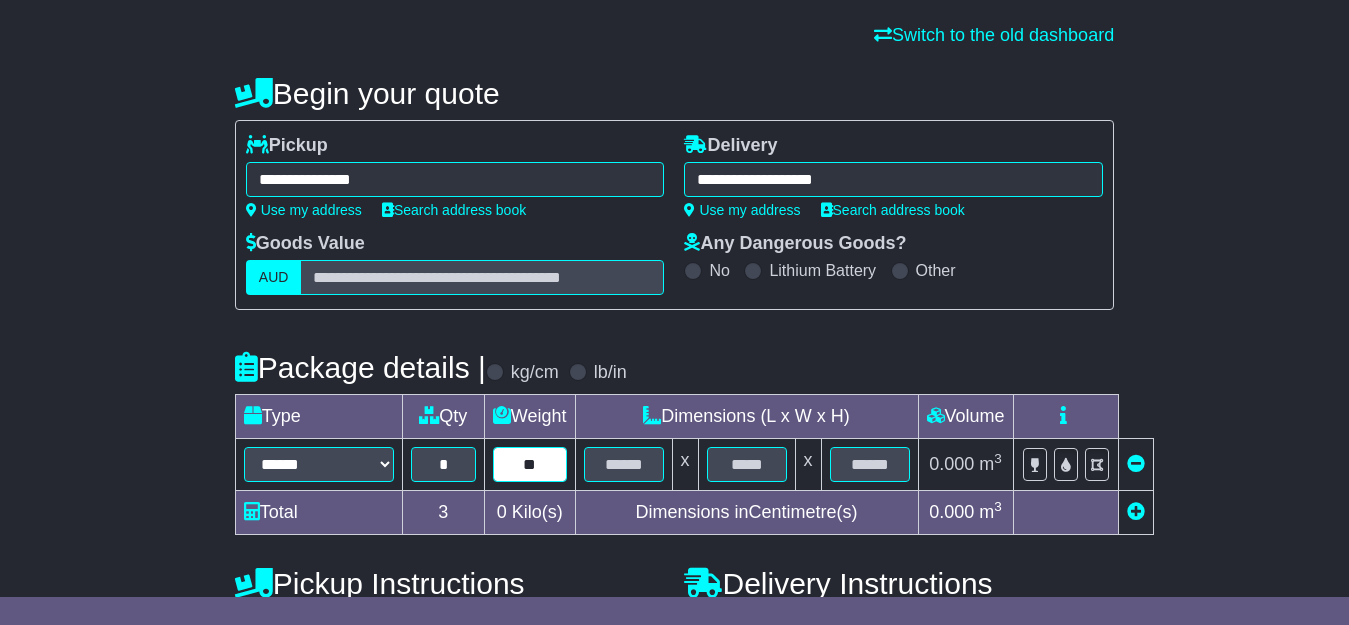 type on "**" 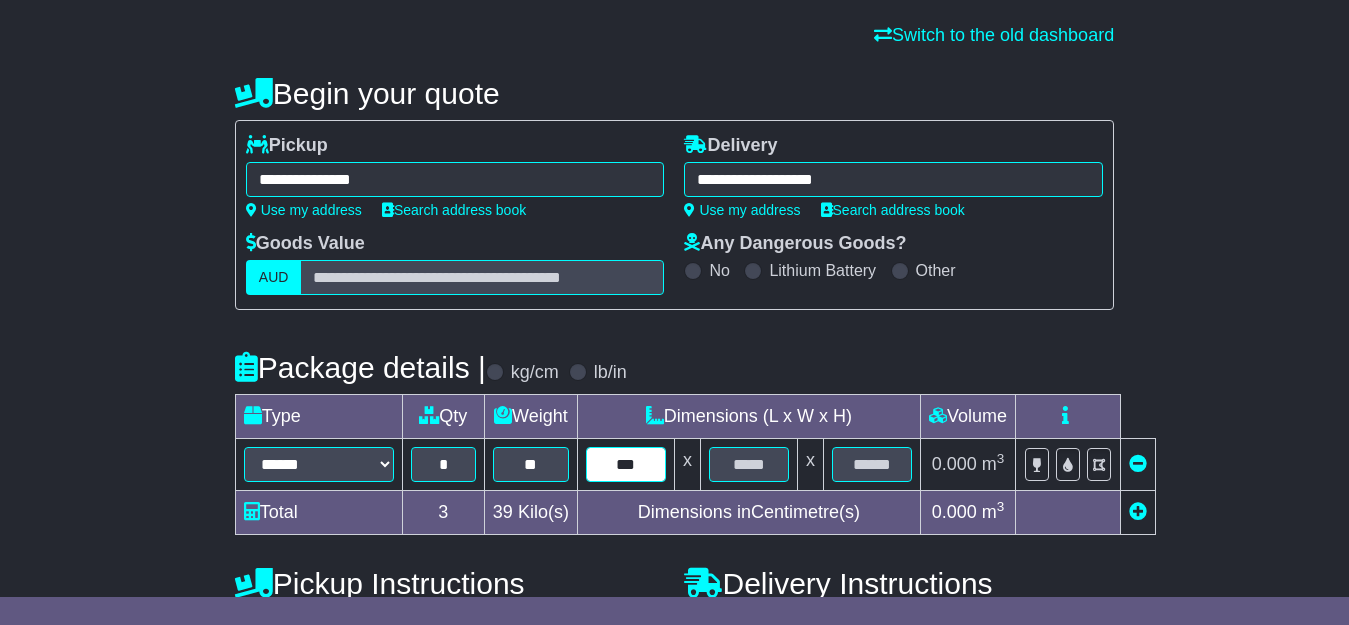 type on "***" 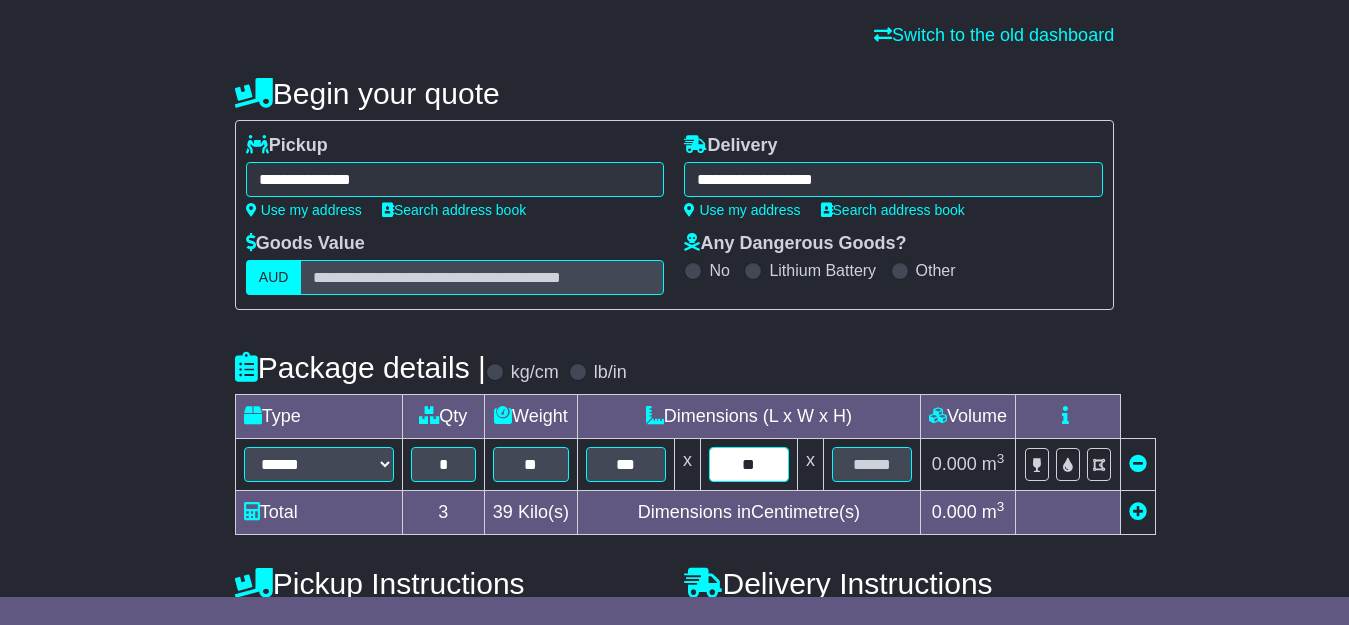 type on "**" 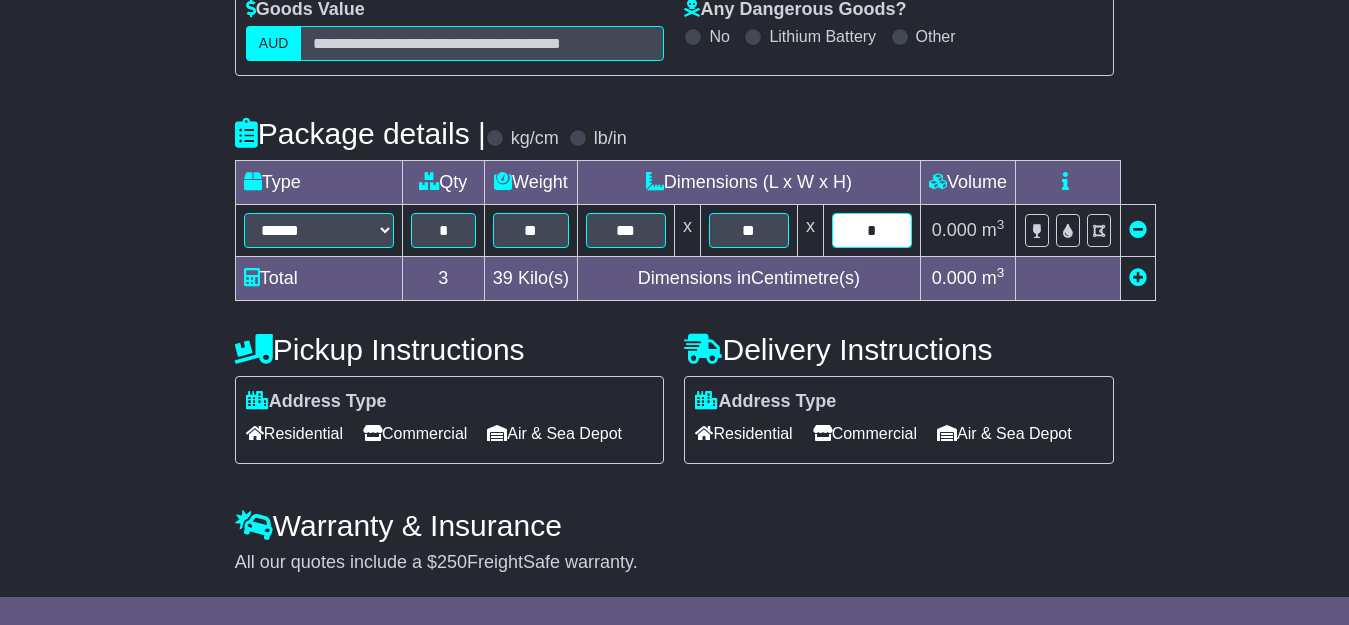 scroll, scrollTop: 432, scrollLeft: 0, axis: vertical 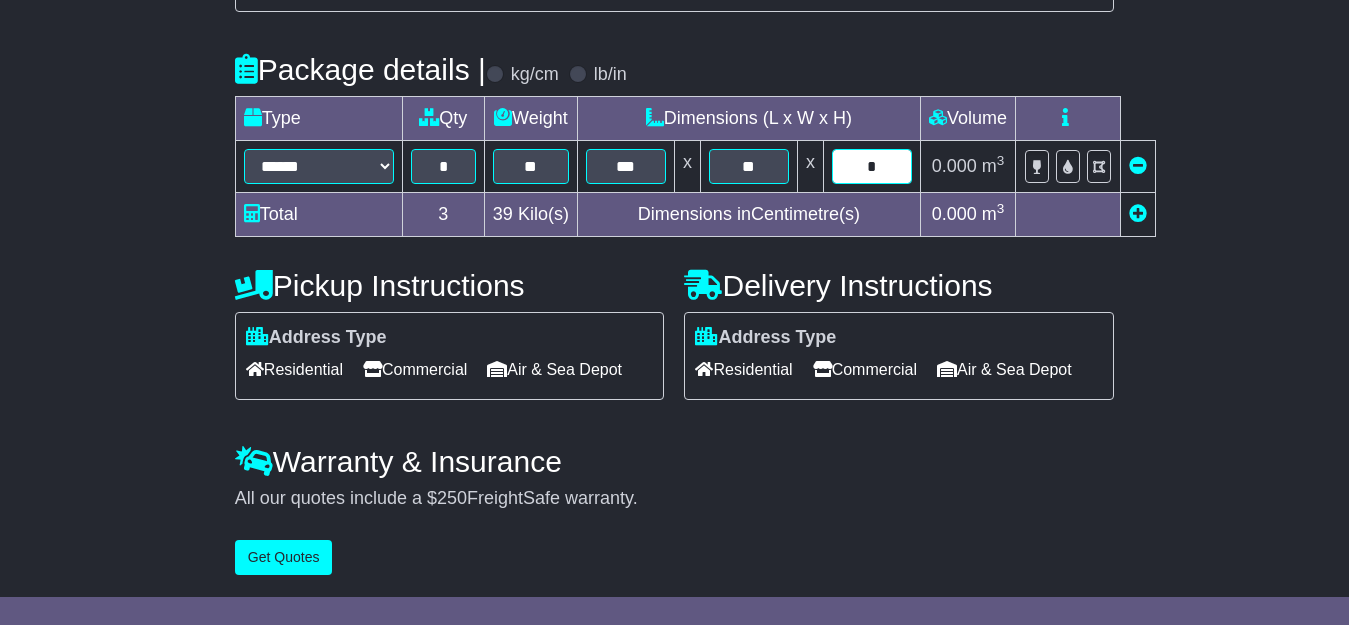 type on "*" 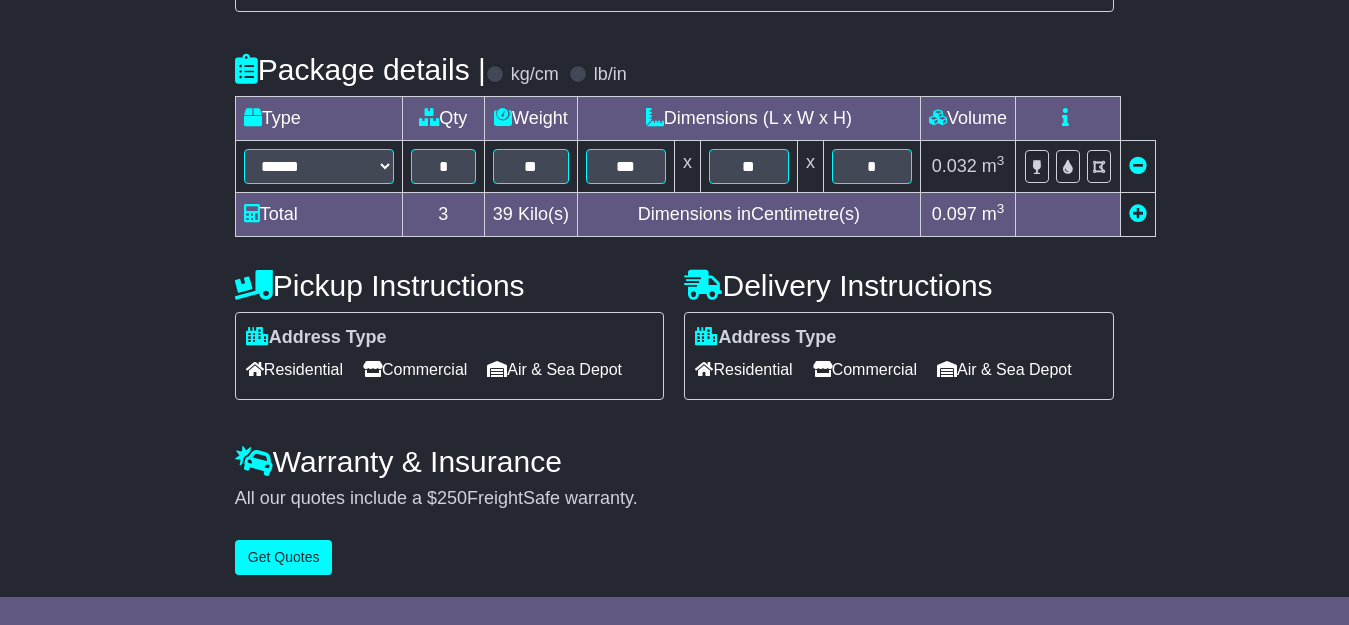 click on "Commercial" at bounding box center [415, 369] 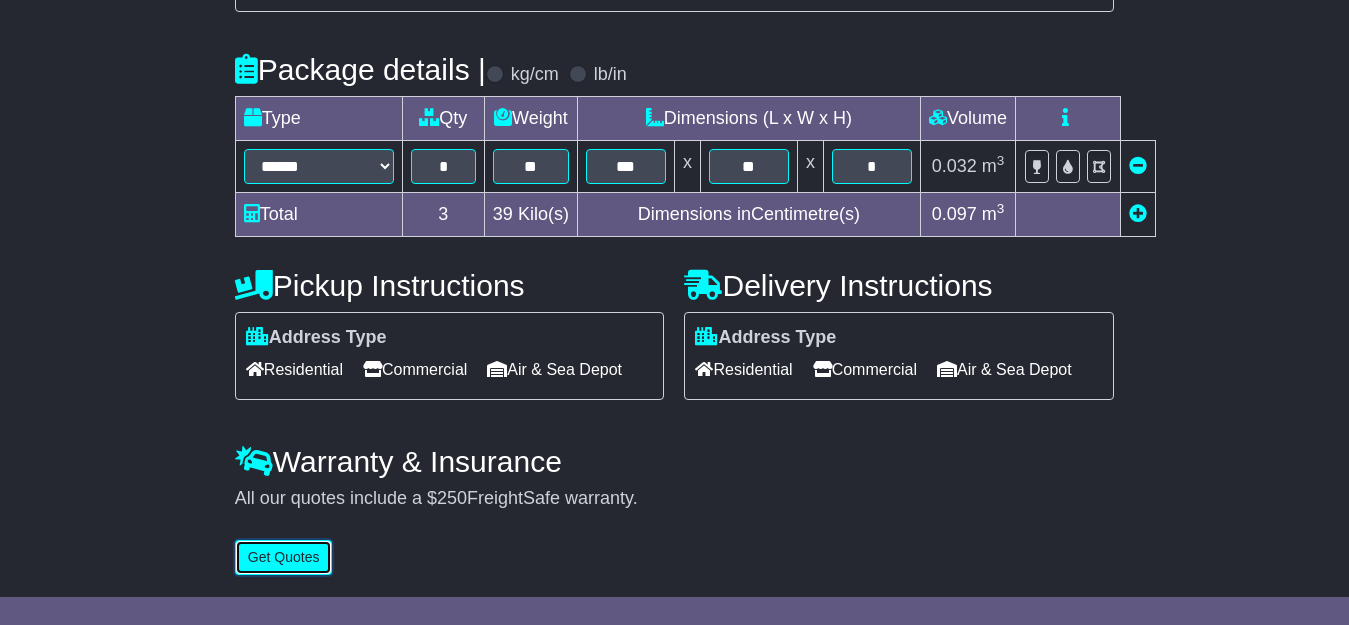 type 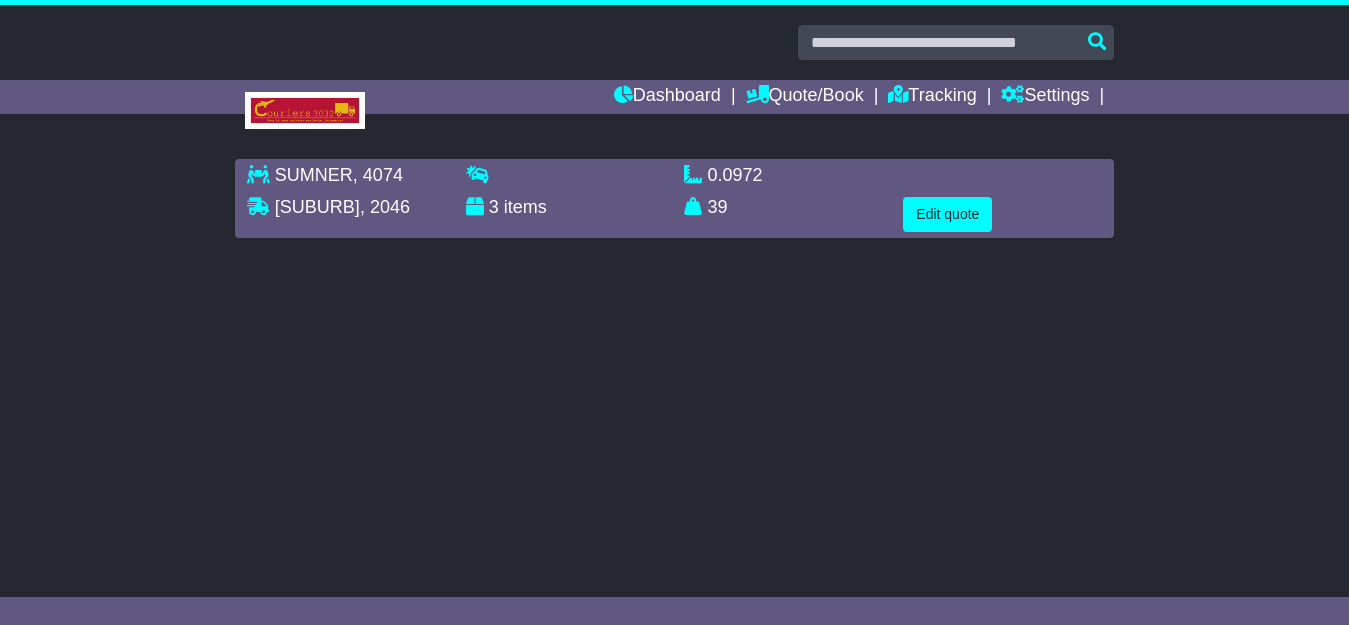 scroll, scrollTop: 0, scrollLeft: 0, axis: both 